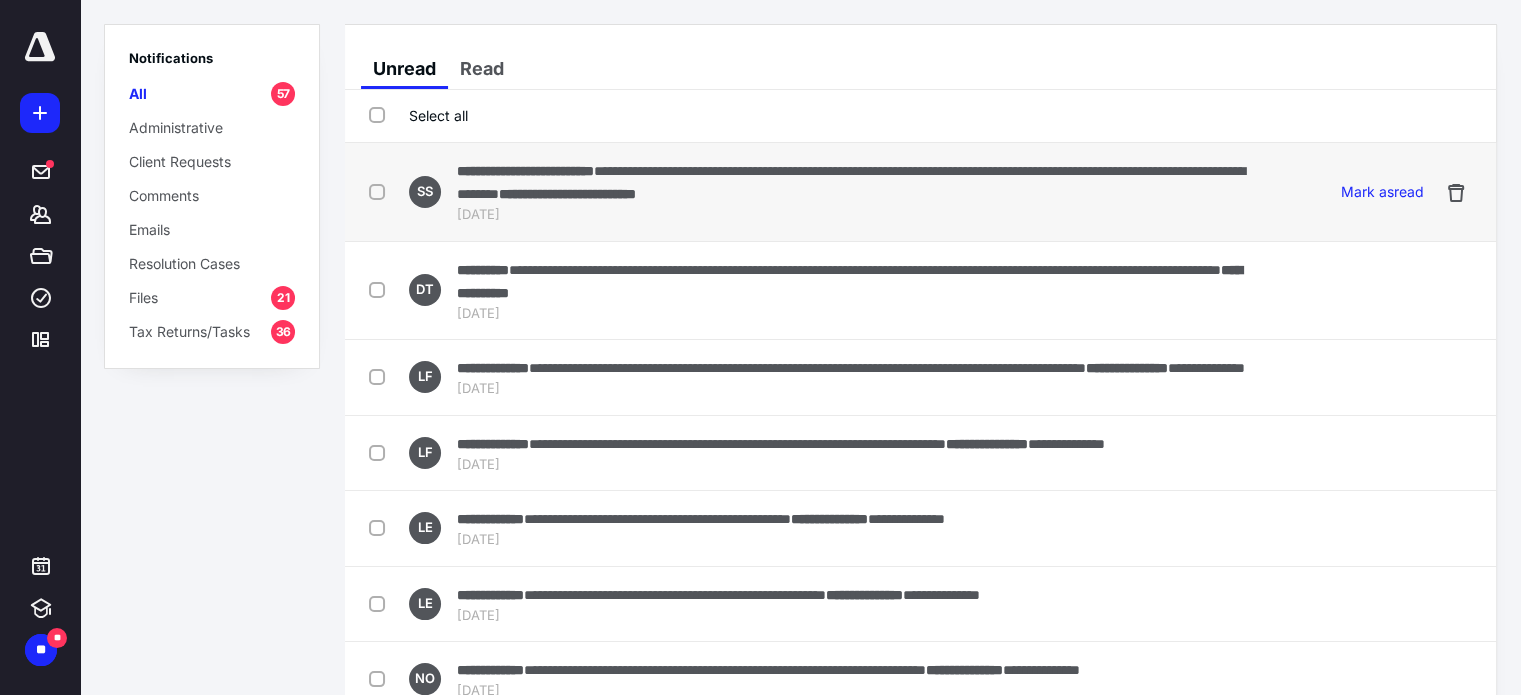 scroll, scrollTop: 0, scrollLeft: 0, axis: both 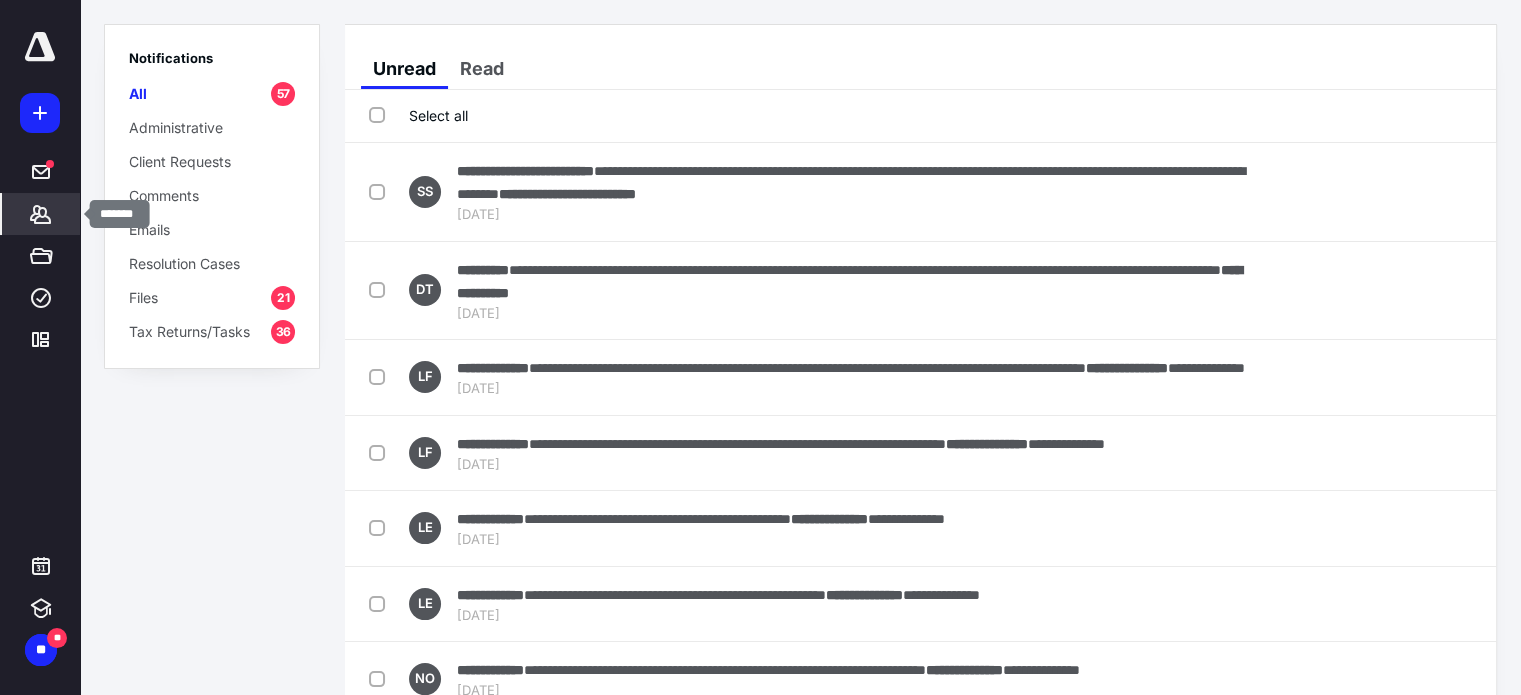 click 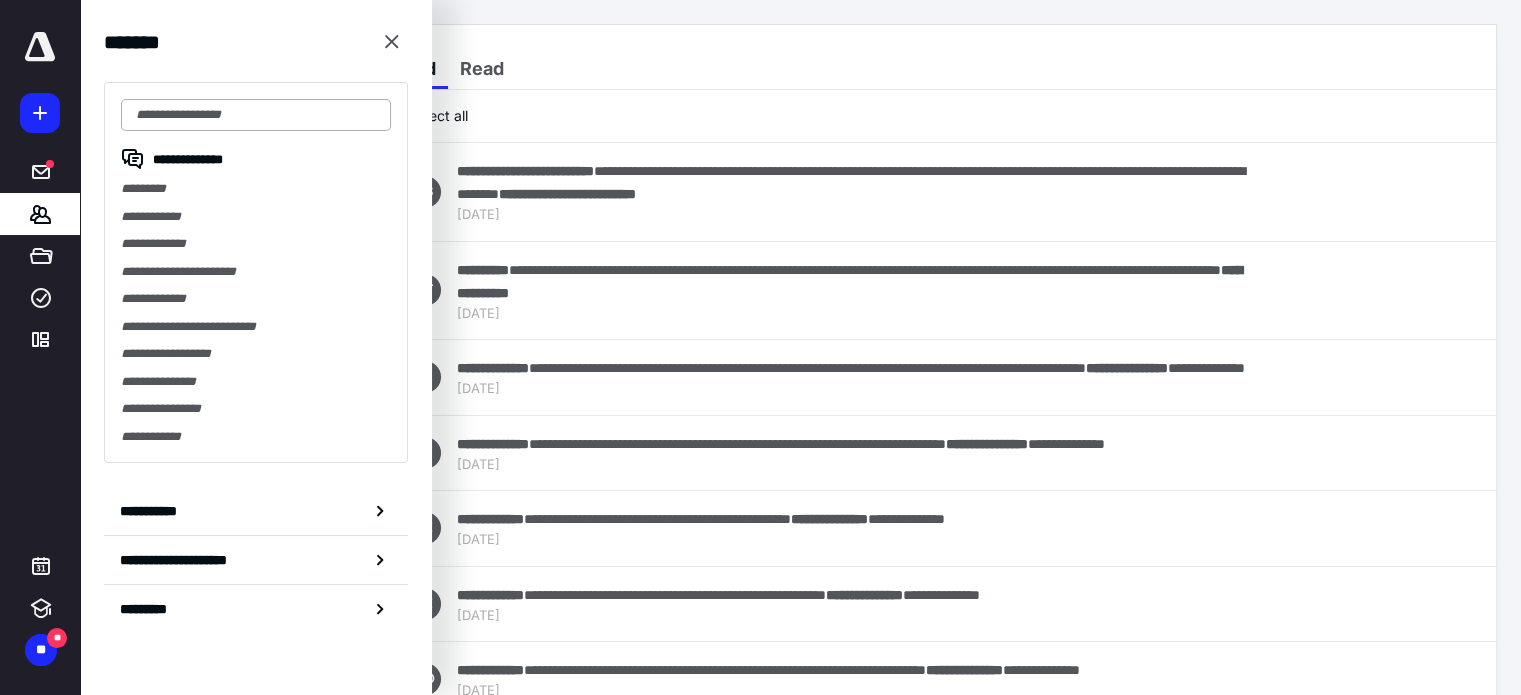 click at bounding box center (256, 115) 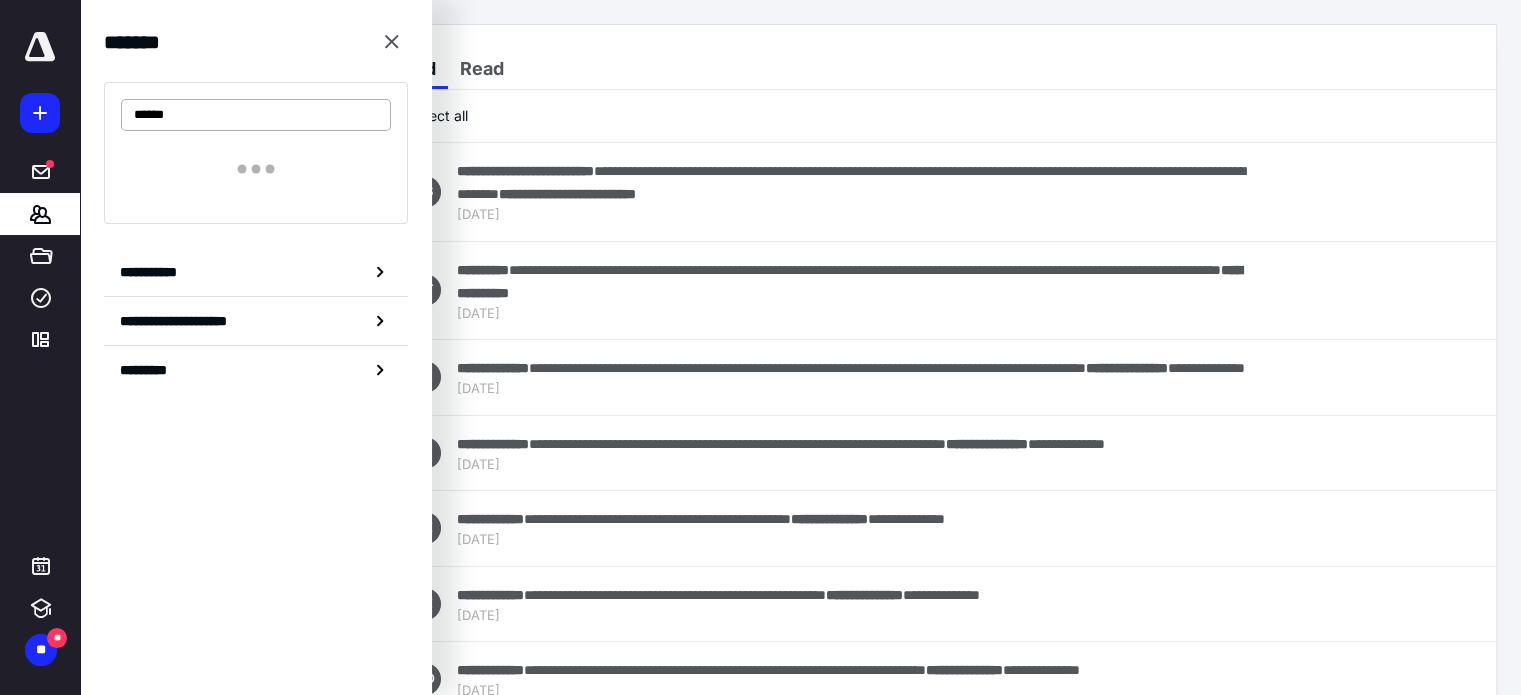type on "*******" 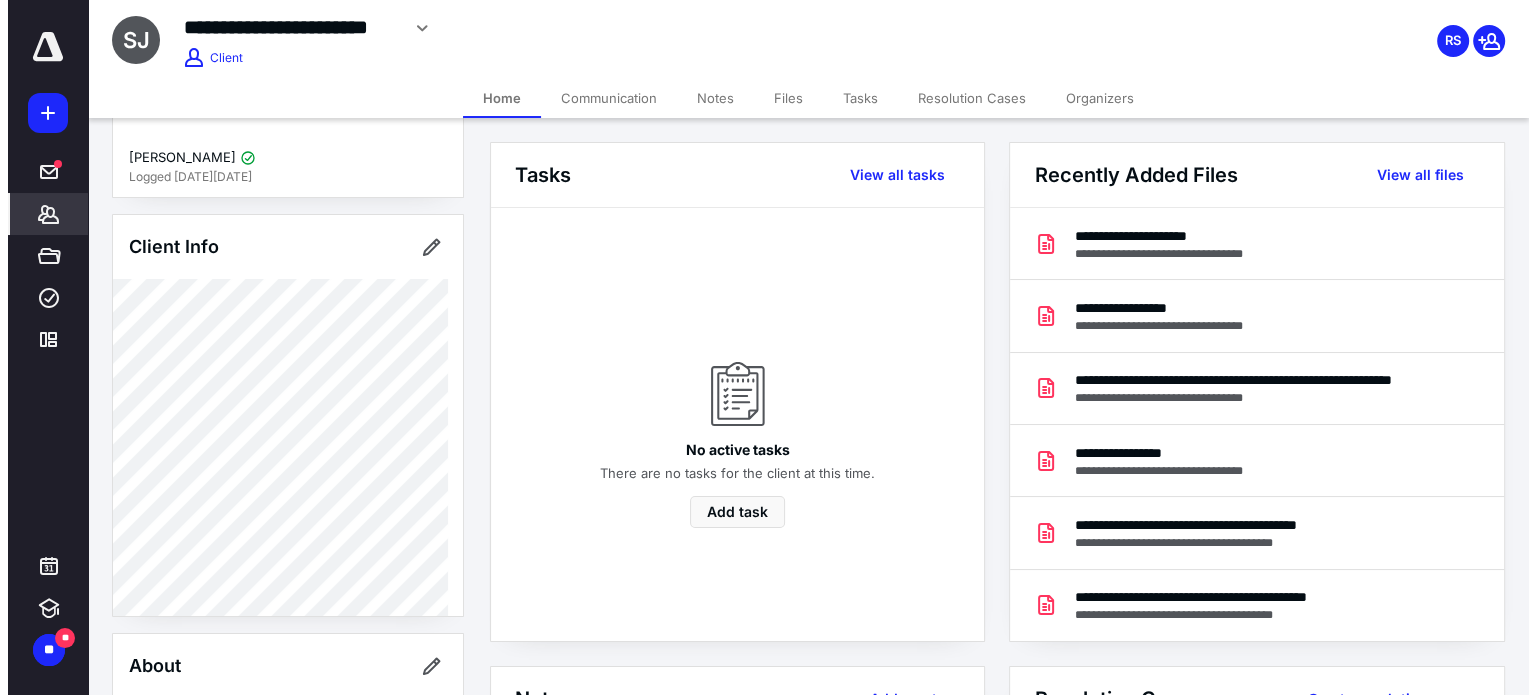 scroll, scrollTop: 0, scrollLeft: 0, axis: both 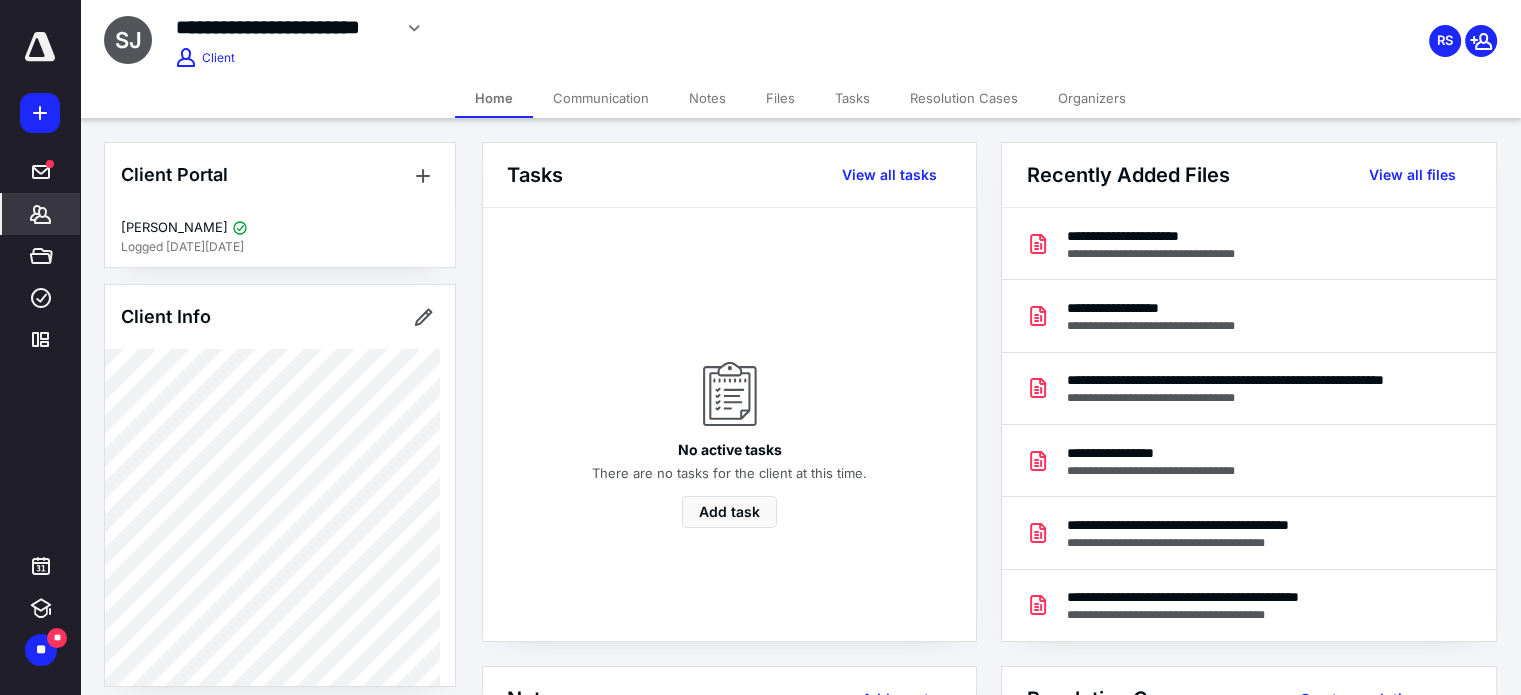 click on "Files" at bounding box center [780, 98] 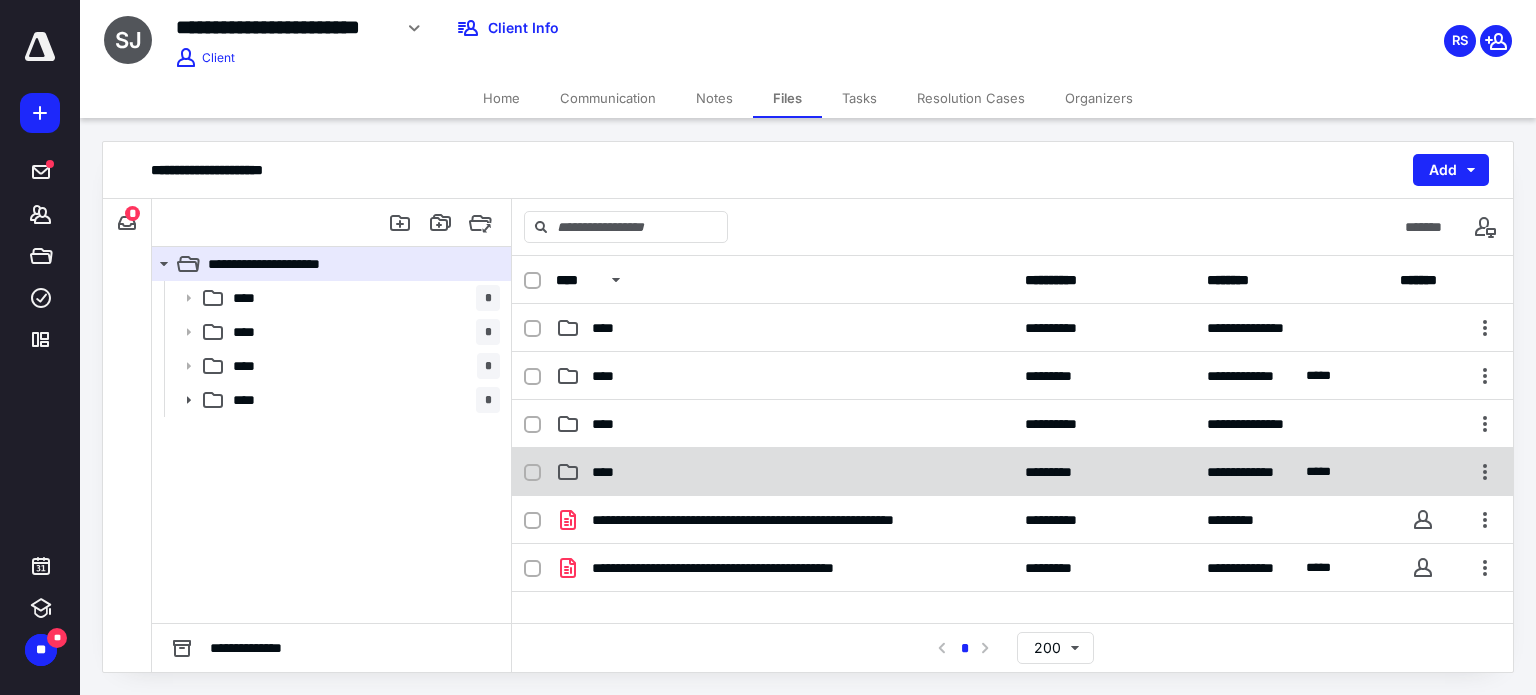 click on "****" at bounding box center (784, 472) 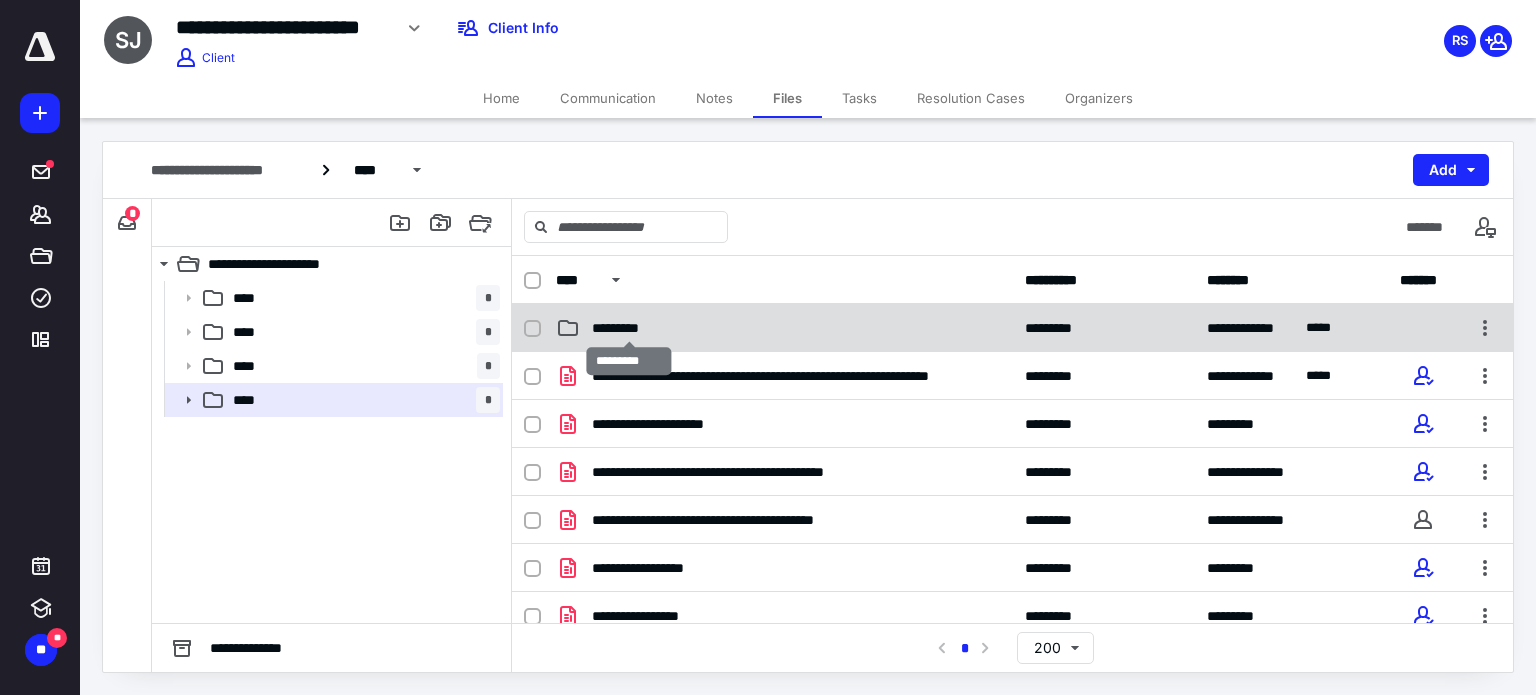 click on "*********" at bounding box center (629, 328) 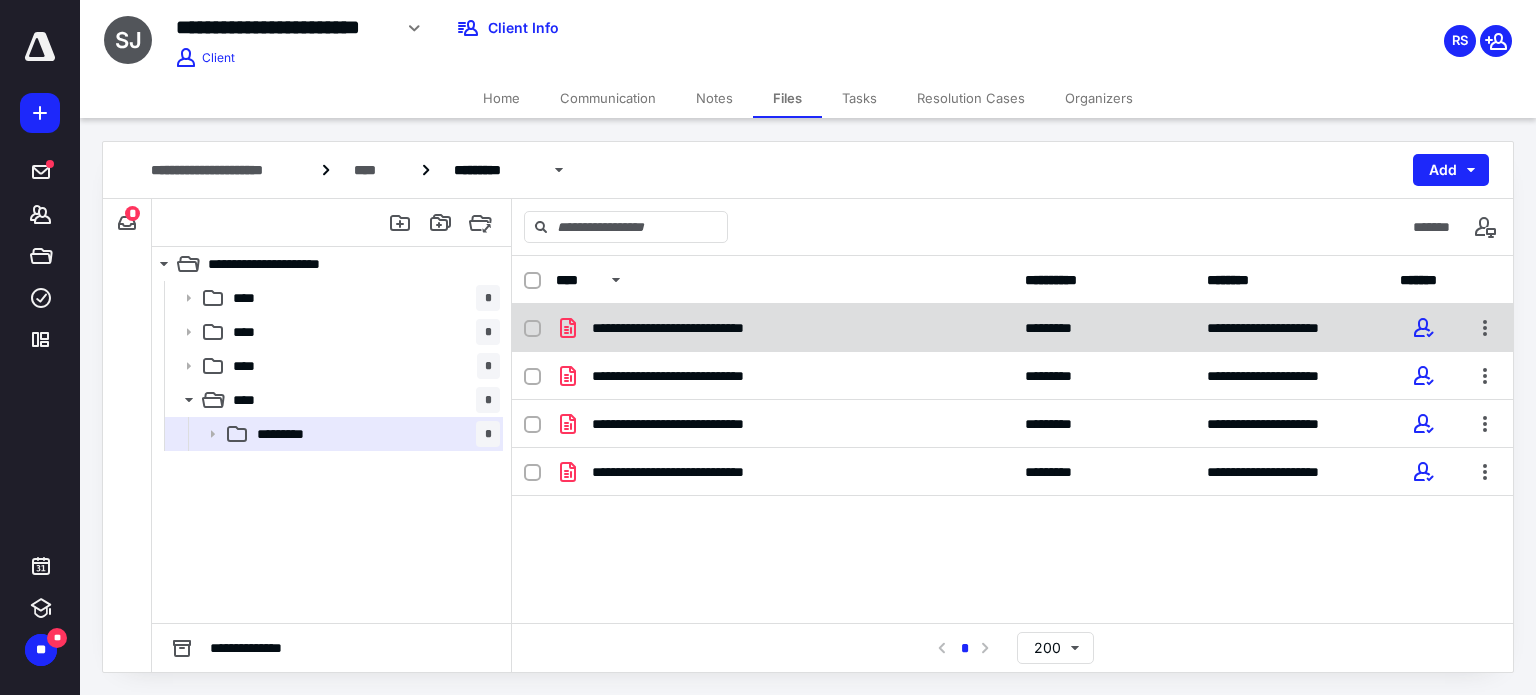 click on "**********" at bounding box center [1012, 328] 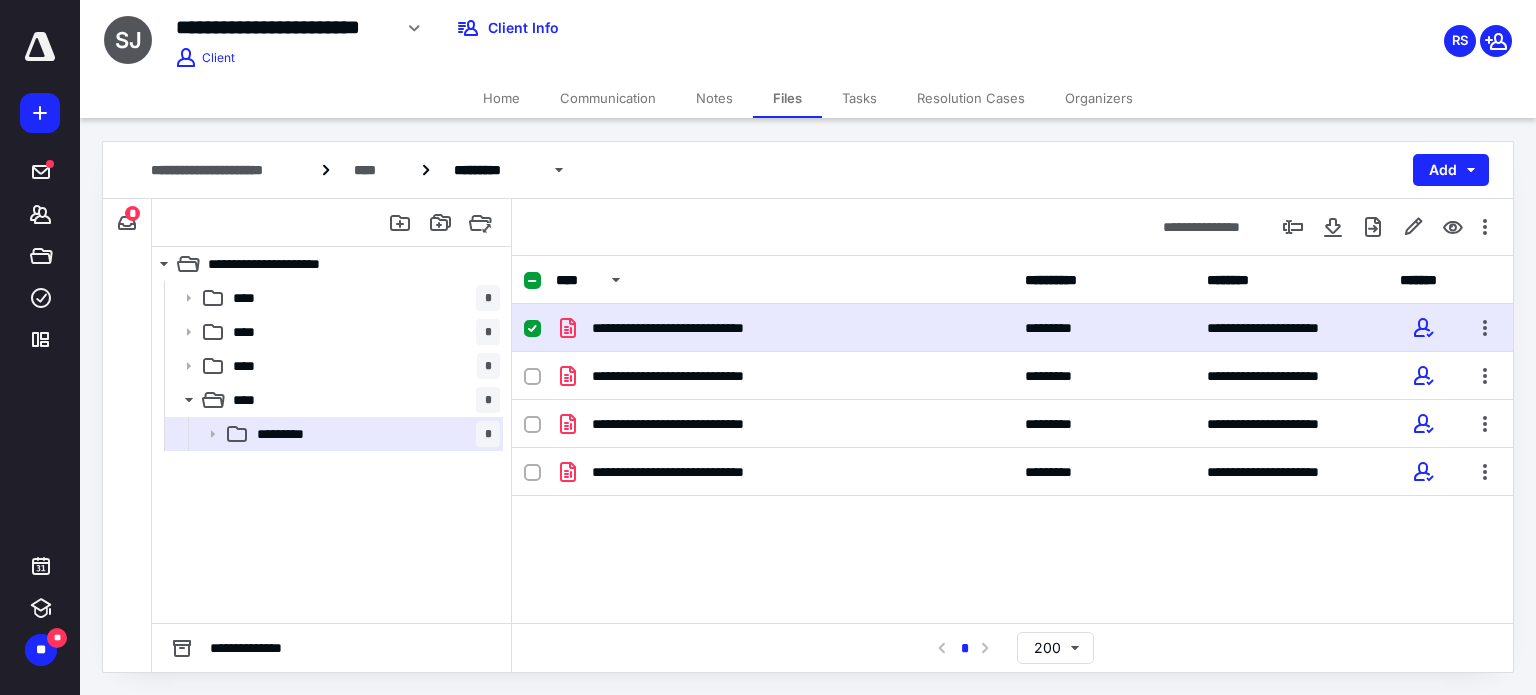 click on "**********" at bounding box center (1012, 328) 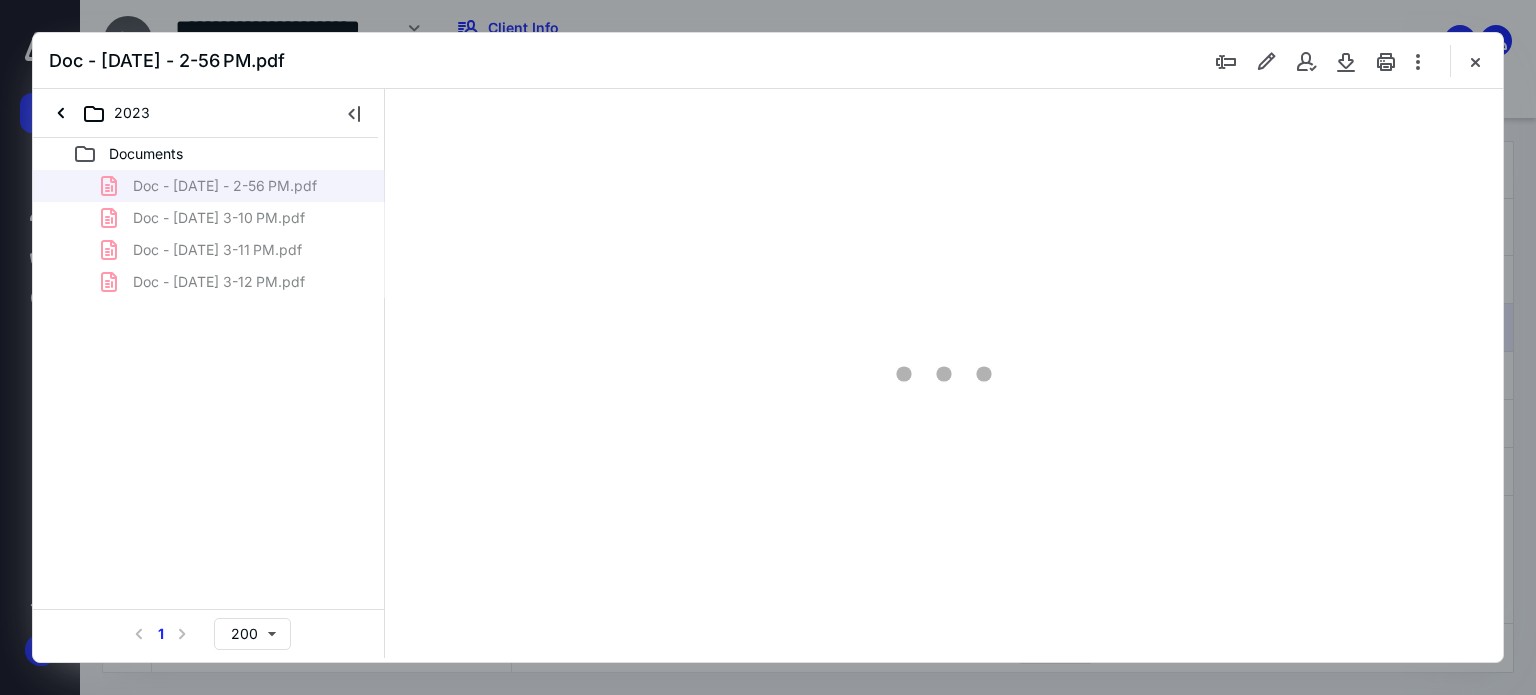 scroll, scrollTop: 0, scrollLeft: 0, axis: both 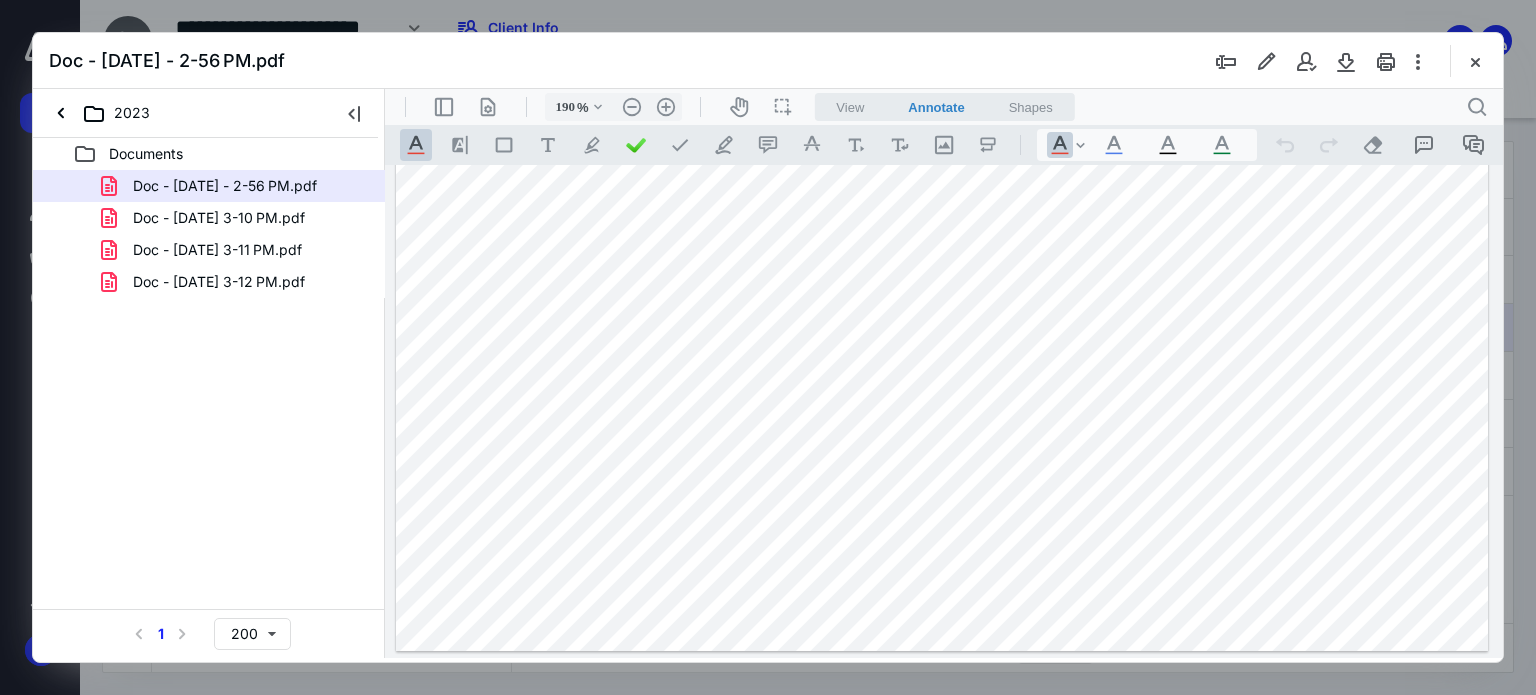 click on "Doc - Feb 5 2024 - 3-10 PM.pdf" at bounding box center (219, 218) 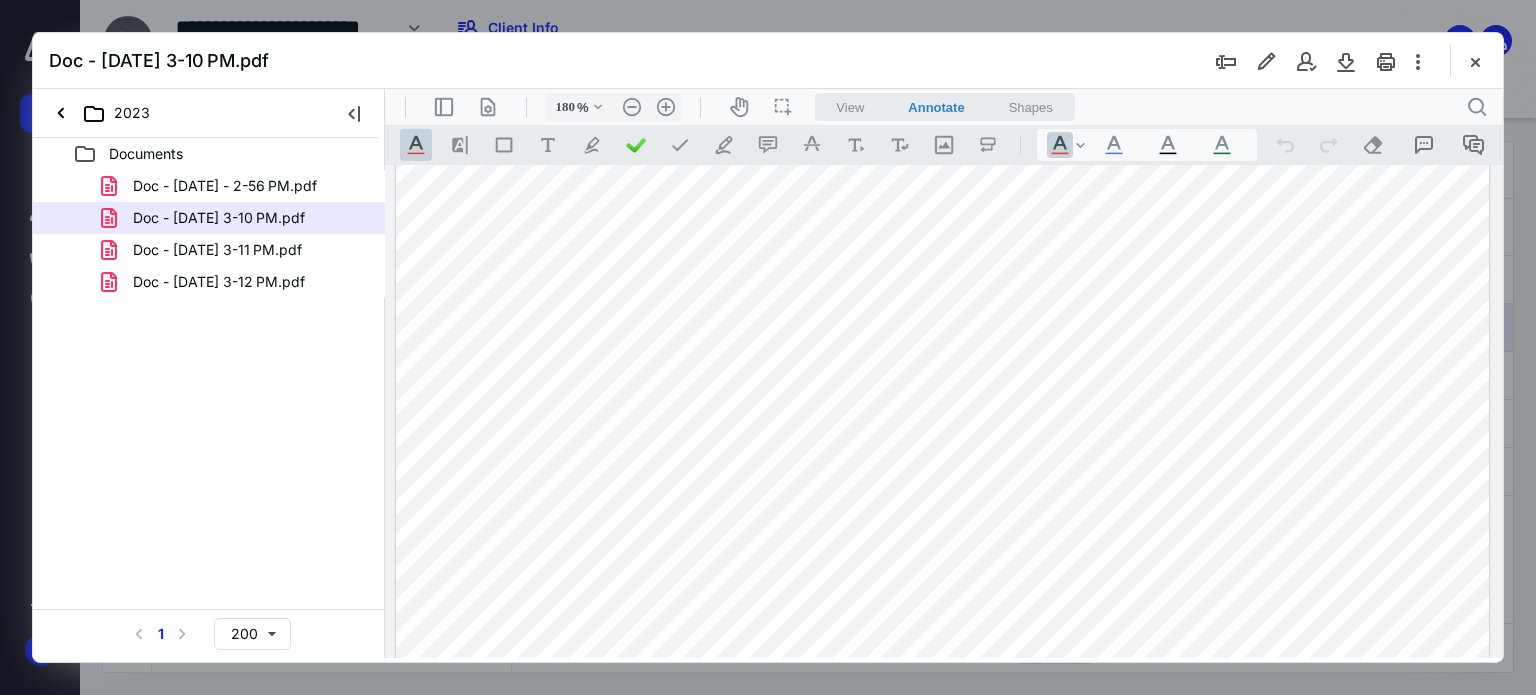 scroll, scrollTop: 937, scrollLeft: 0, axis: vertical 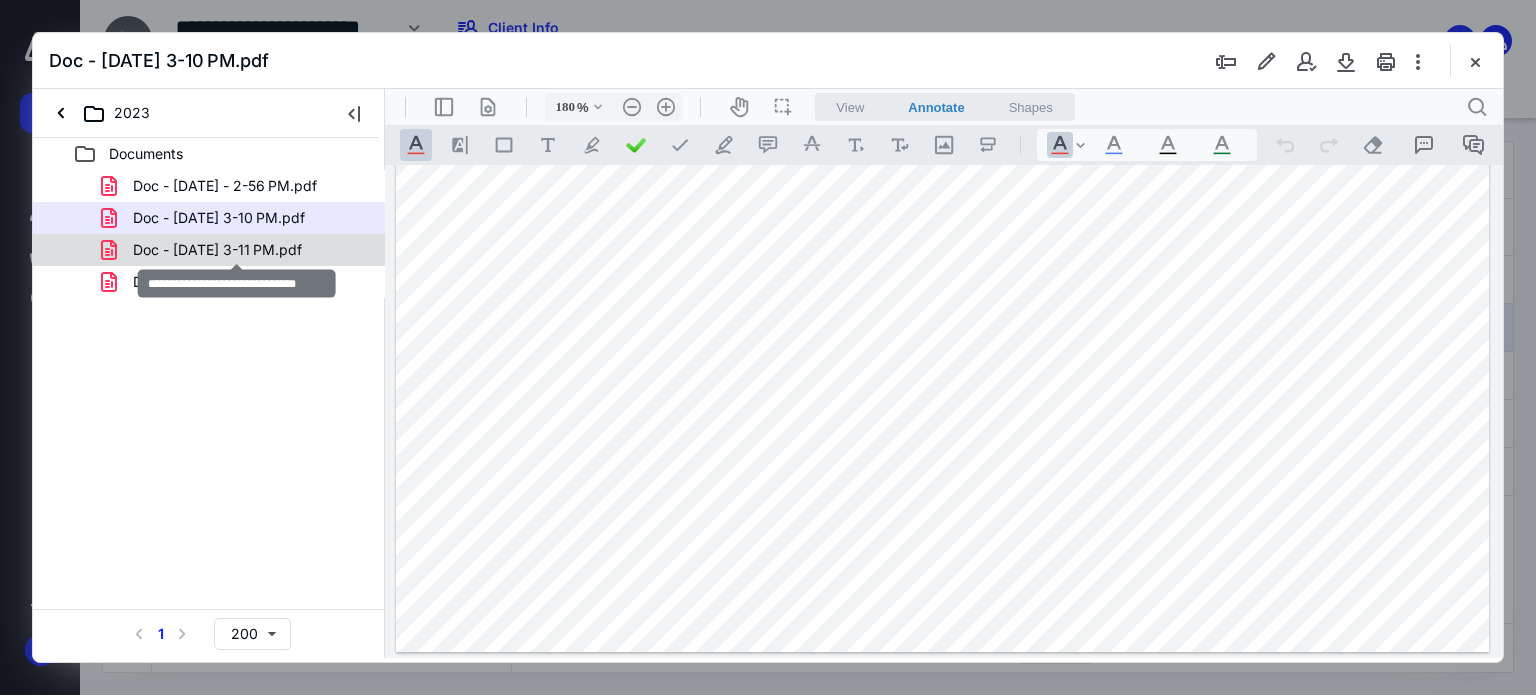 click on "Doc - Feb 5 2024 - 3-11 PM.pdf" at bounding box center [217, 250] 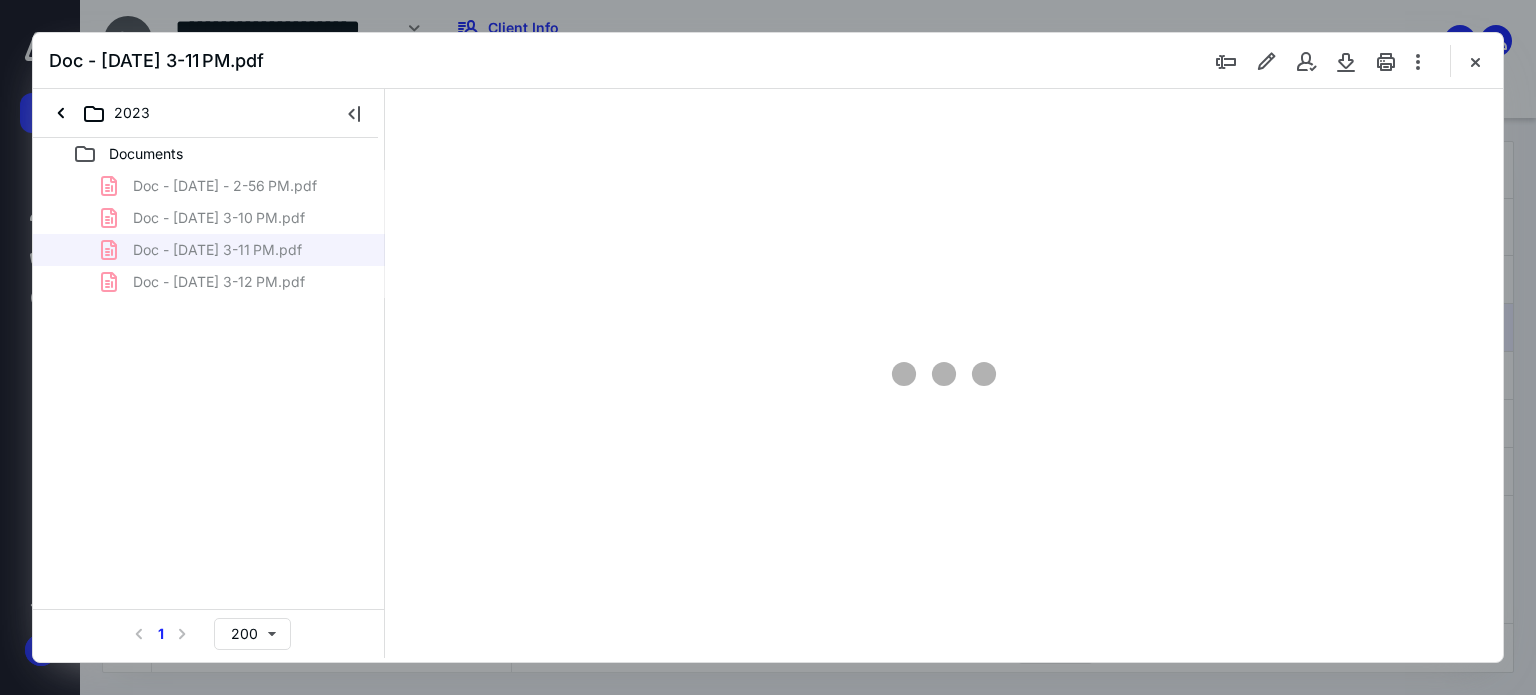 scroll, scrollTop: 0, scrollLeft: 0, axis: both 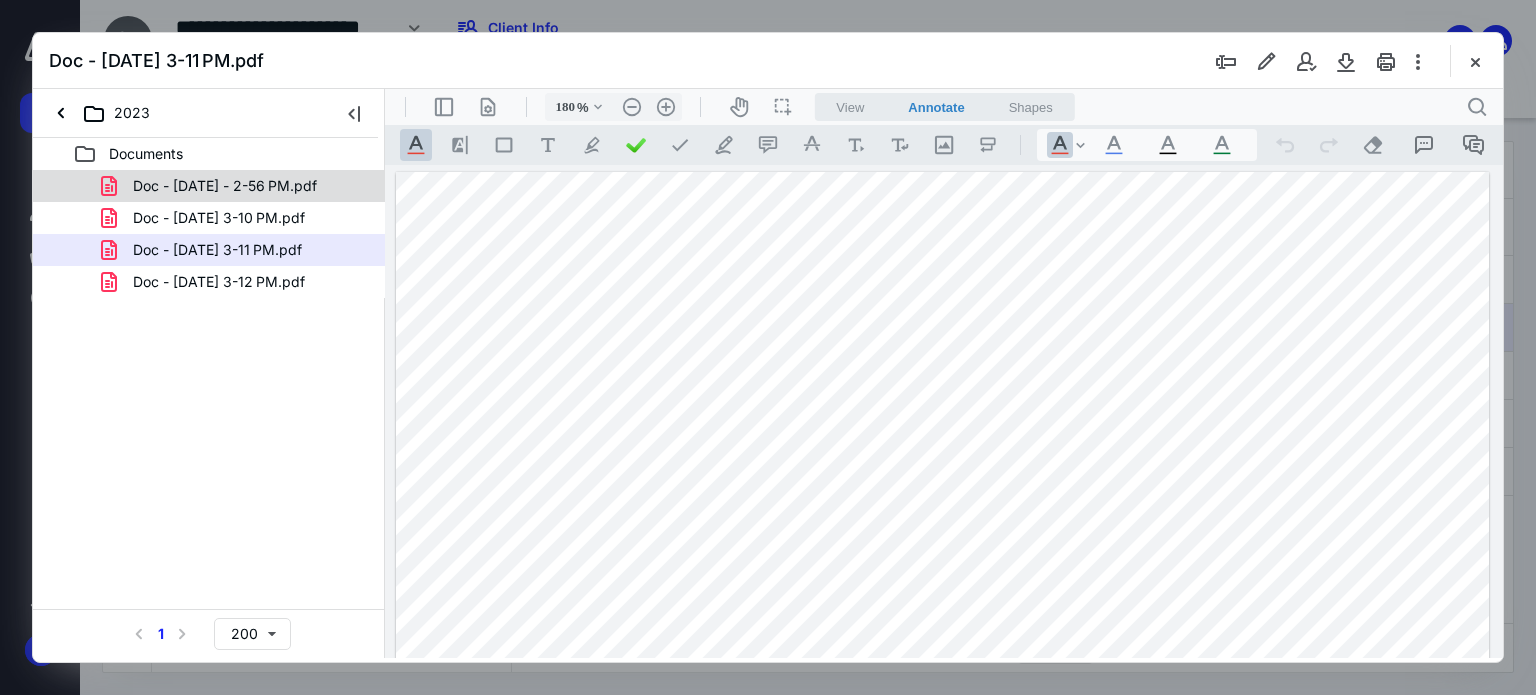 click on "Doc - Feb 5 2024 - 2-56 PM.pdf" at bounding box center [225, 186] 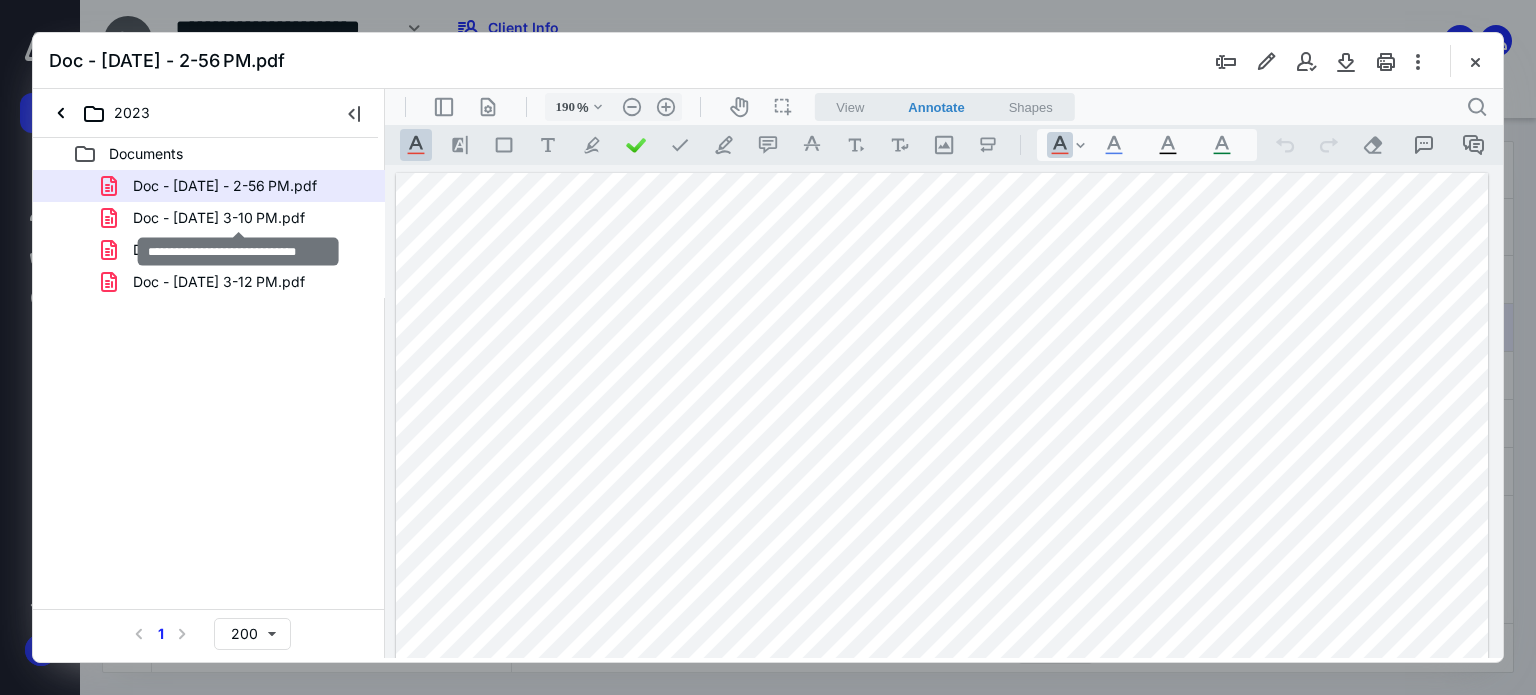click on "Doc - Feb 5 2024 - 3-10 PM.pdf" at bounding box center [219, 218] 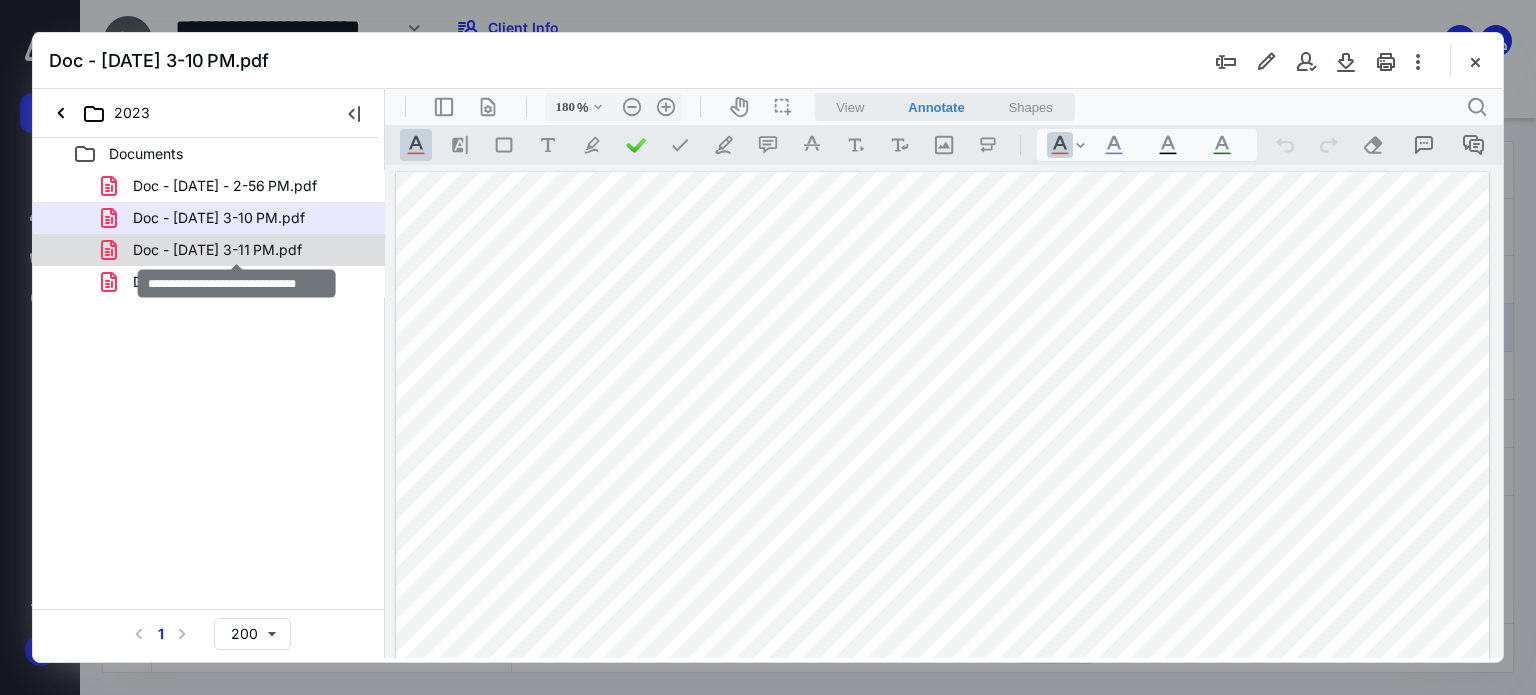 click on "Doc - Feb 5 2024 - 3-11 PM.pdf" at bounding box center (217, 250) 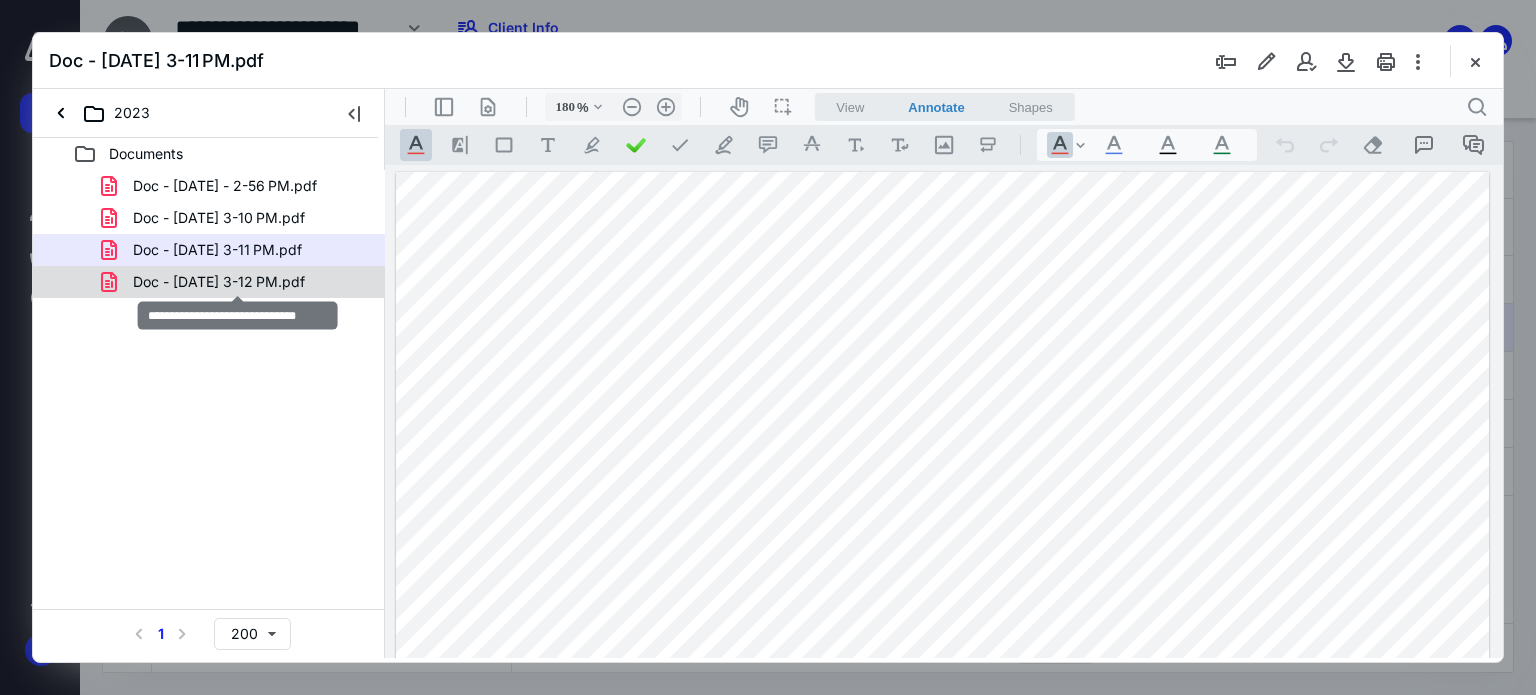 click on "Doc - Feb 5 2024 - 3-12 PM.pdf" at bounding box center [219, 282] 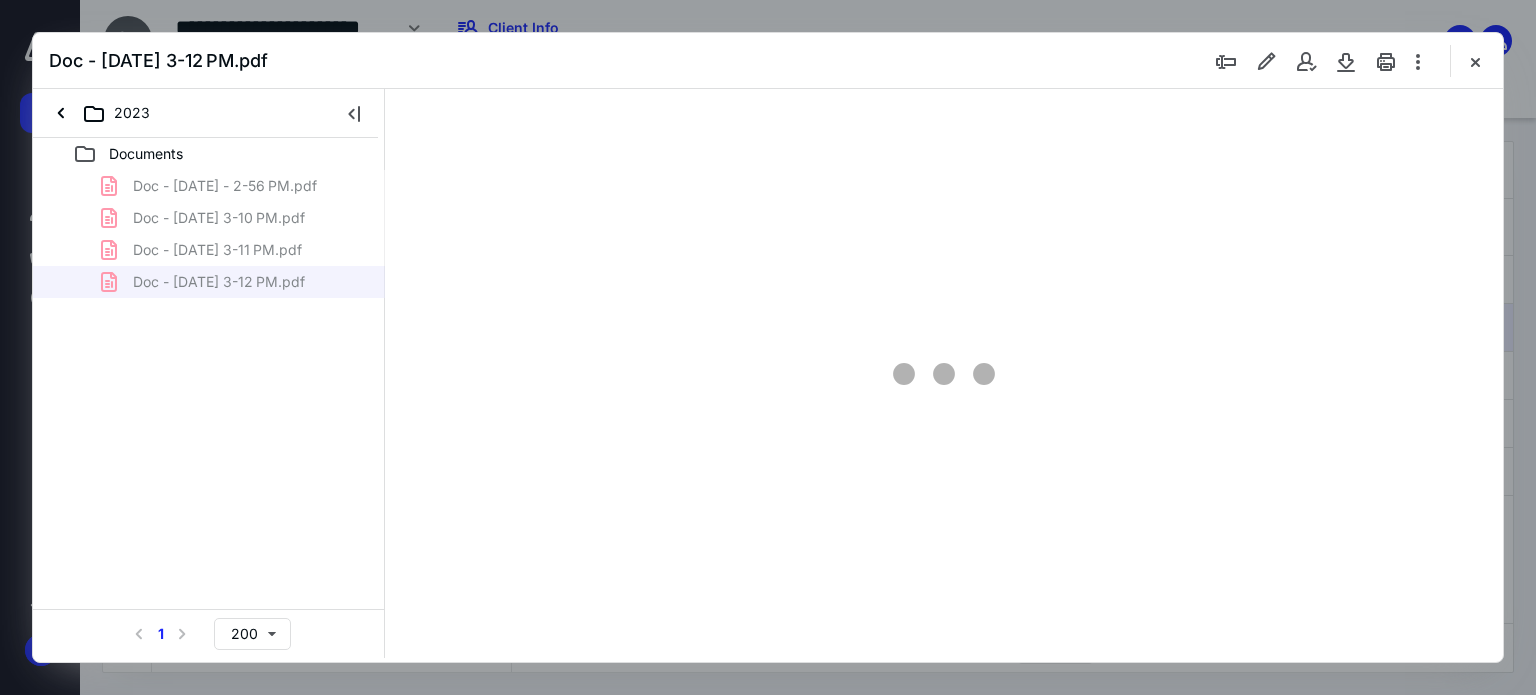 type on "178" 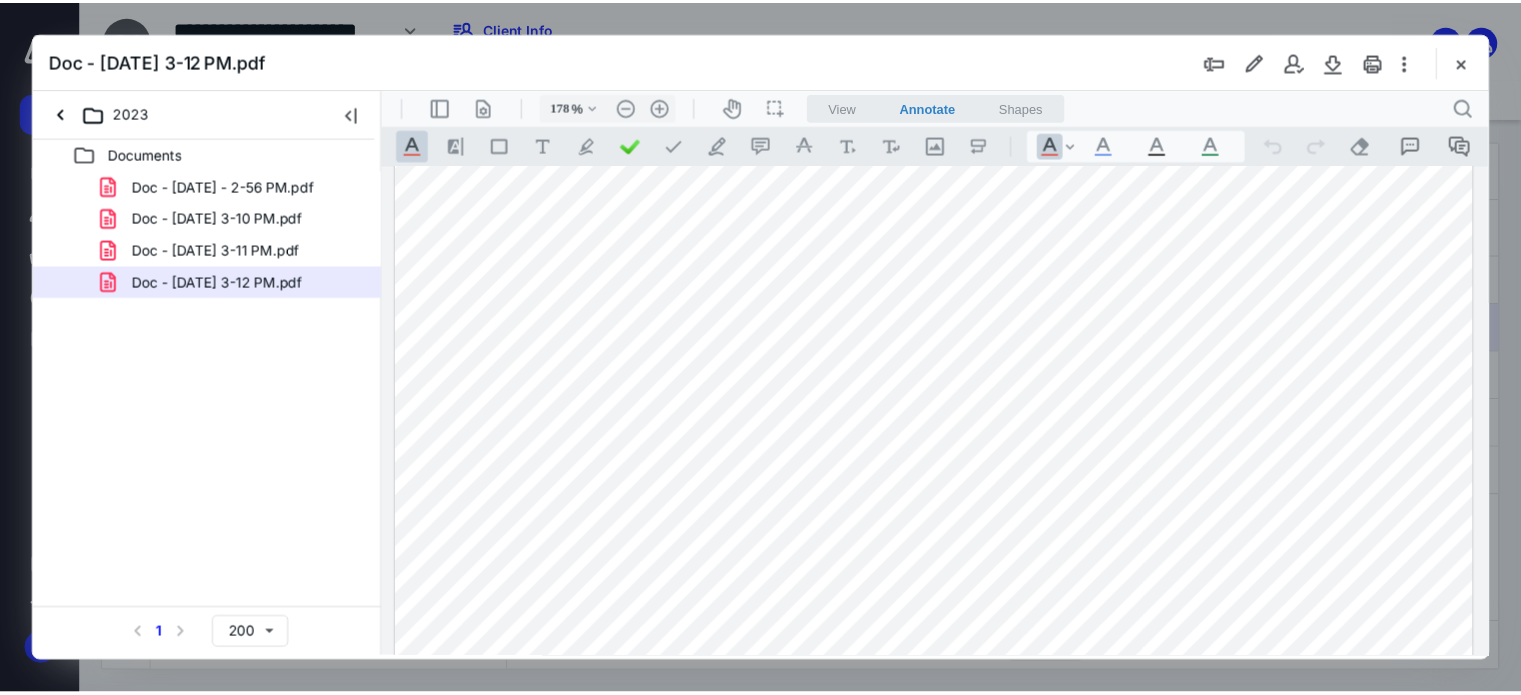 scroll, scrollTop: 892, scrollLeft: 0, axis: vertical 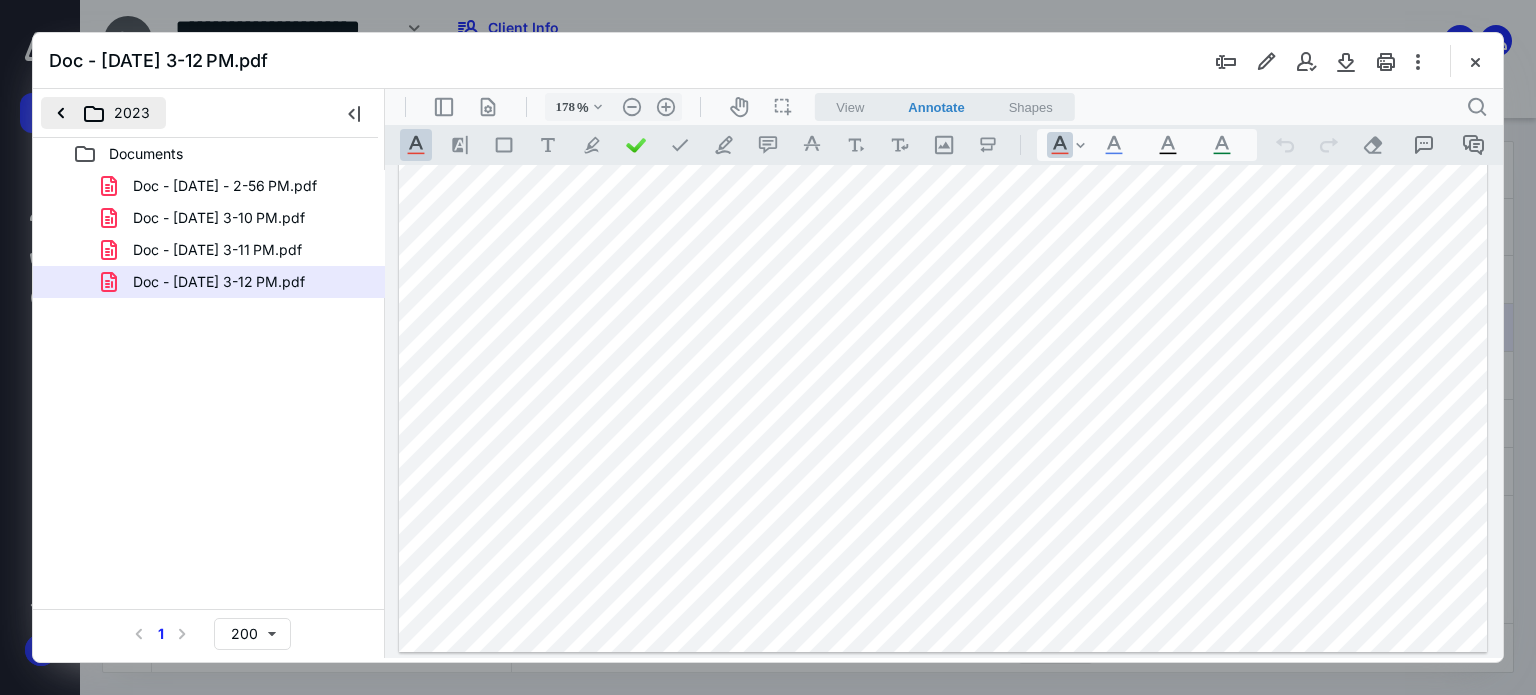 click on "2023" at bounding box center [103, 113] 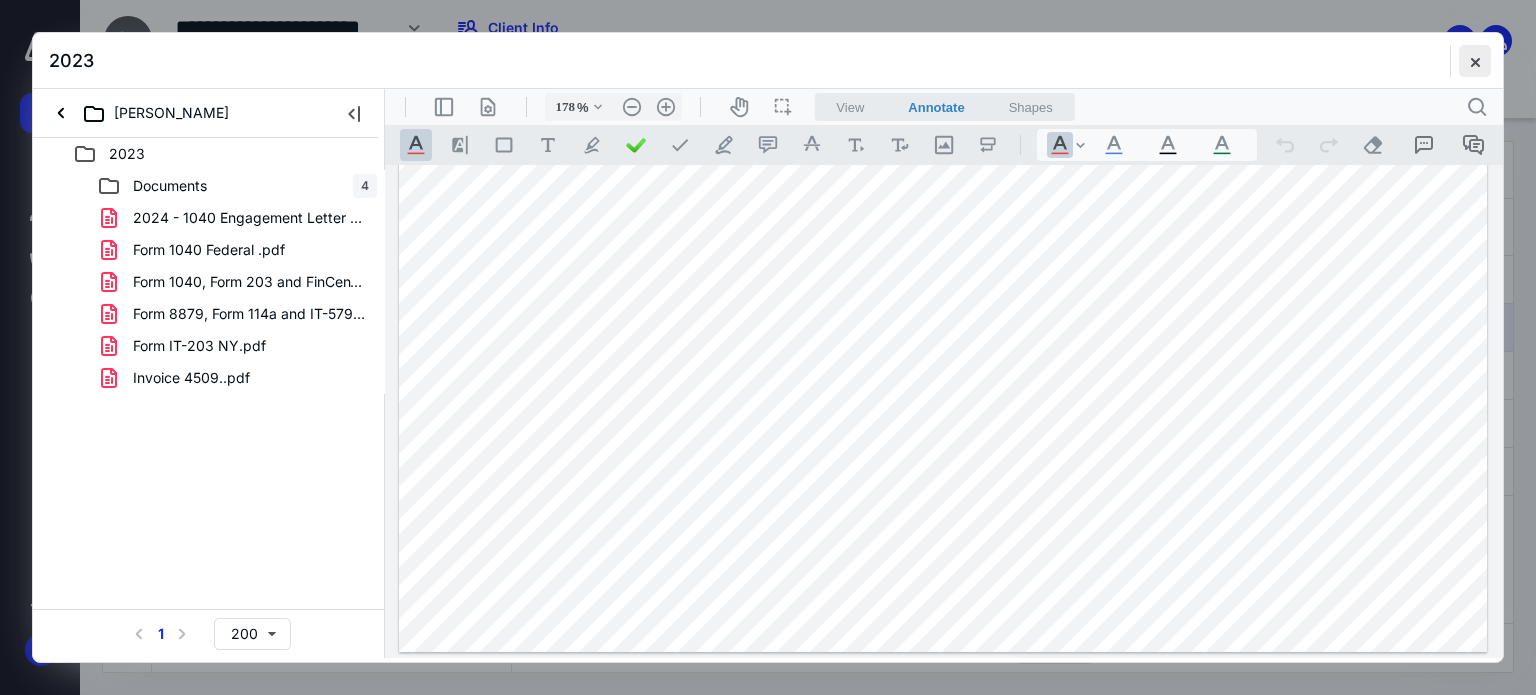 click at bounding box center [1475, 61] 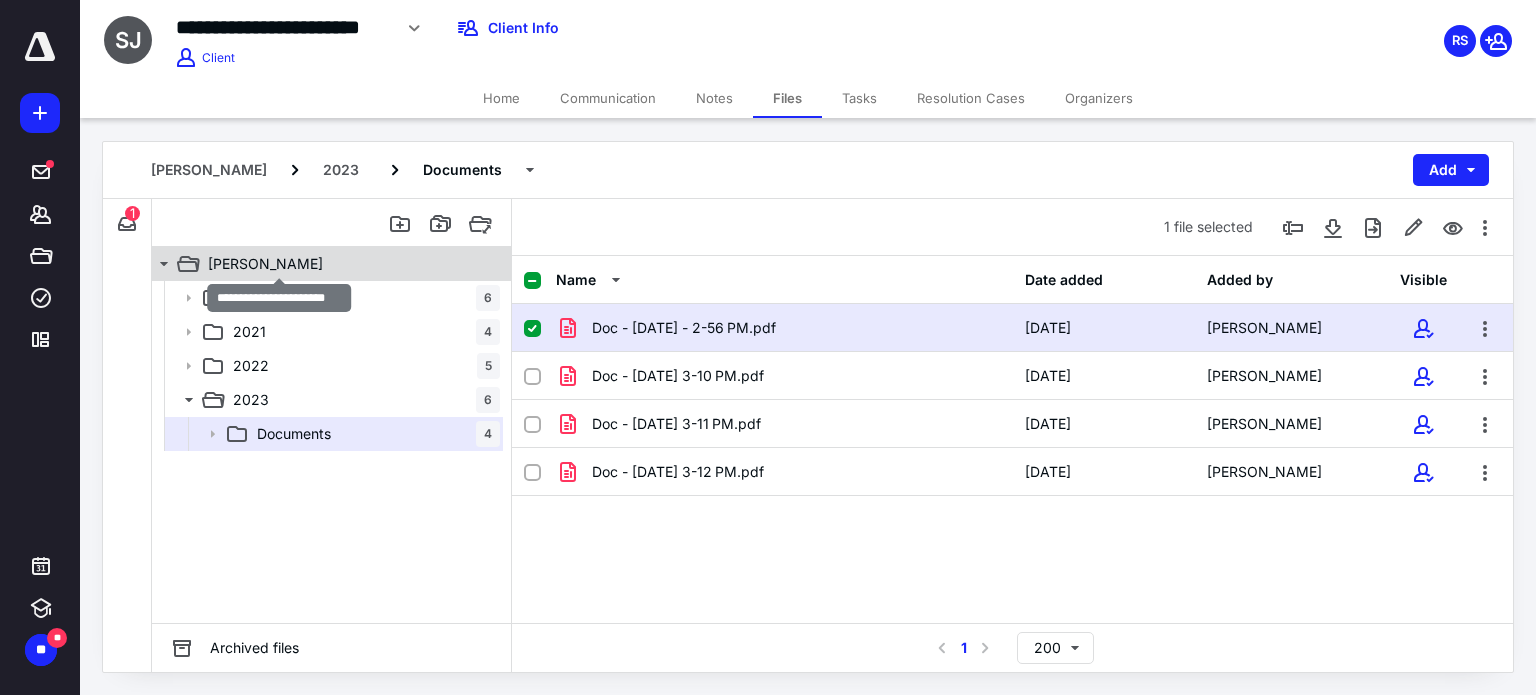 click on "Juliana Steiner Fraser" at bounding box center (265, 264) 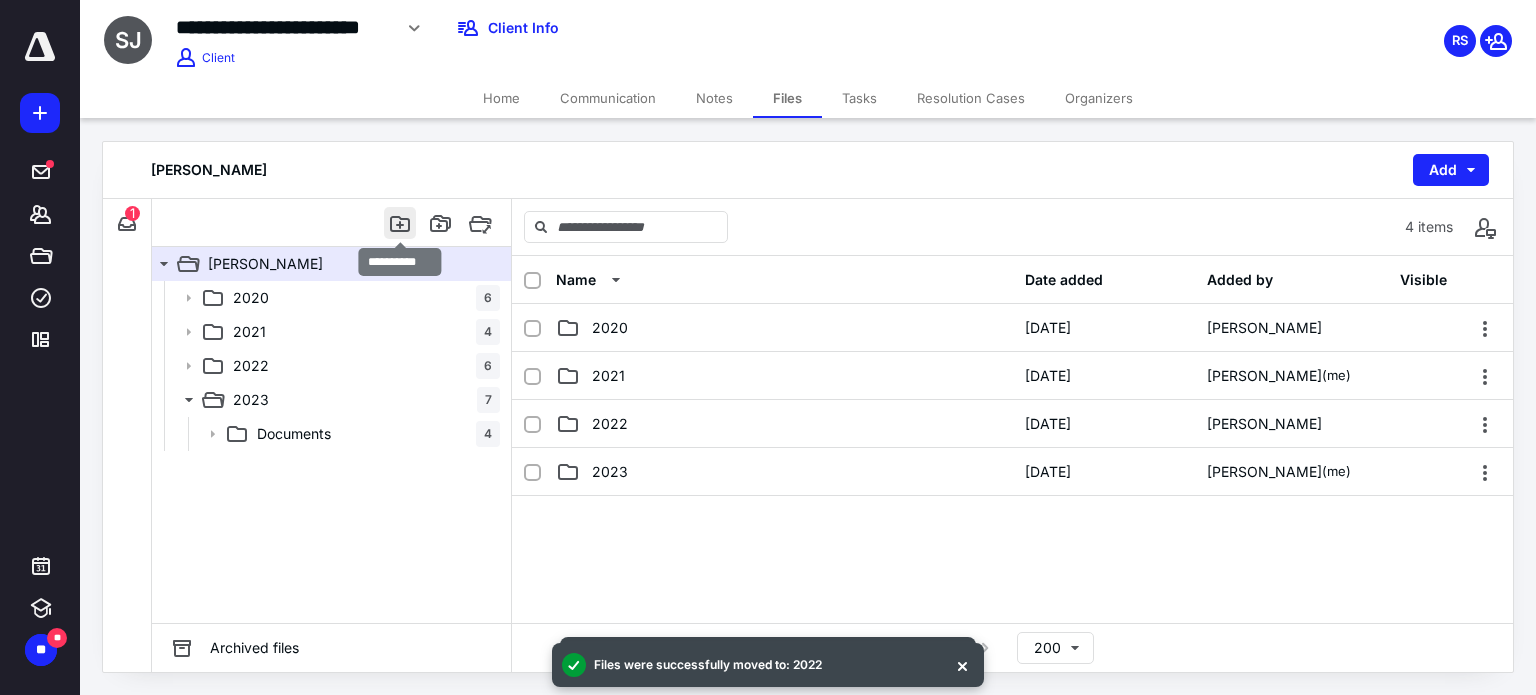 click at bounding box center [400, 223] 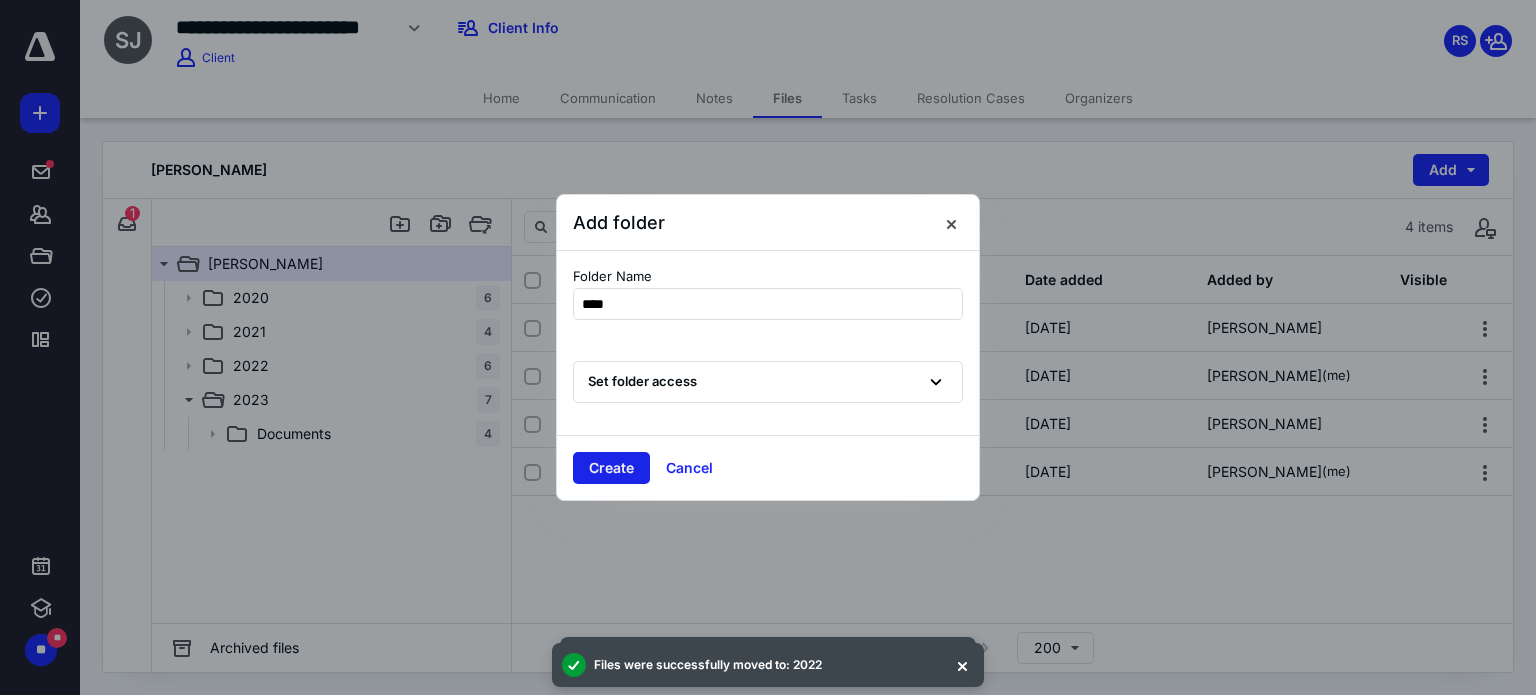 type on "****" 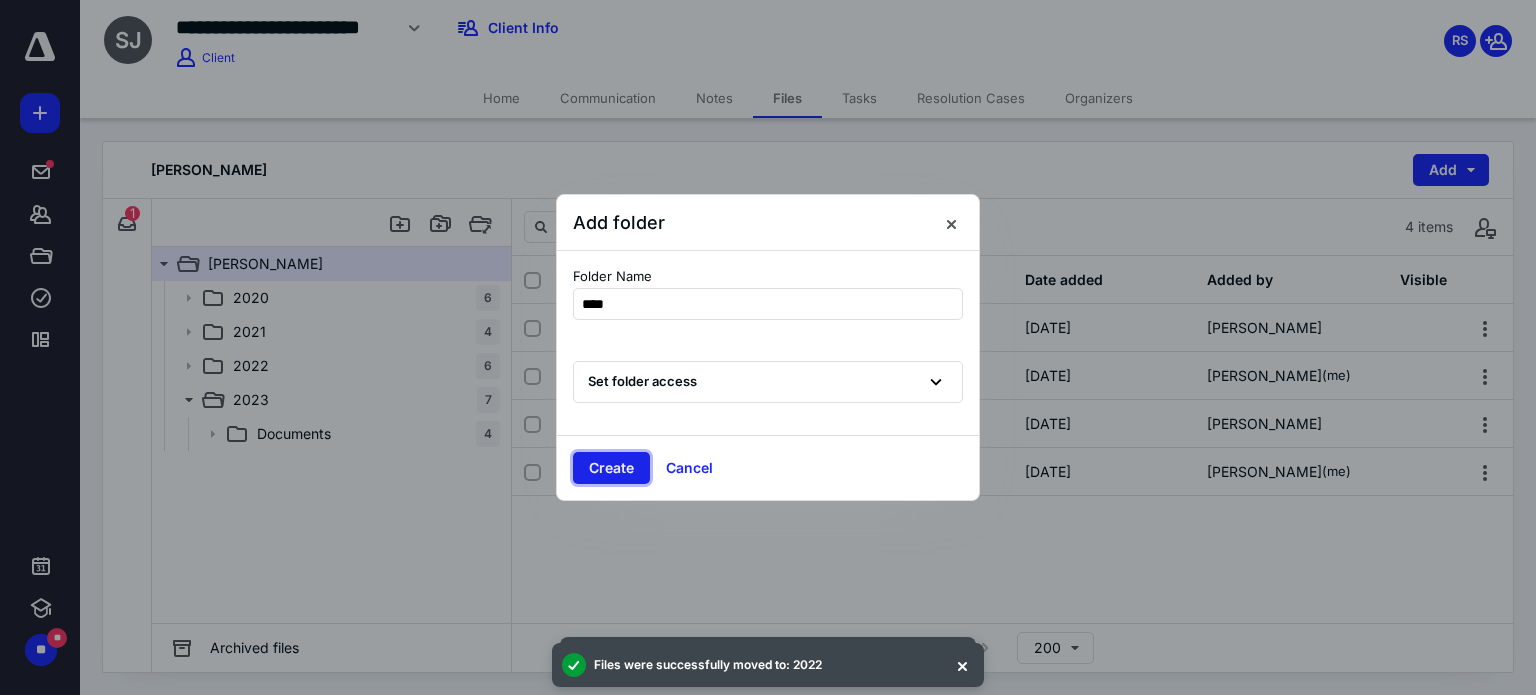 click on "Create" at bounding box center (611, 468) 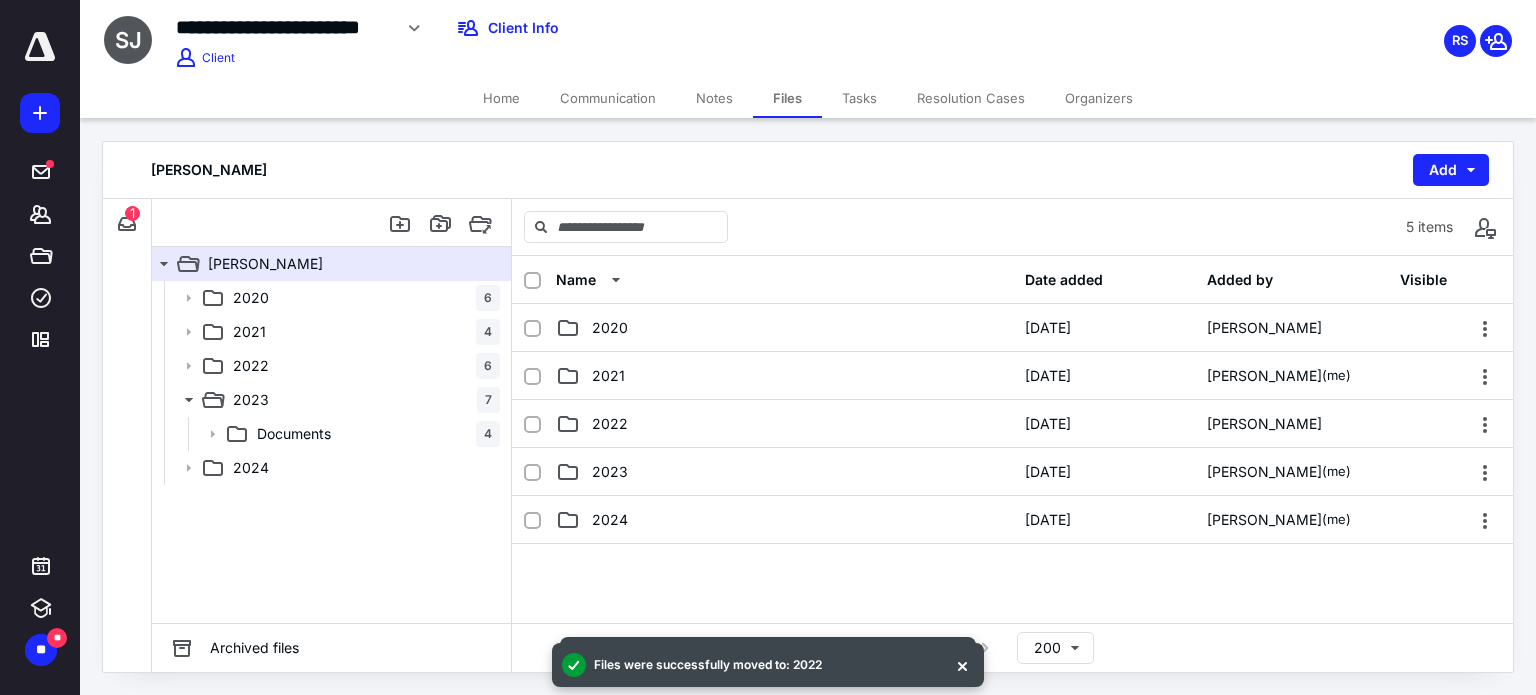 click on "2024" at bounding box center [784, 520] 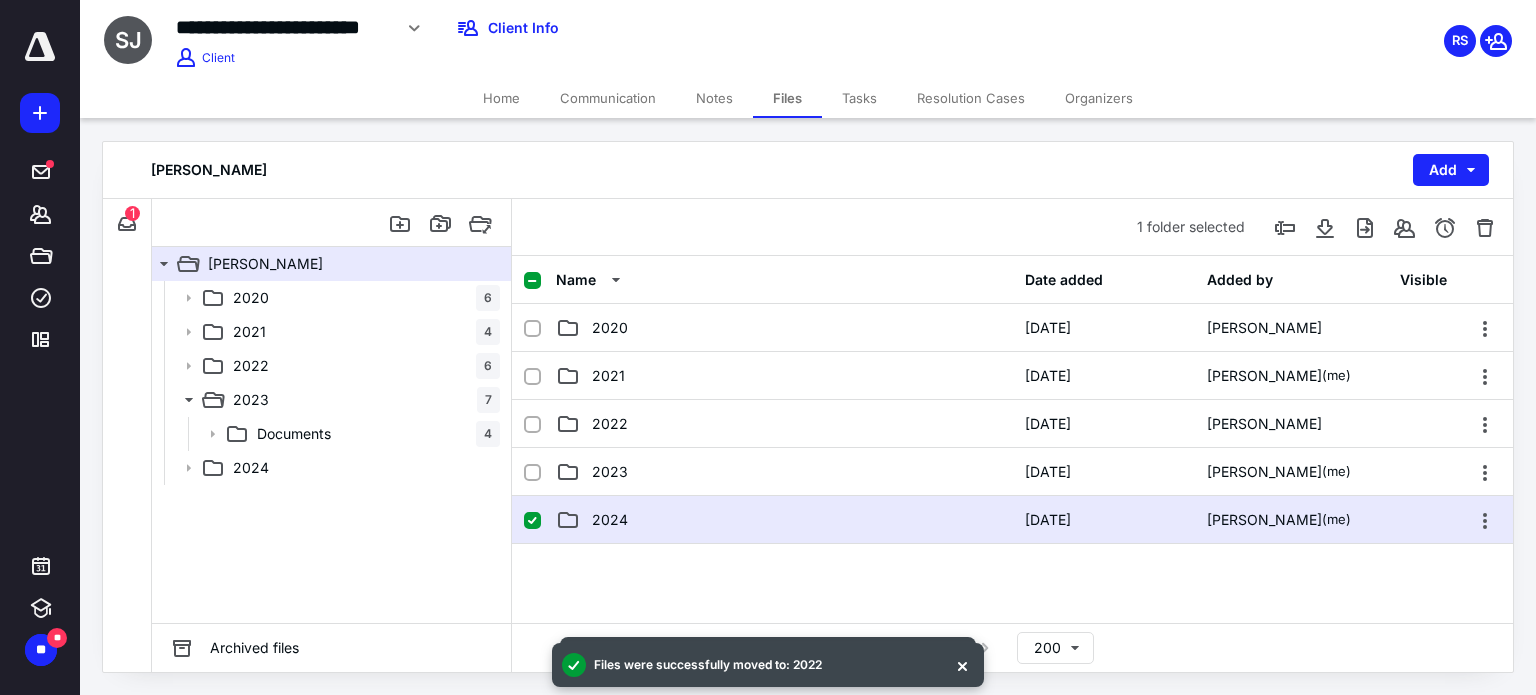 click on "2024" at bounding box center (784, 520) 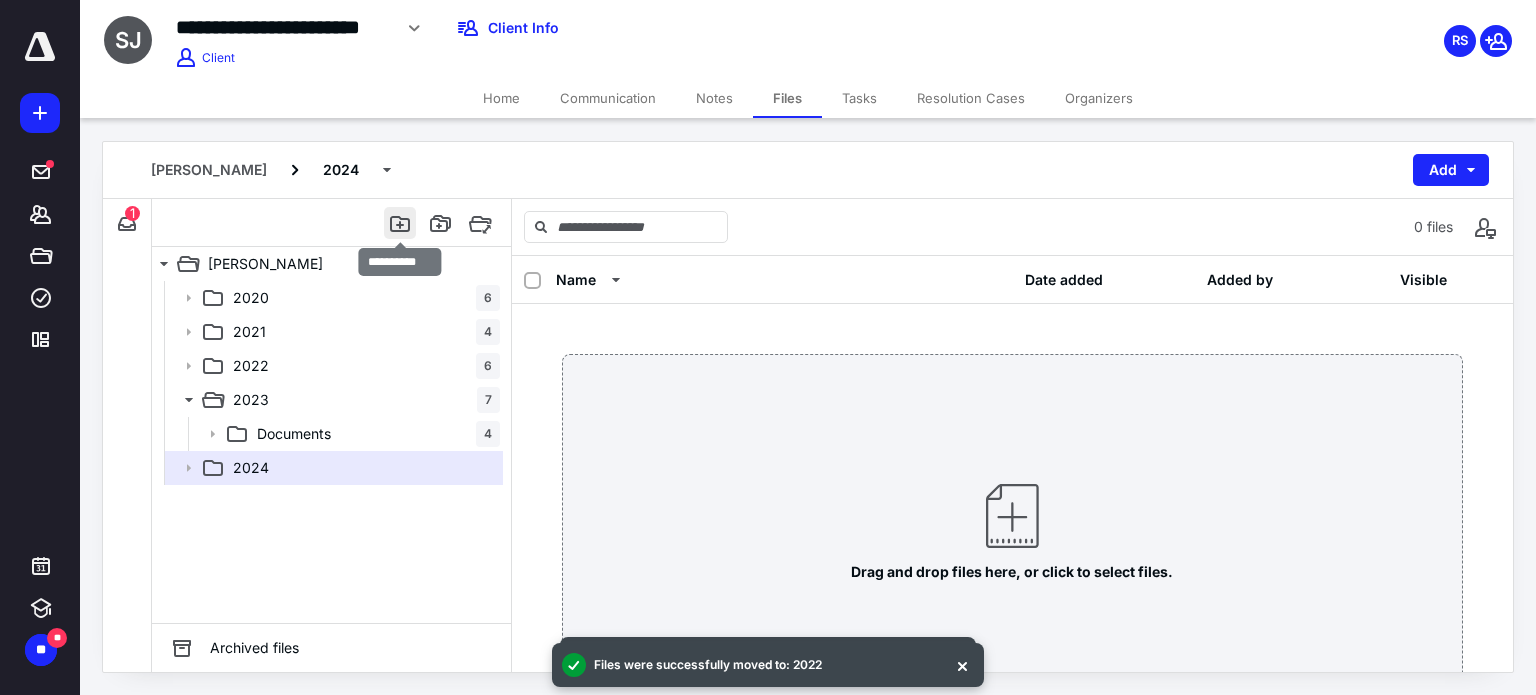 click at bounding box center (400, 223) 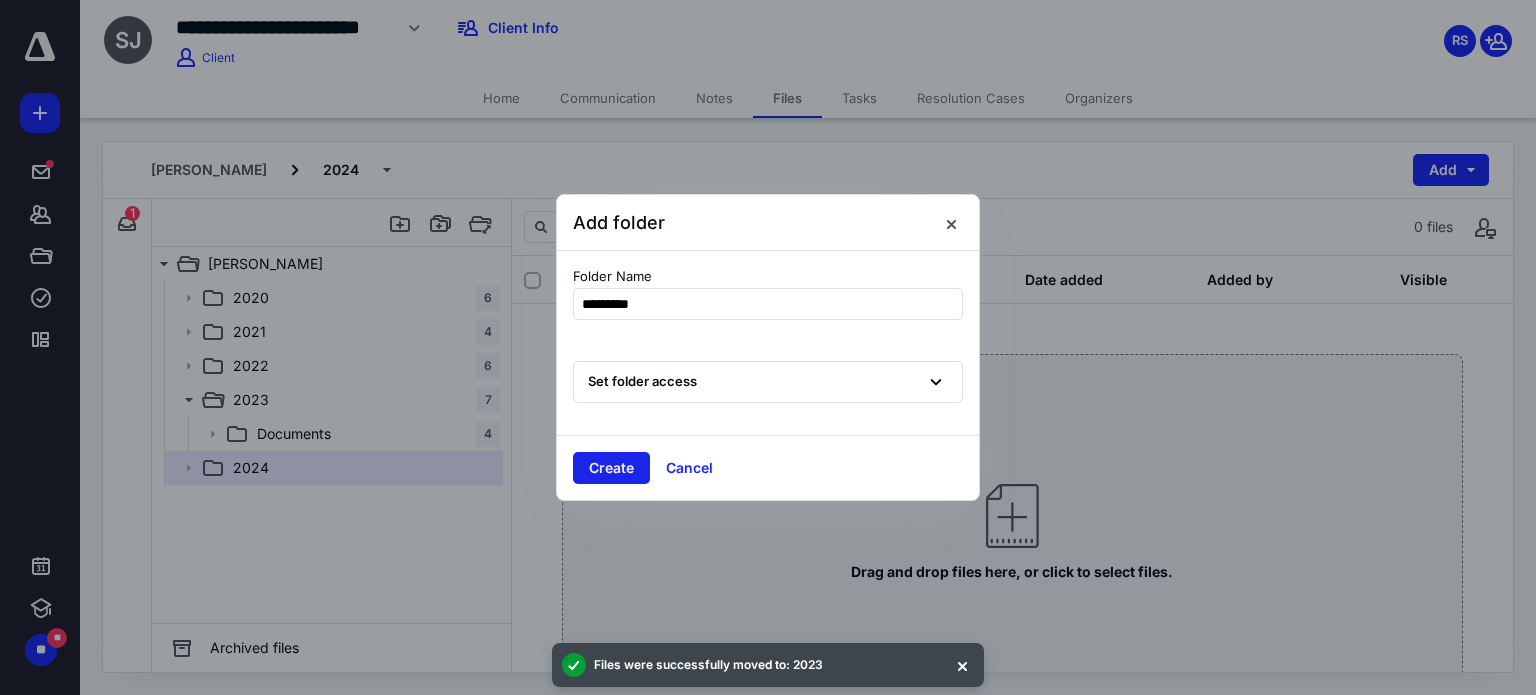 type on "*********" 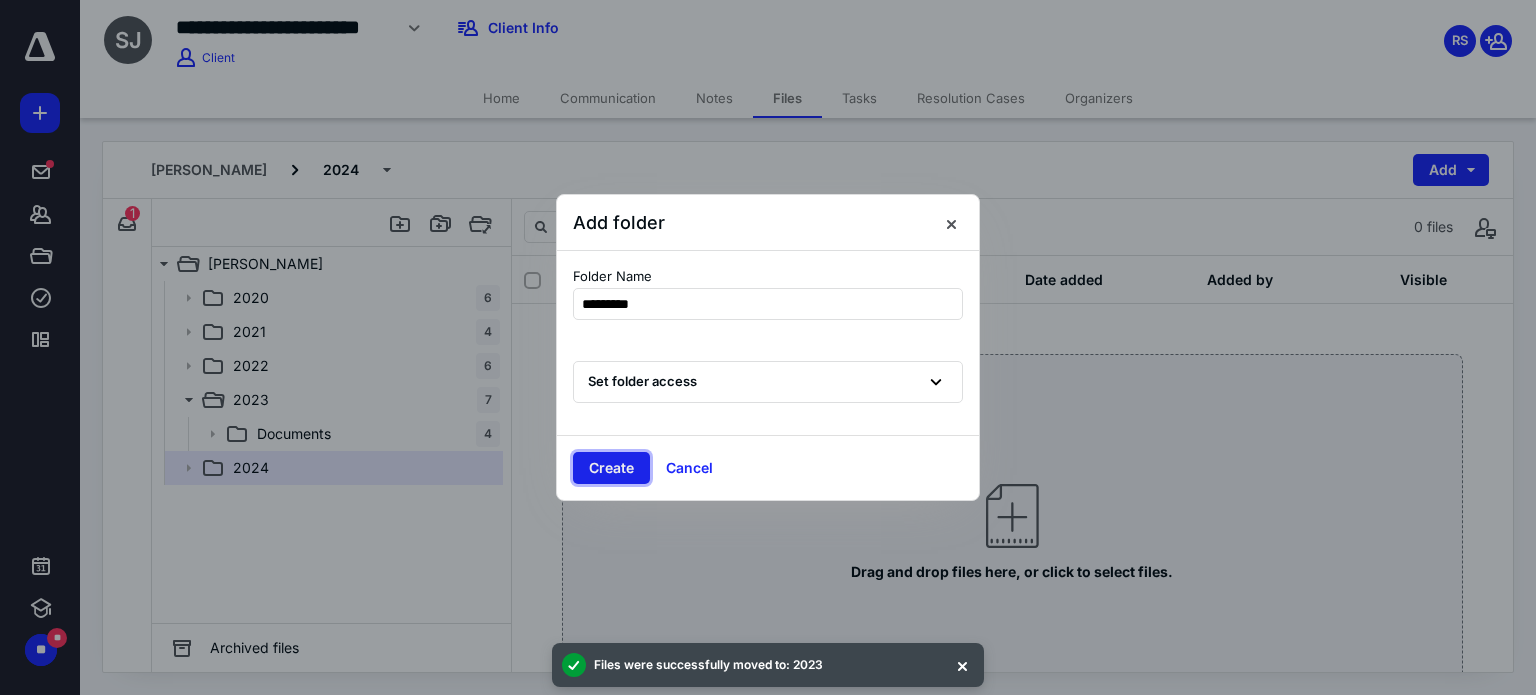 click on "Create" at bounding box center [611, 468] 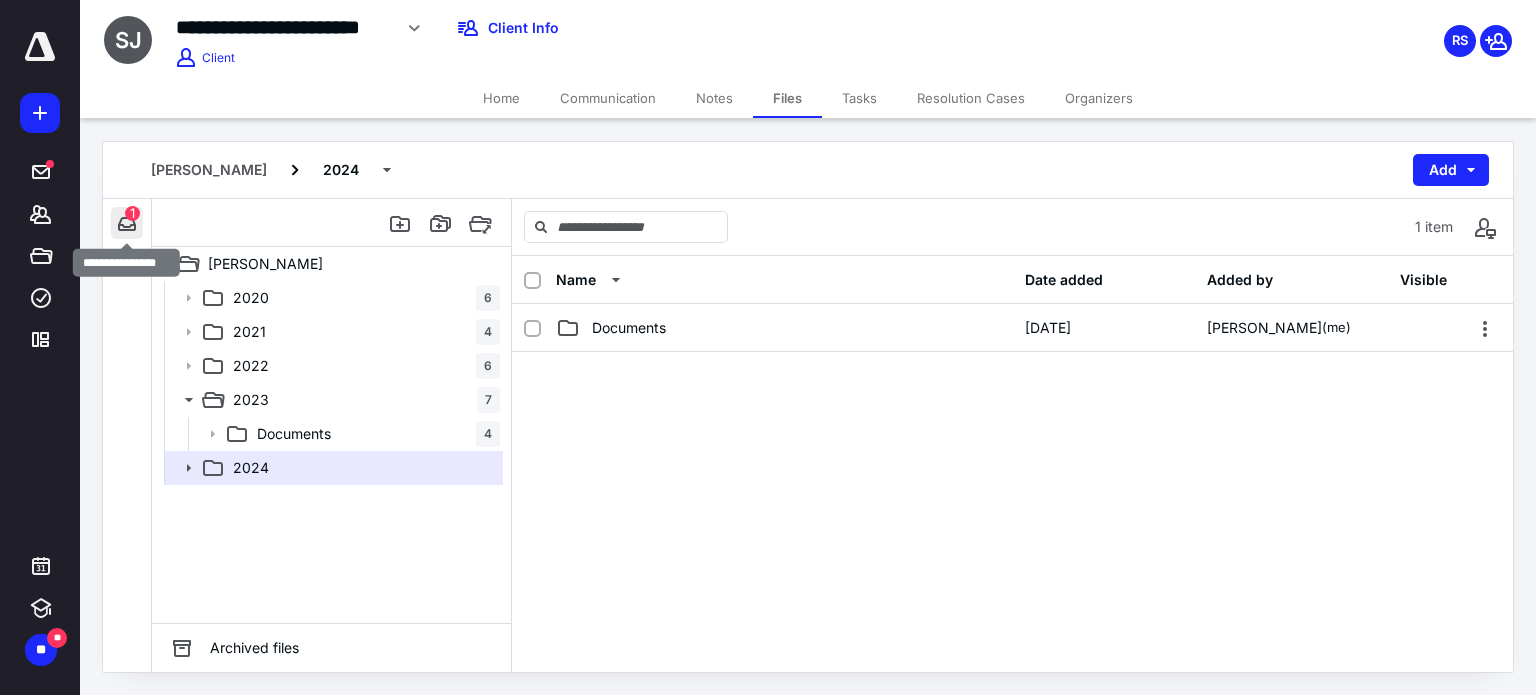 click at bounding box center (127, 223) 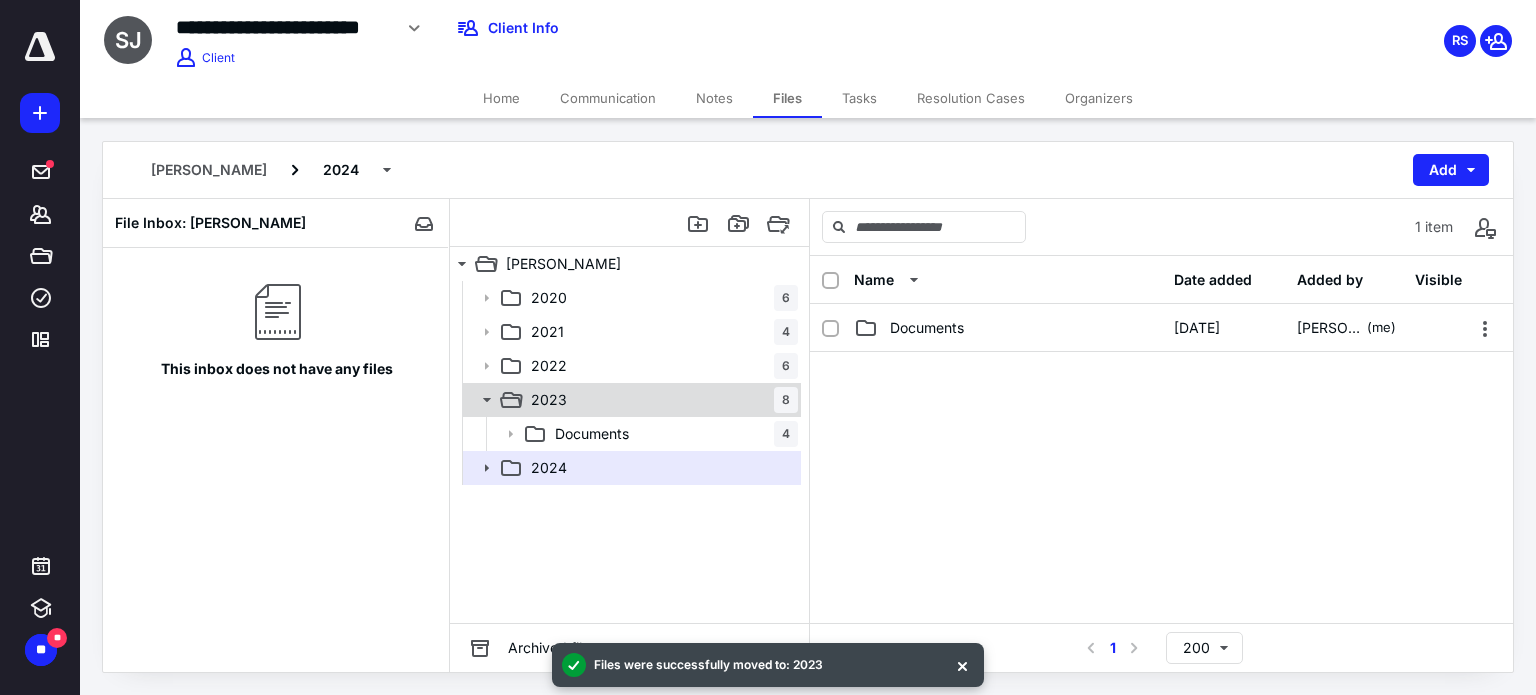 click on "2023" at bounding box center [549, 400] 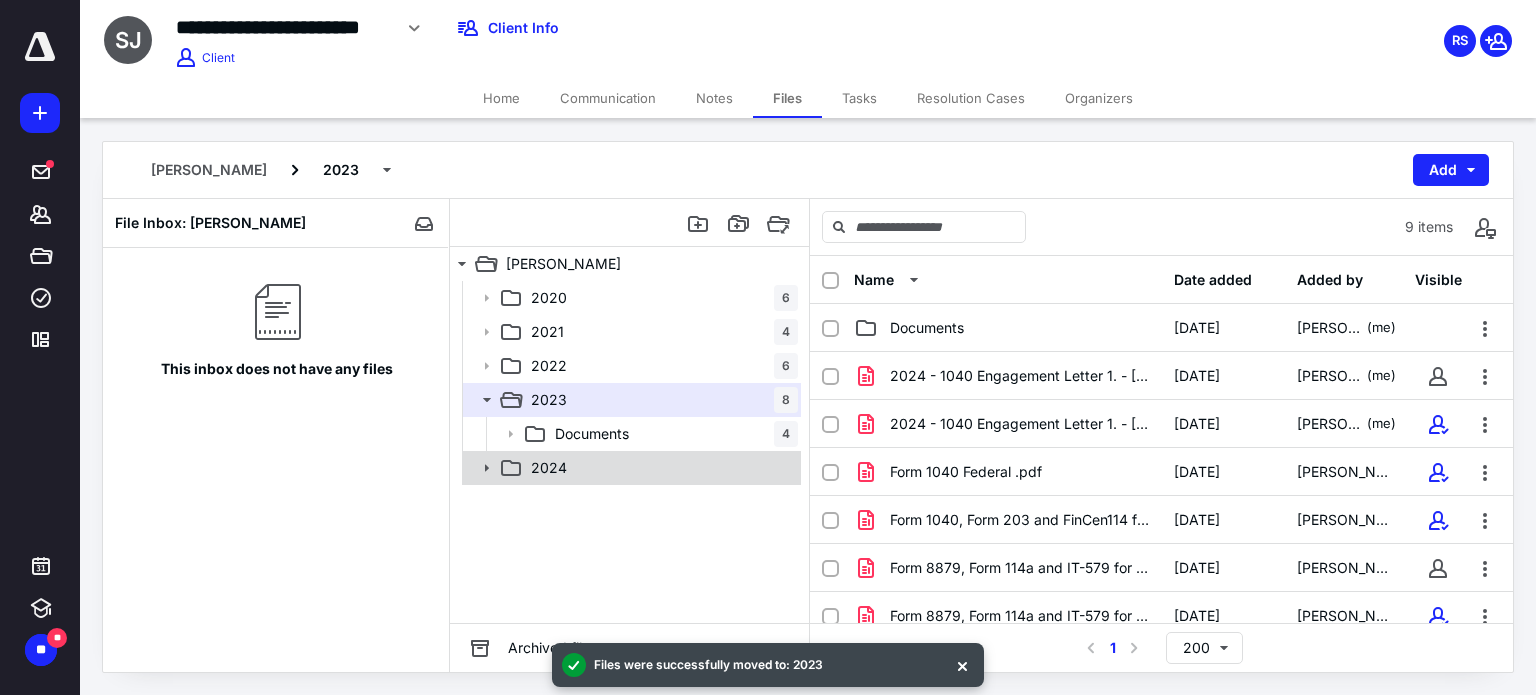 click on "2024" at bounding box center (549, 468) 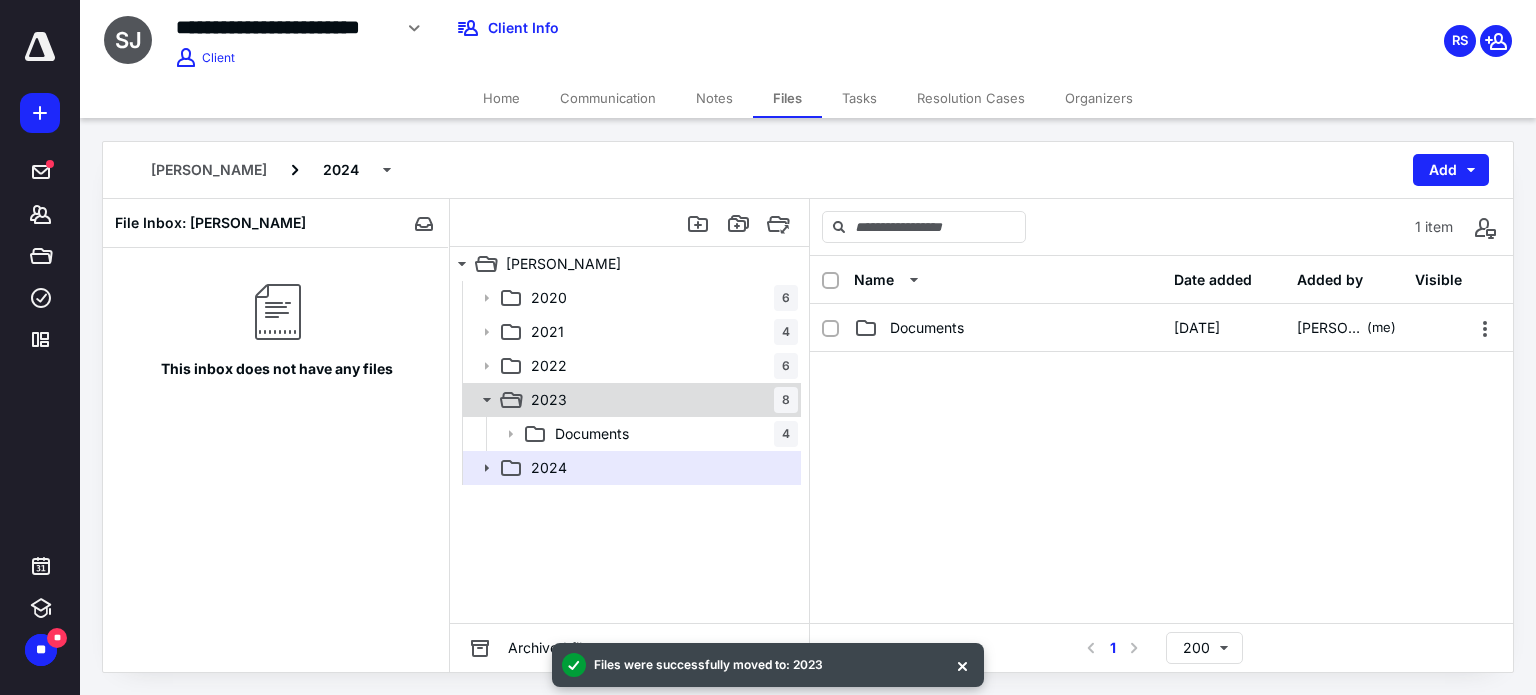 click 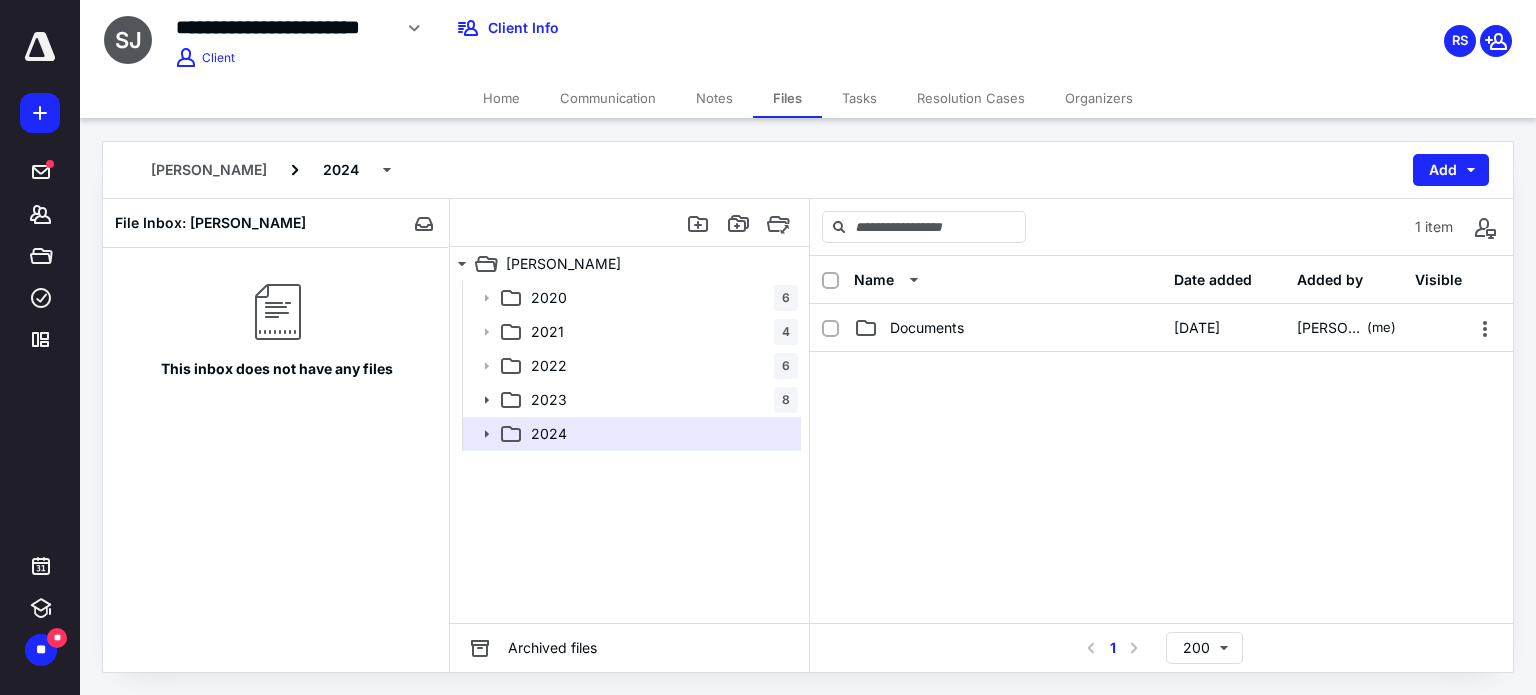click on "Home" at bounding box center (501, 98) 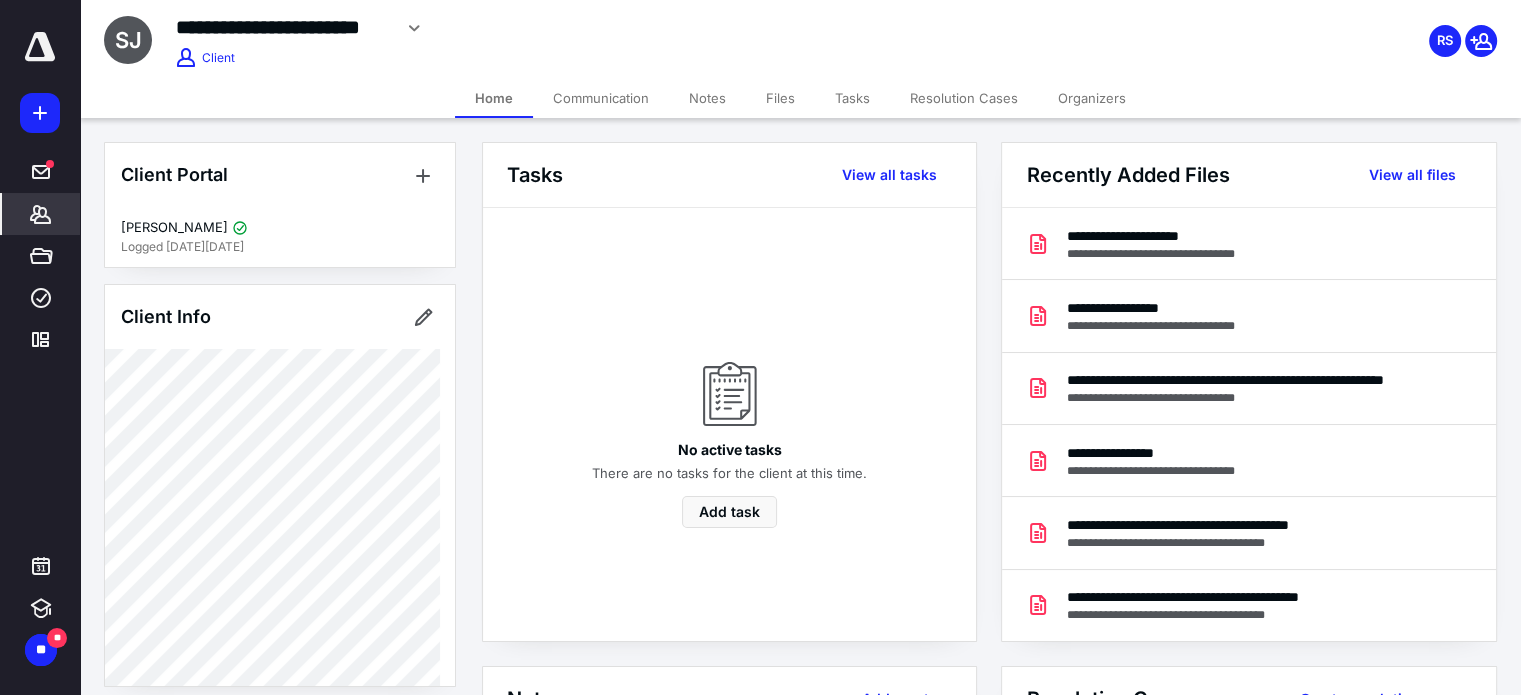 click 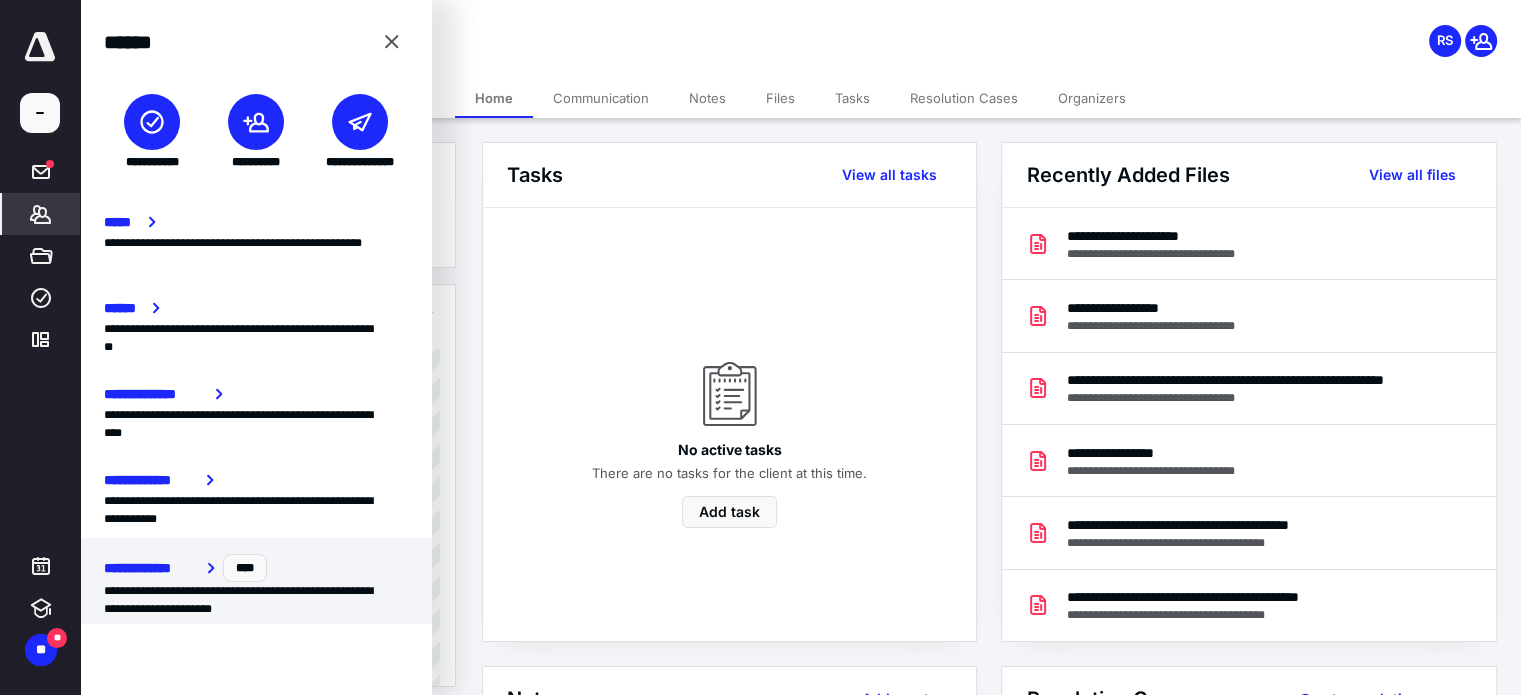 click on "**********" at bounding box center (151, 568) 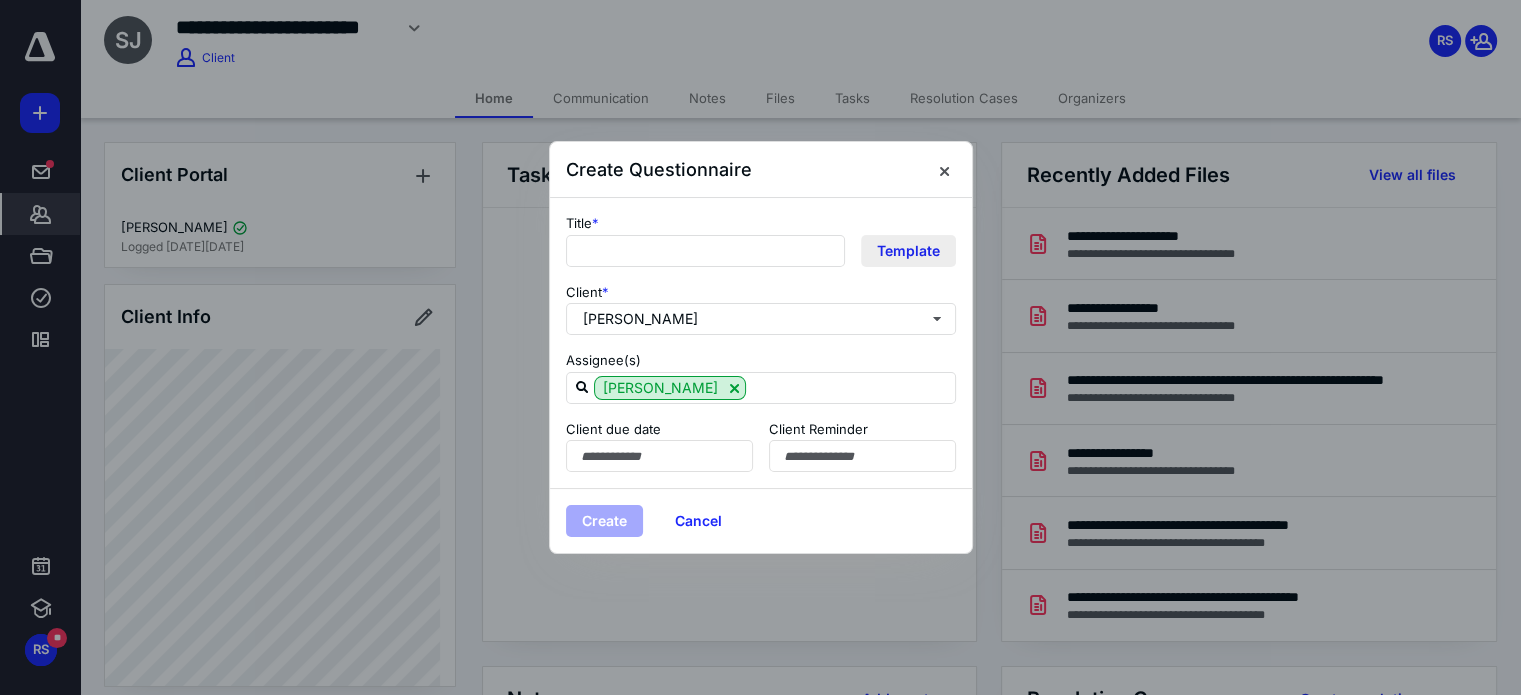 click on "Template" at bounding box center [908, 251] 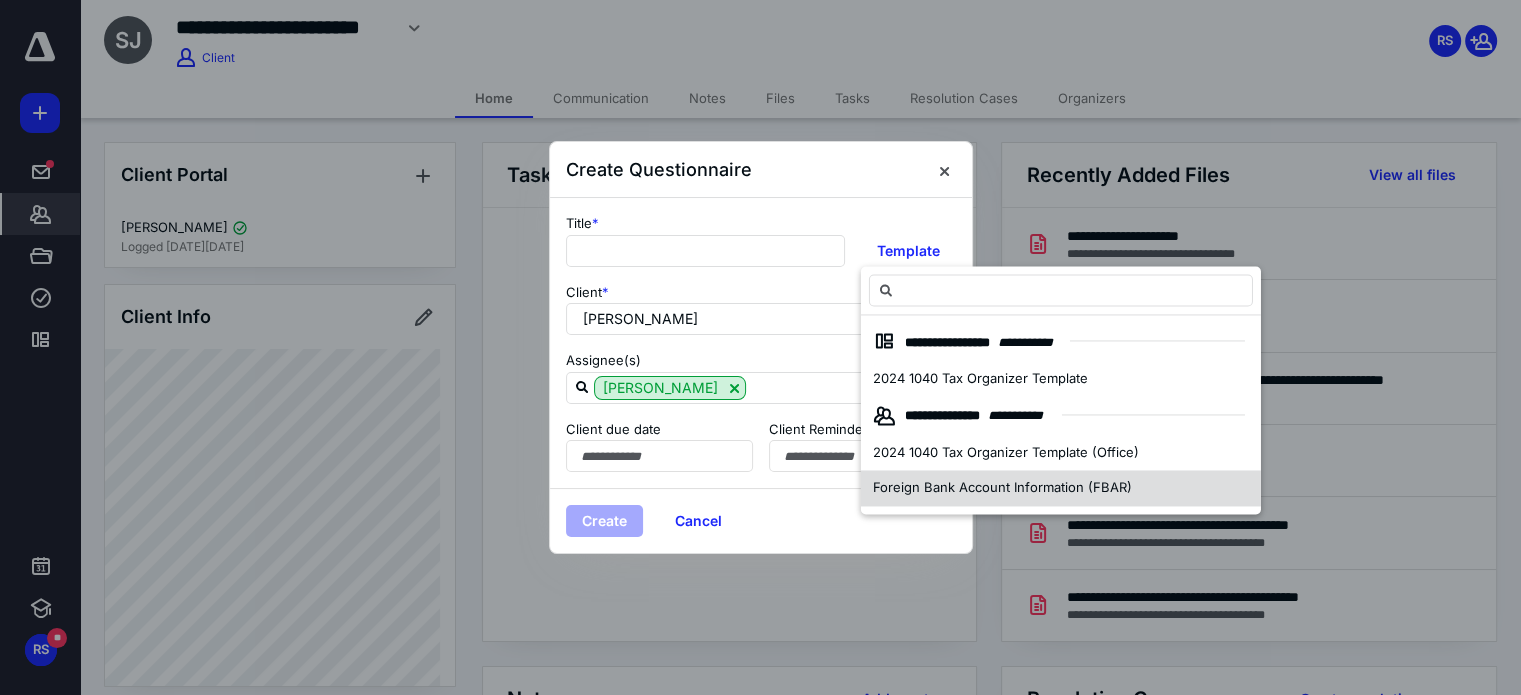 click on "Foreign Bank Account Information (FBAR)" at bounding box center (1002, 488) 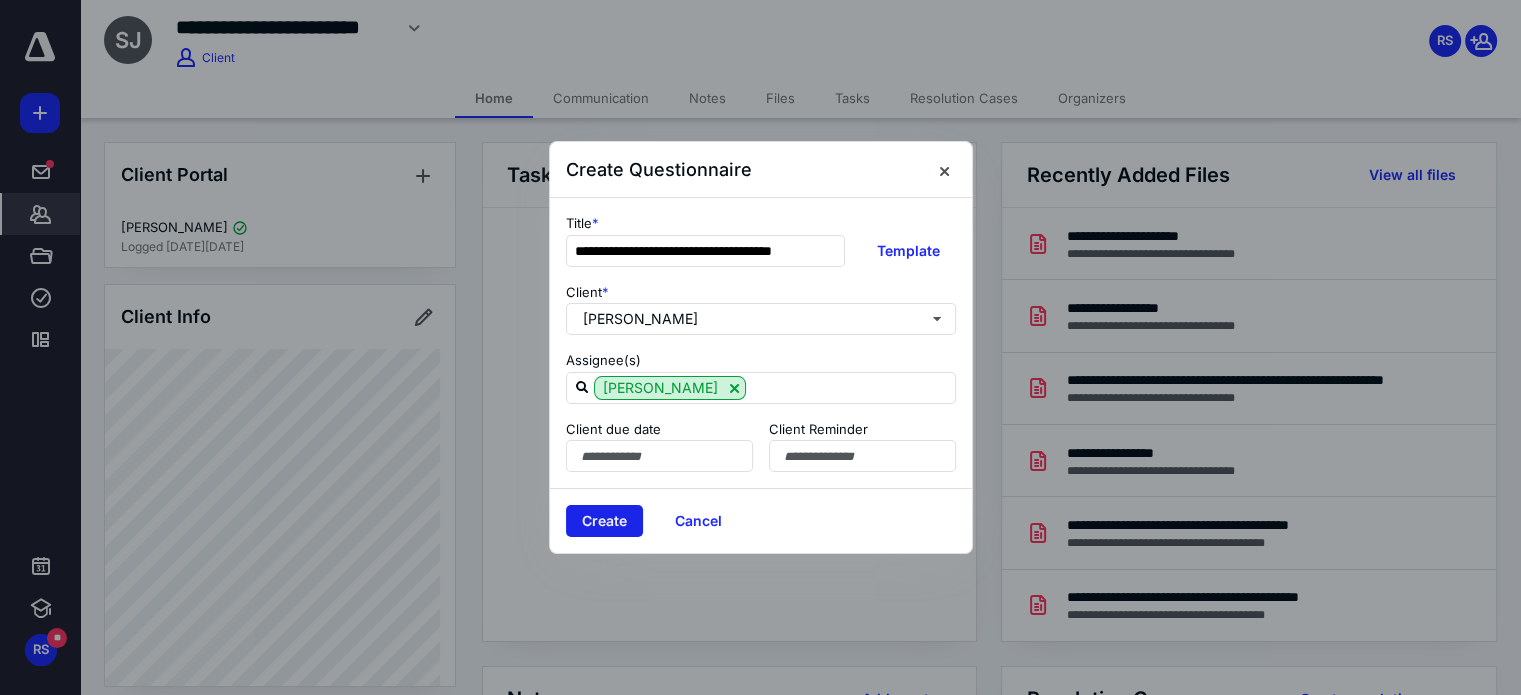 click on "Create" at bounding box center [604, 521] 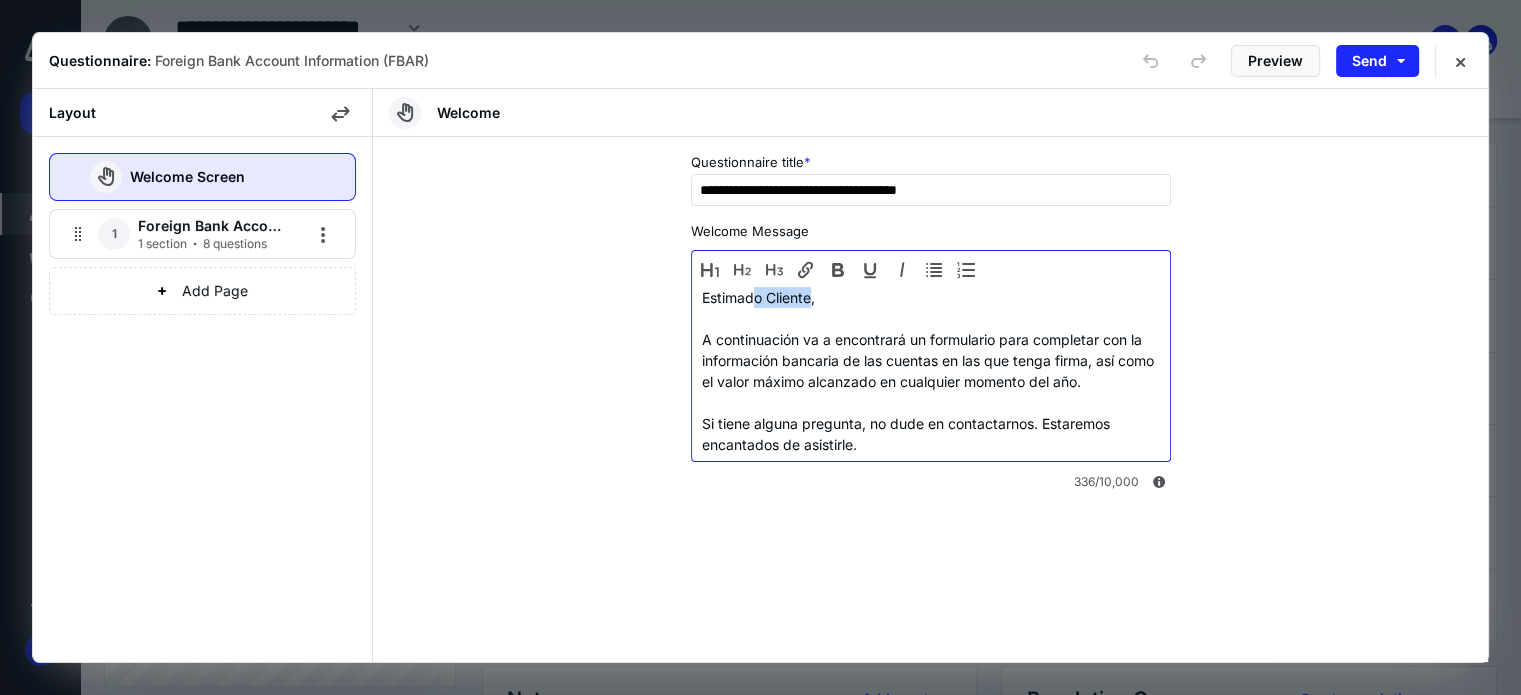 drag, startPoint x: 756, startPoint y: 296, endPoint x: 812, endPoint y: 299, distance: 56.0803 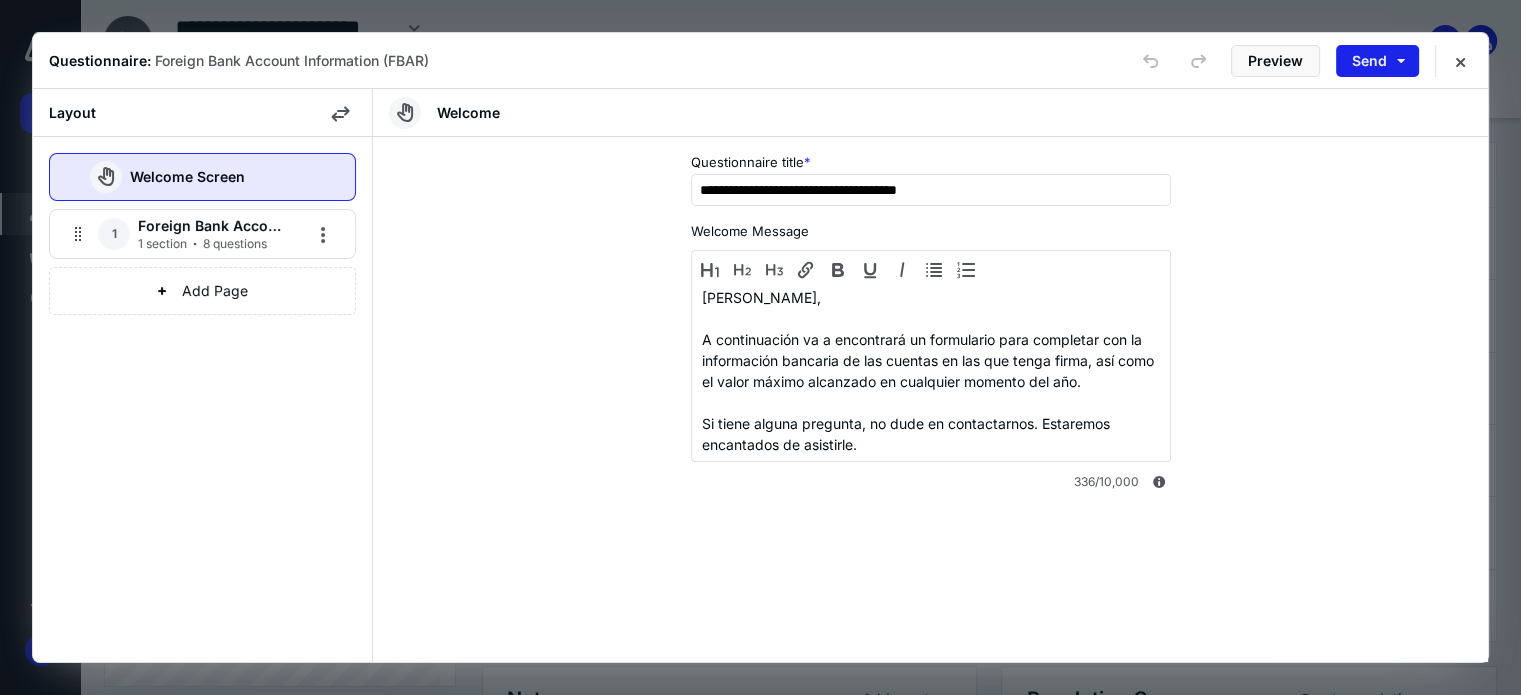 click on "Send" at bounding box center (1377, 61) 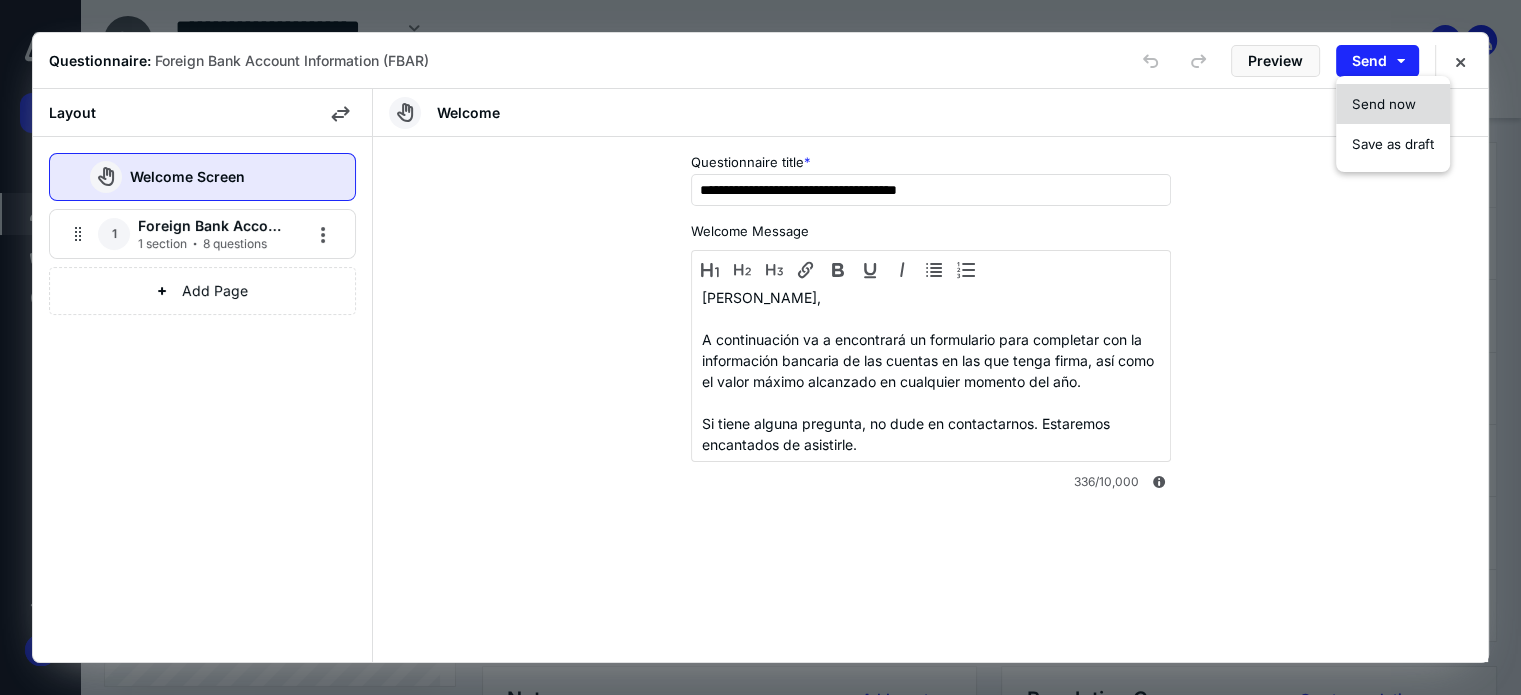 click on "Send now" at bounding box center [1384, 104] 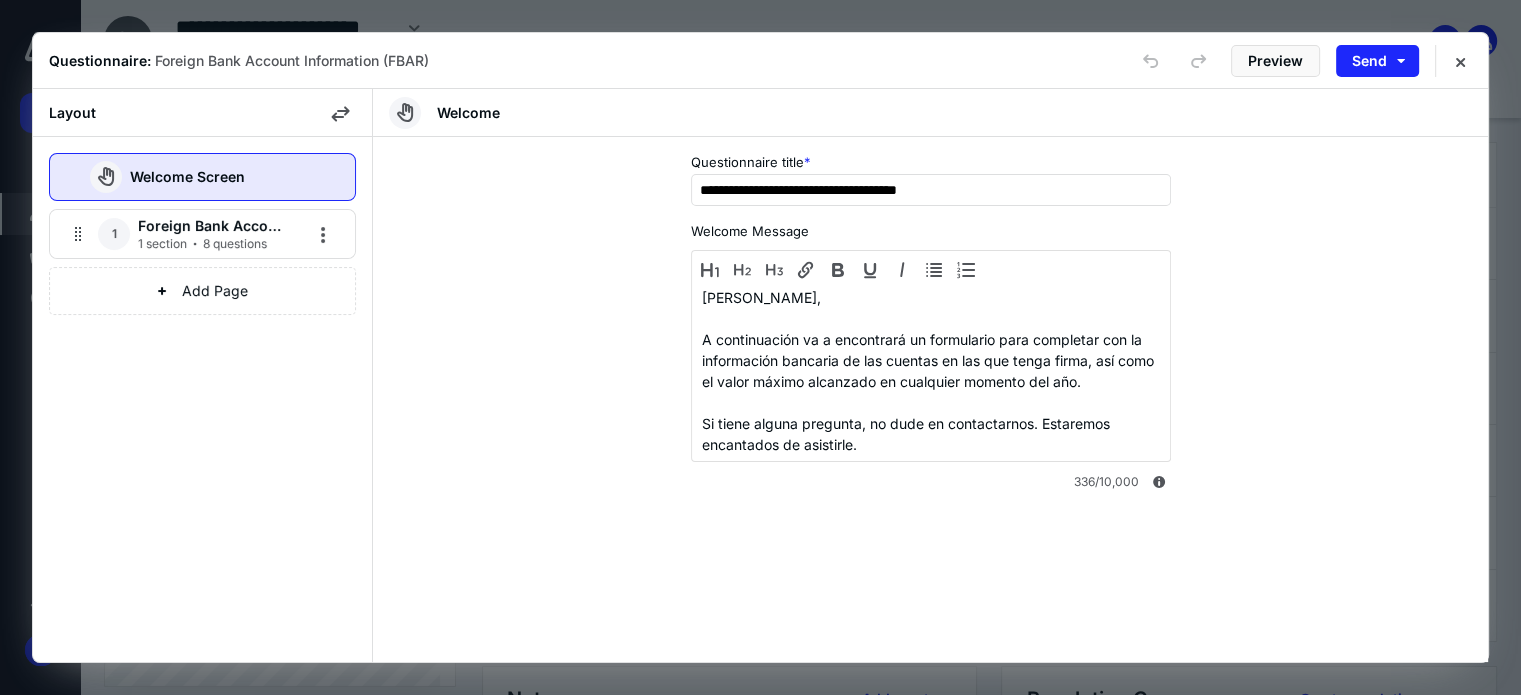 type 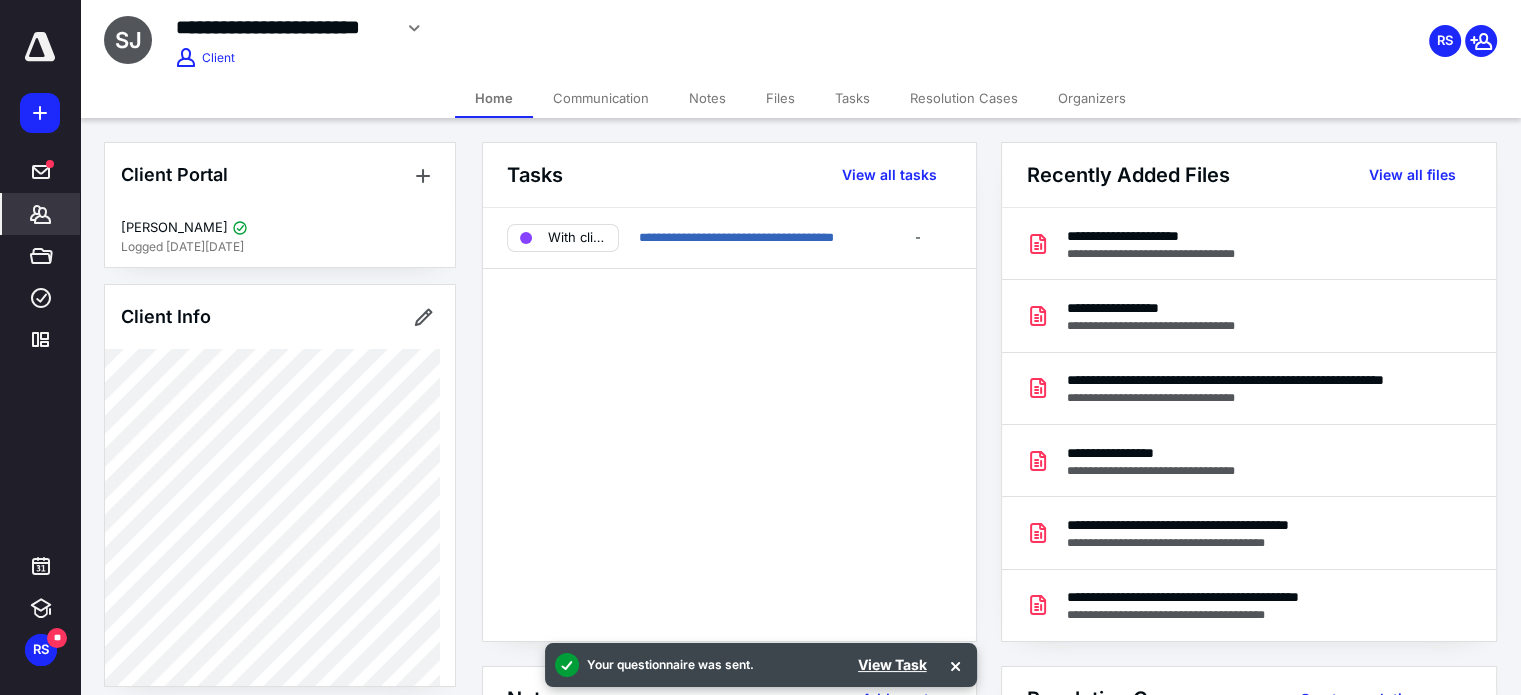 click 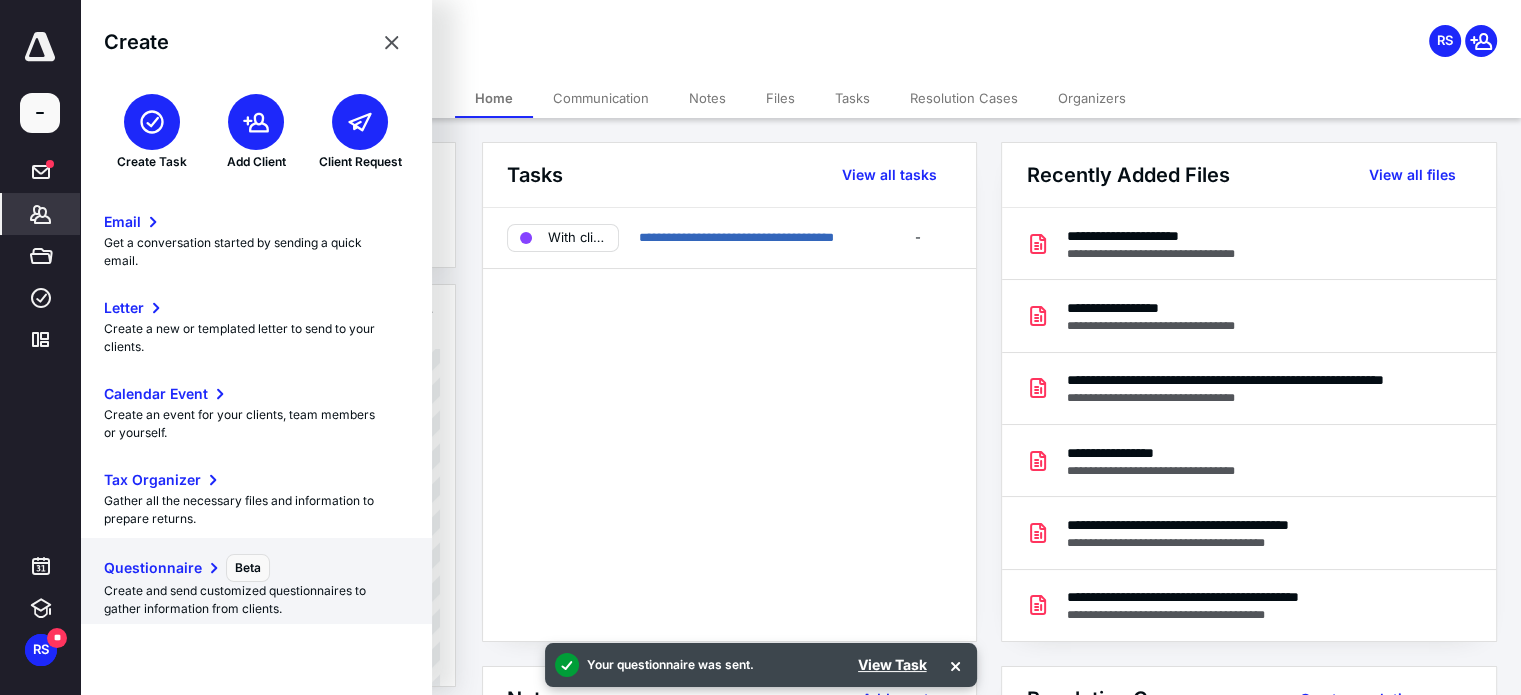 click on "Questionnaire Beta" at bounding box center (256, 568) 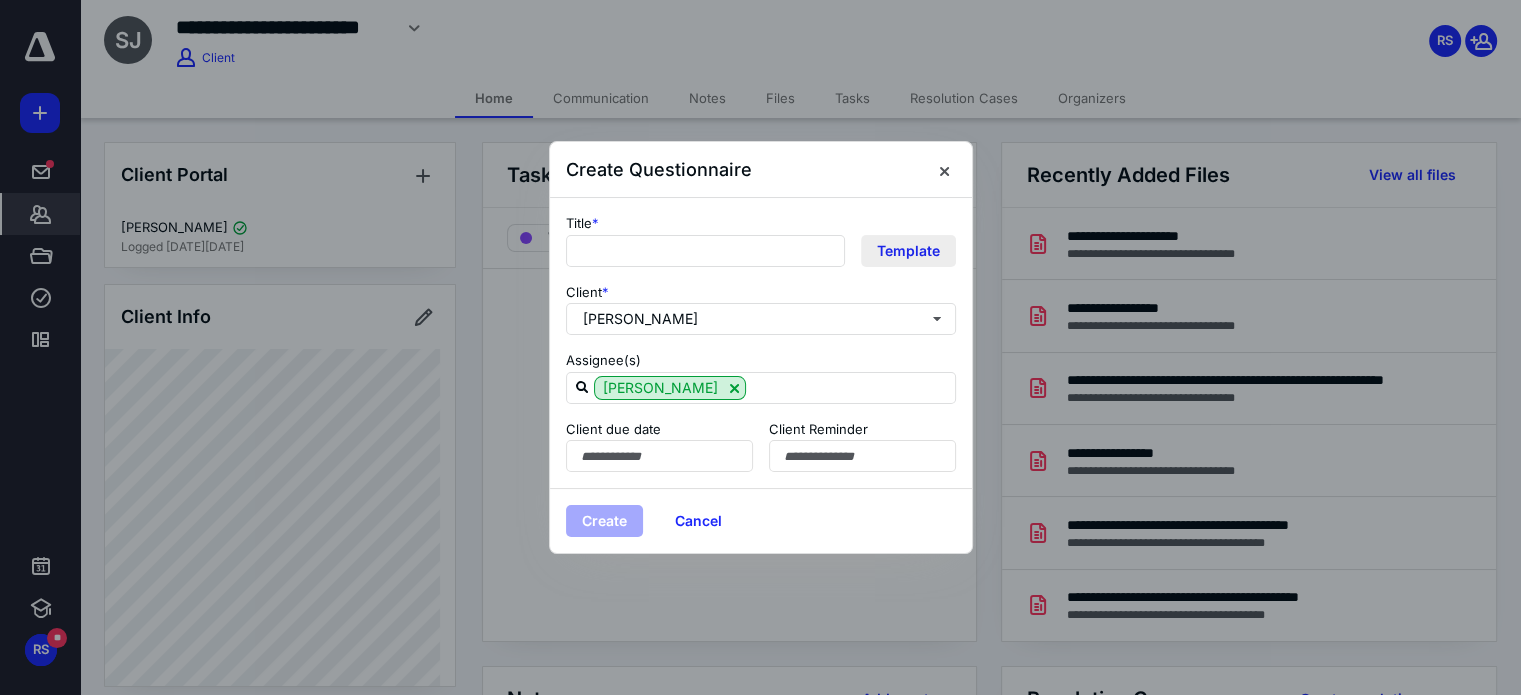 click on "Template" at bounding box center (908, 251) 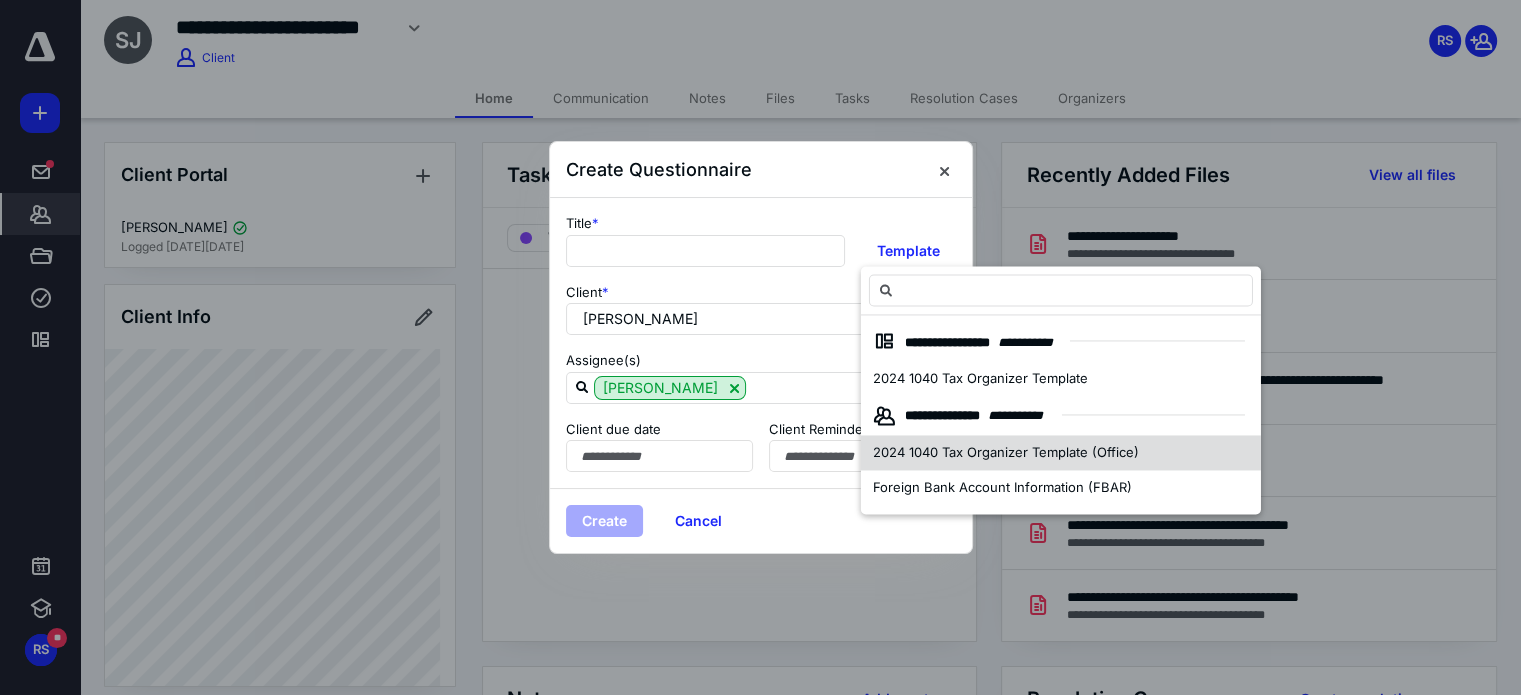click on "2024 1040 Tax Organizer Template (Office)" at bounding box center [1006, 452] 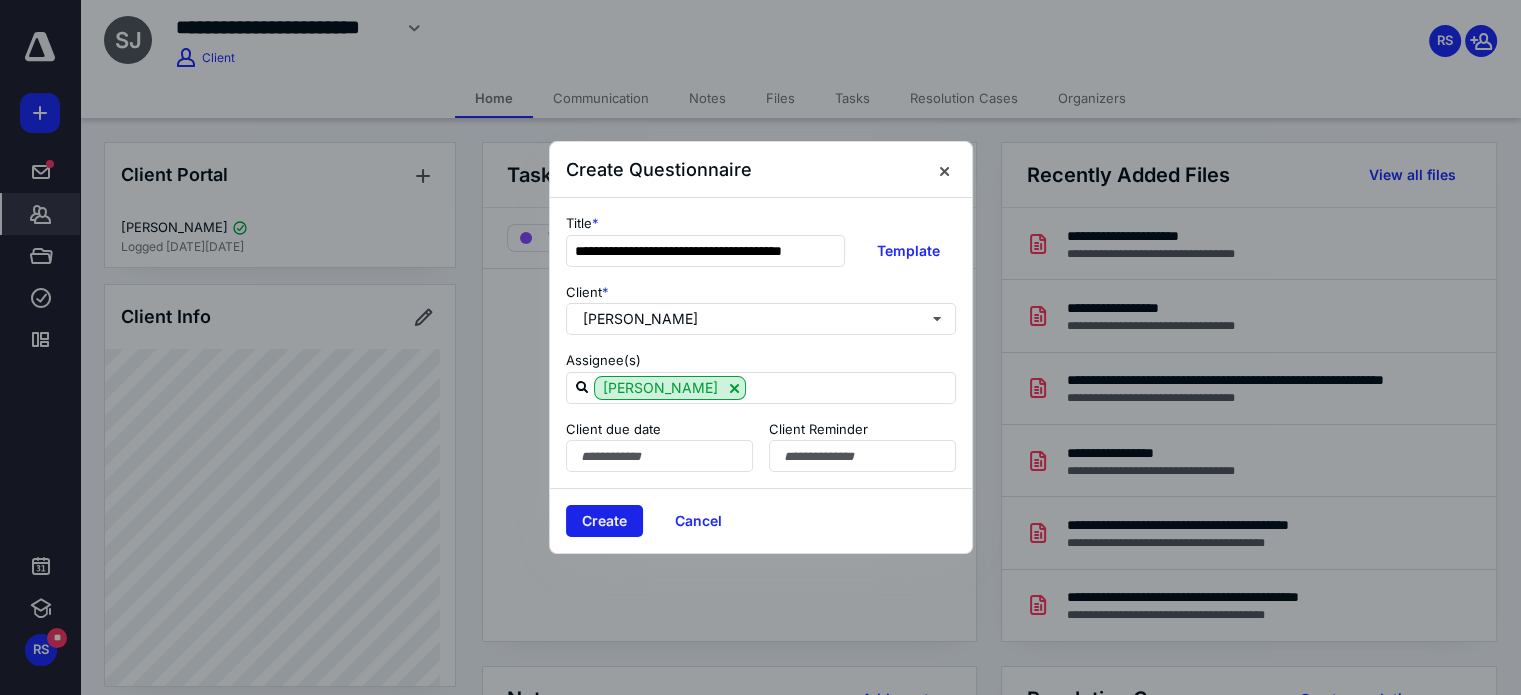 click on "Create" at bounding box center [604, 521] 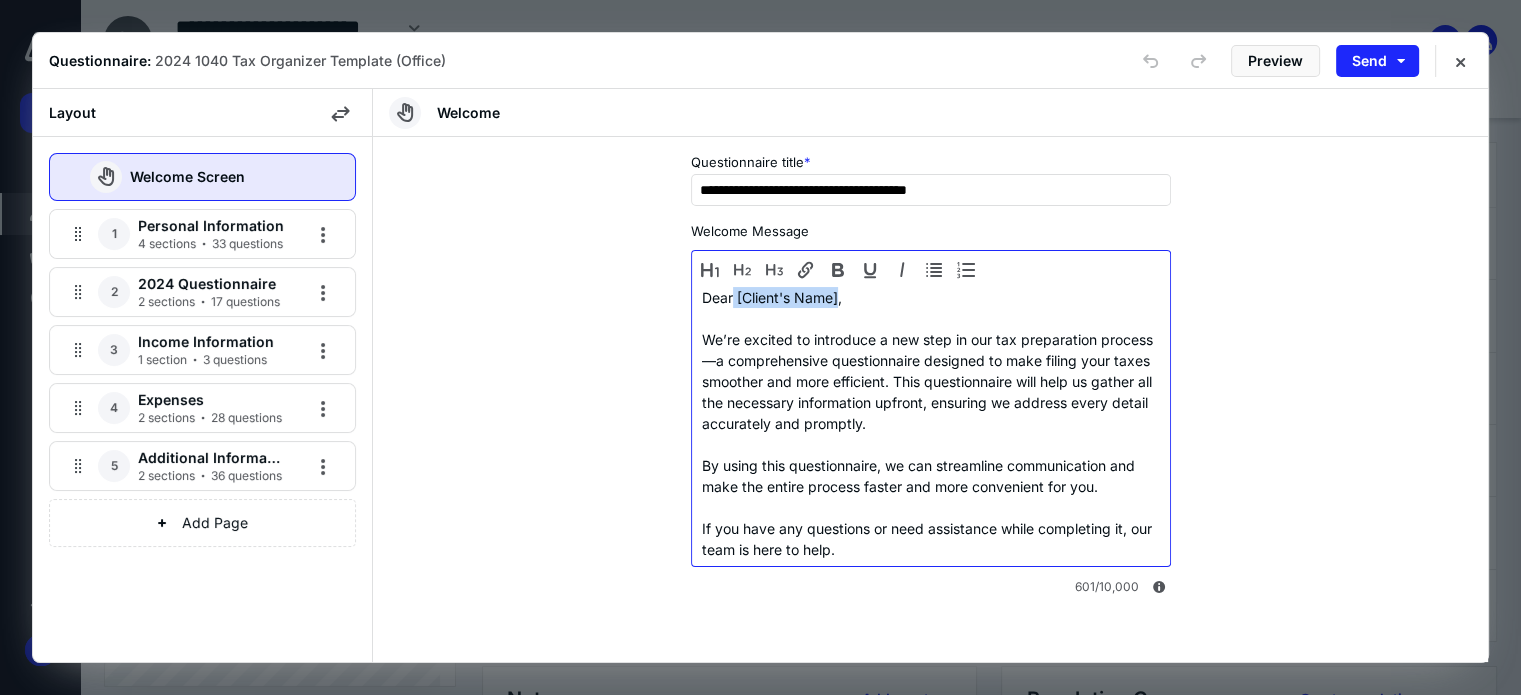 drag, startPoint x: 734, startPoint y: 295, endPoint x: 837, endPoint y: 288, distance: 103.23759 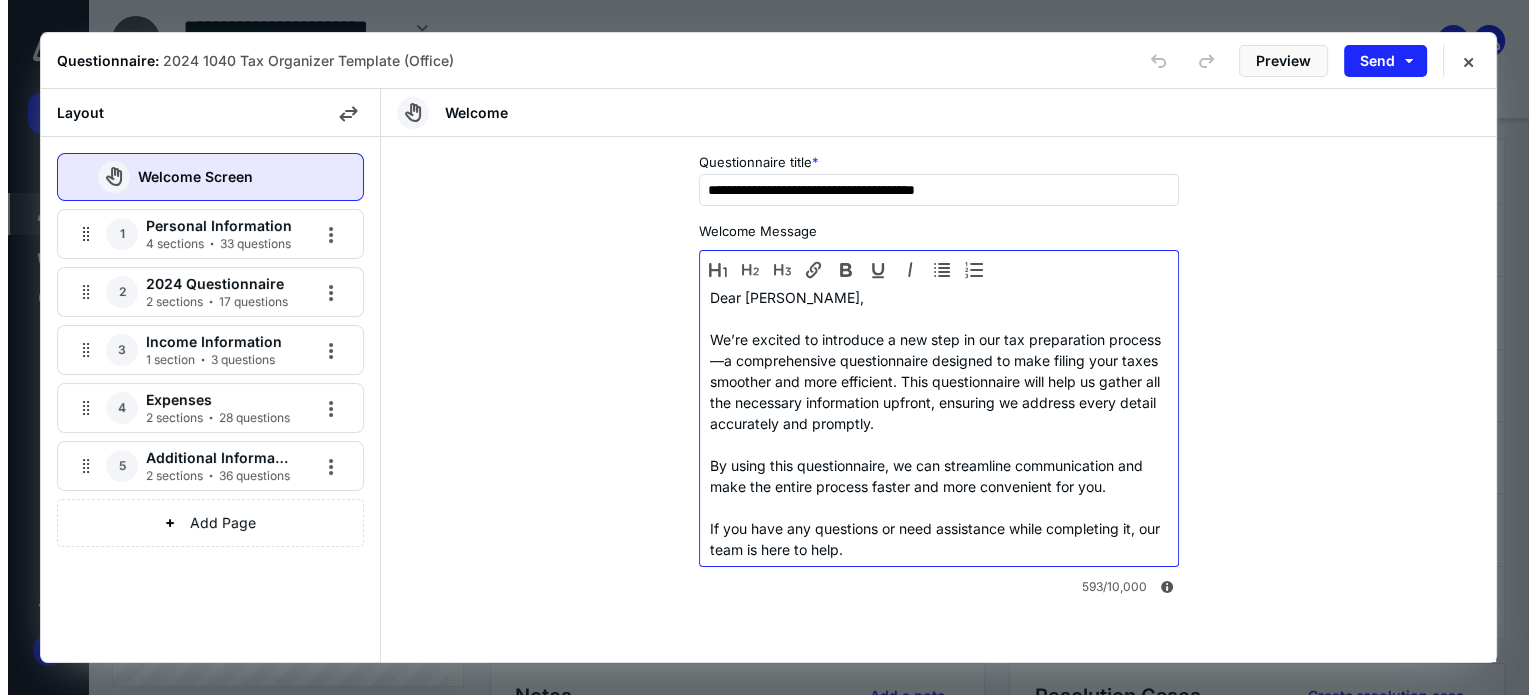 scroll, scrollTop: 0, scrollLeft: 0, axis: both 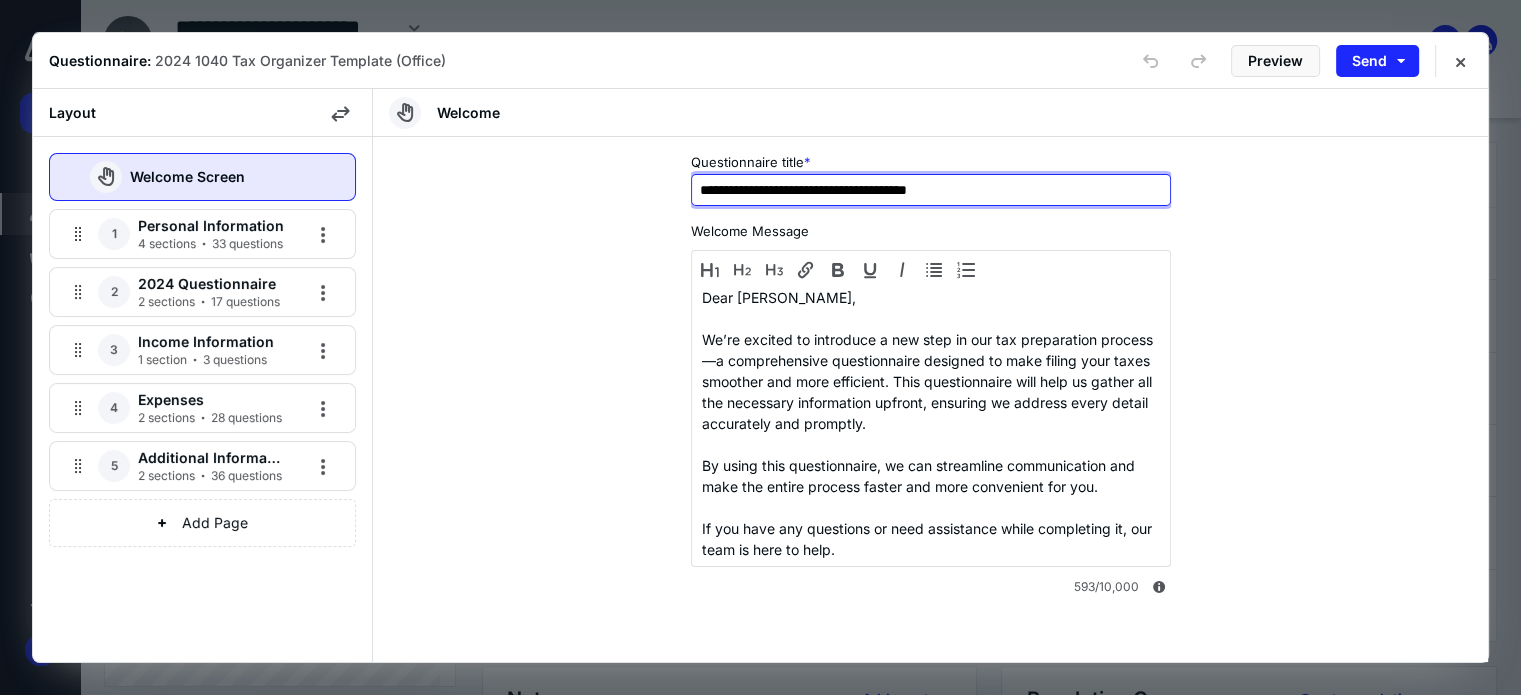 drag, startPoint x: 1011, startPoint y: 190, endPoint x: 864, endPoint y: 191, distance: 147.0034 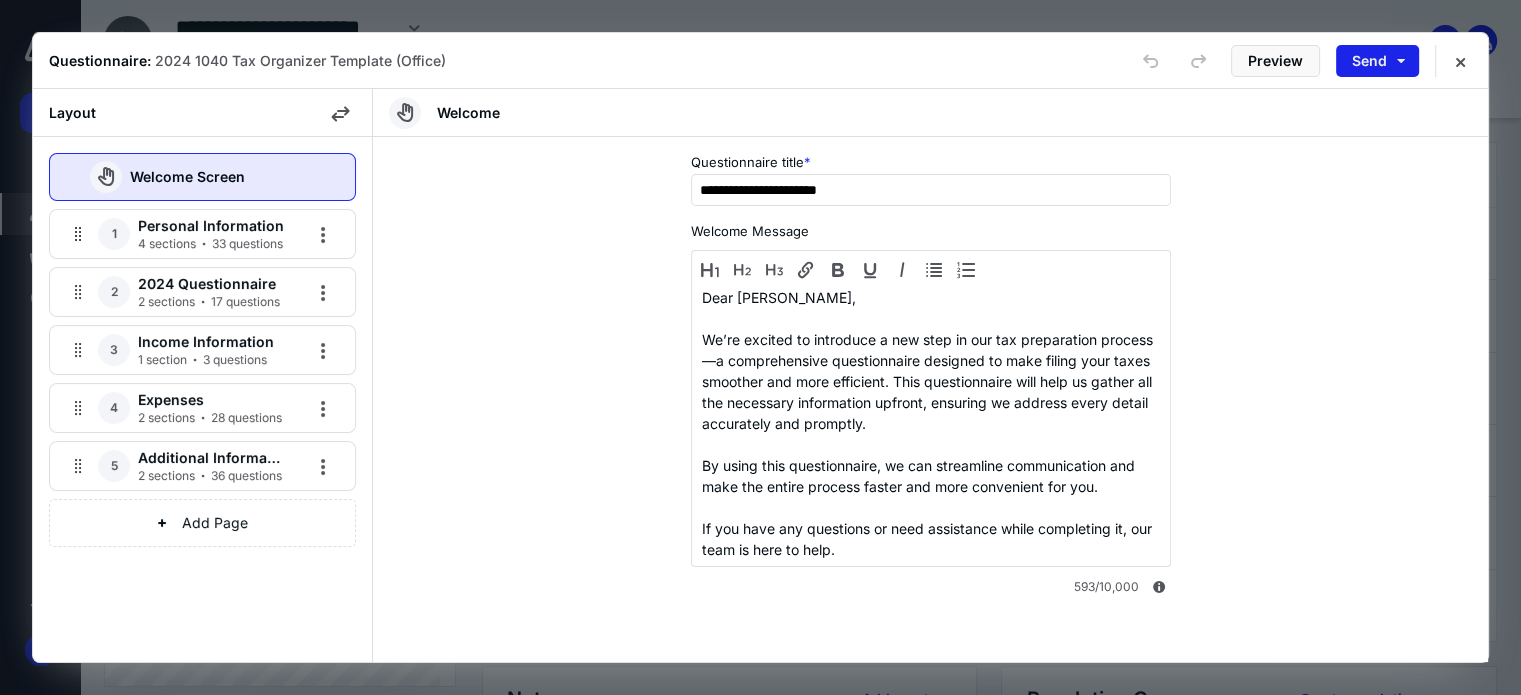 click on "Send" at bounding box center [1377, 61] 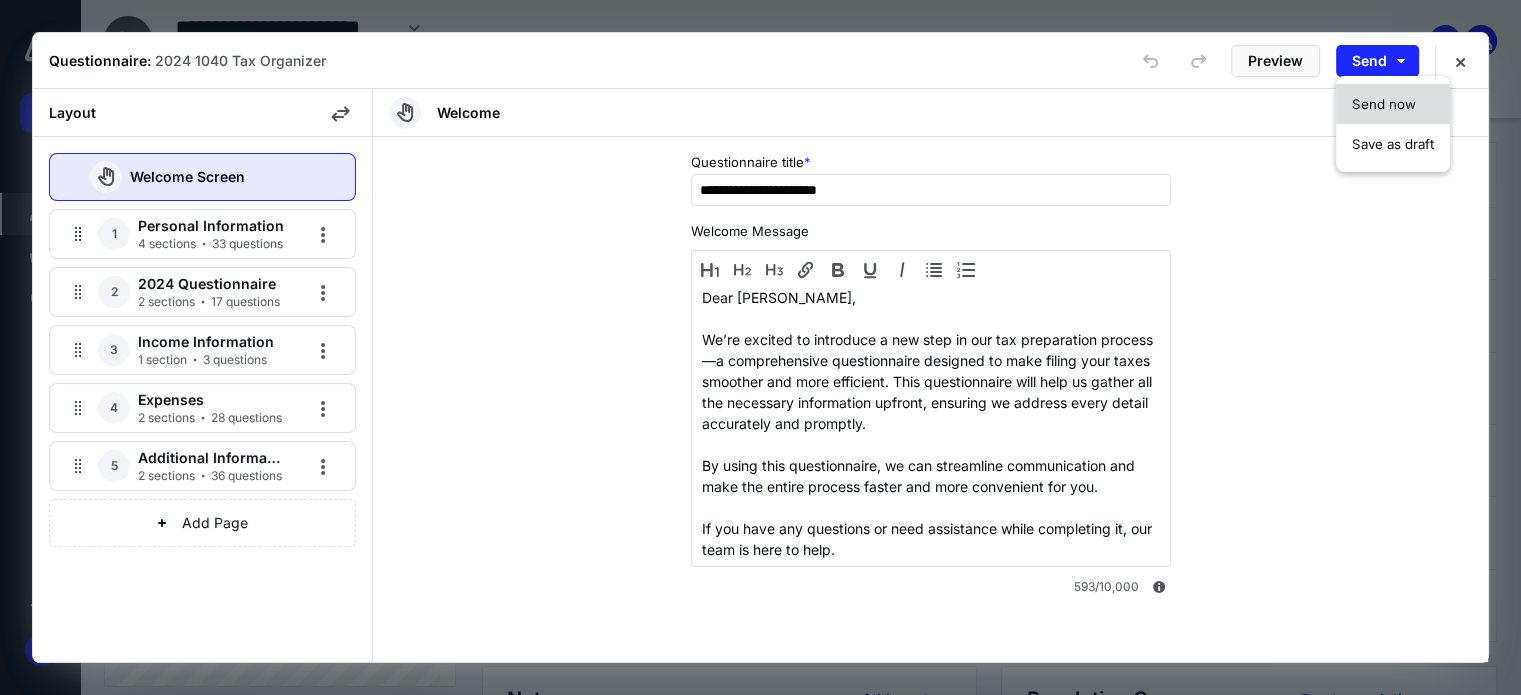 click on "Send now" at bounding box center (1393, 104) 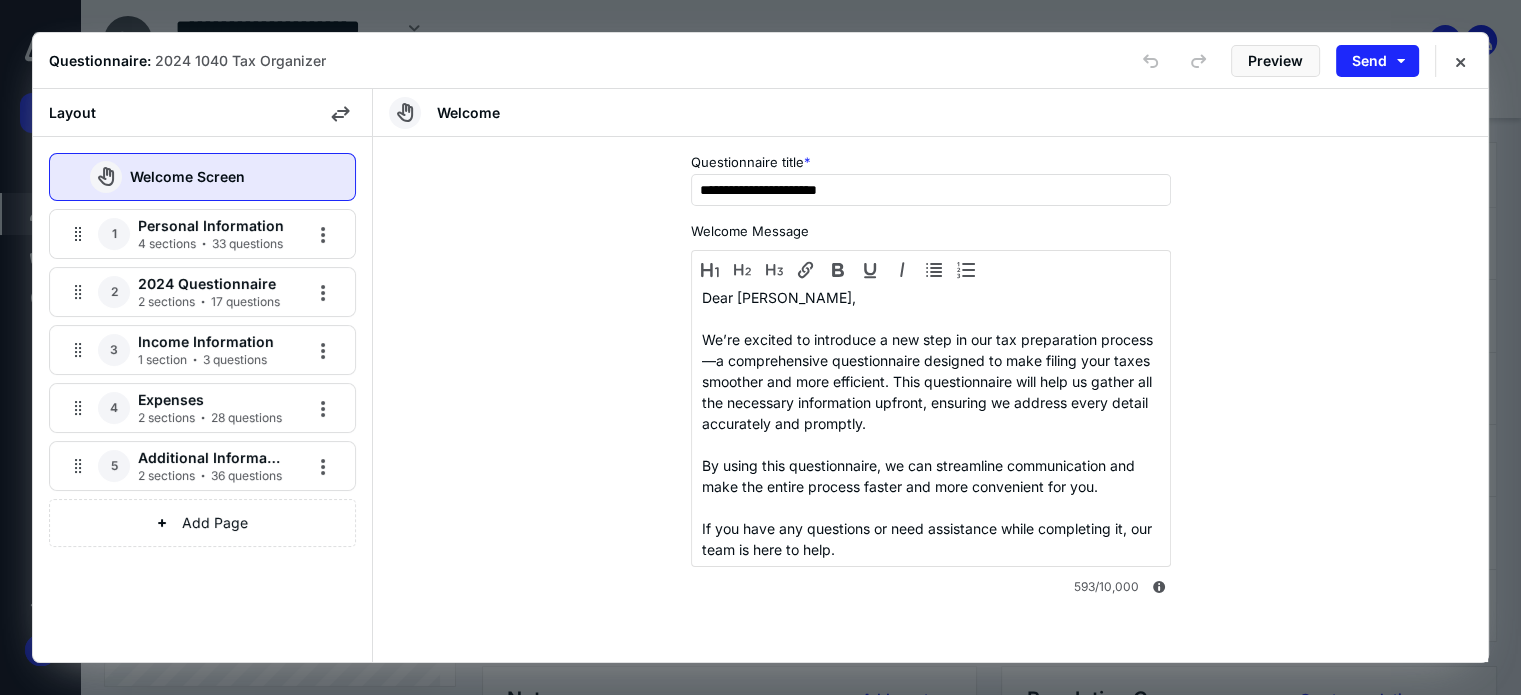 type 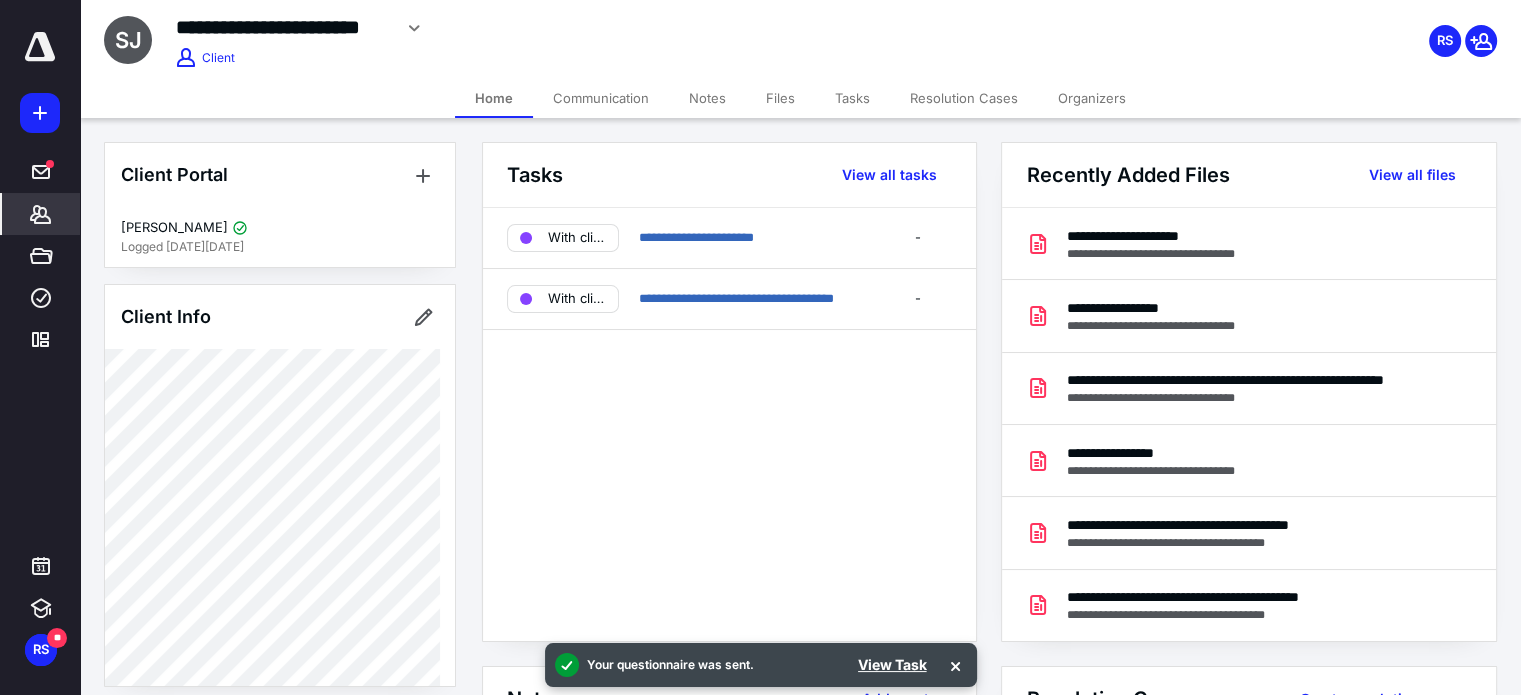 click on "Resolution Cases" at bounding box center (964, 98) 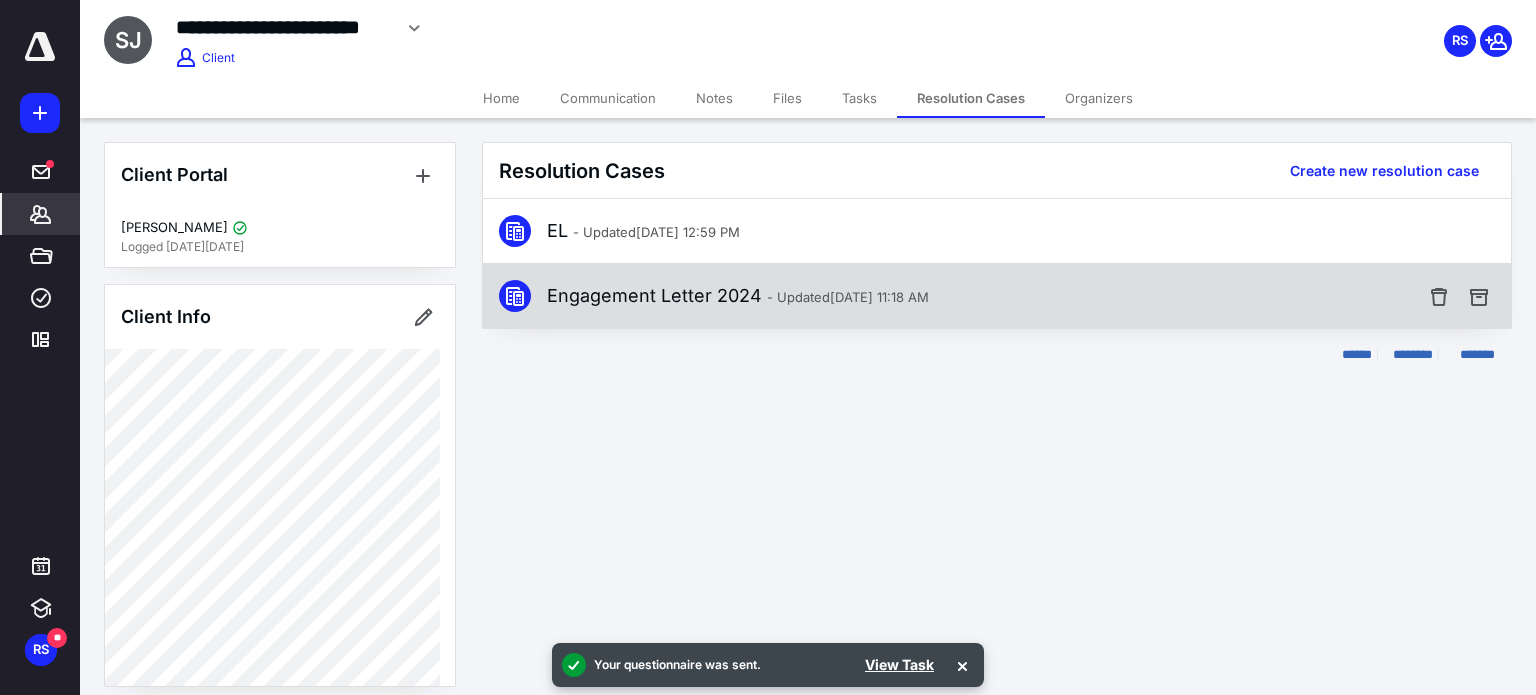 click on "Engagement Letter 2024   - Updated  Jul 24, 2024 11:18 AM" at bounding box center (738, 296) 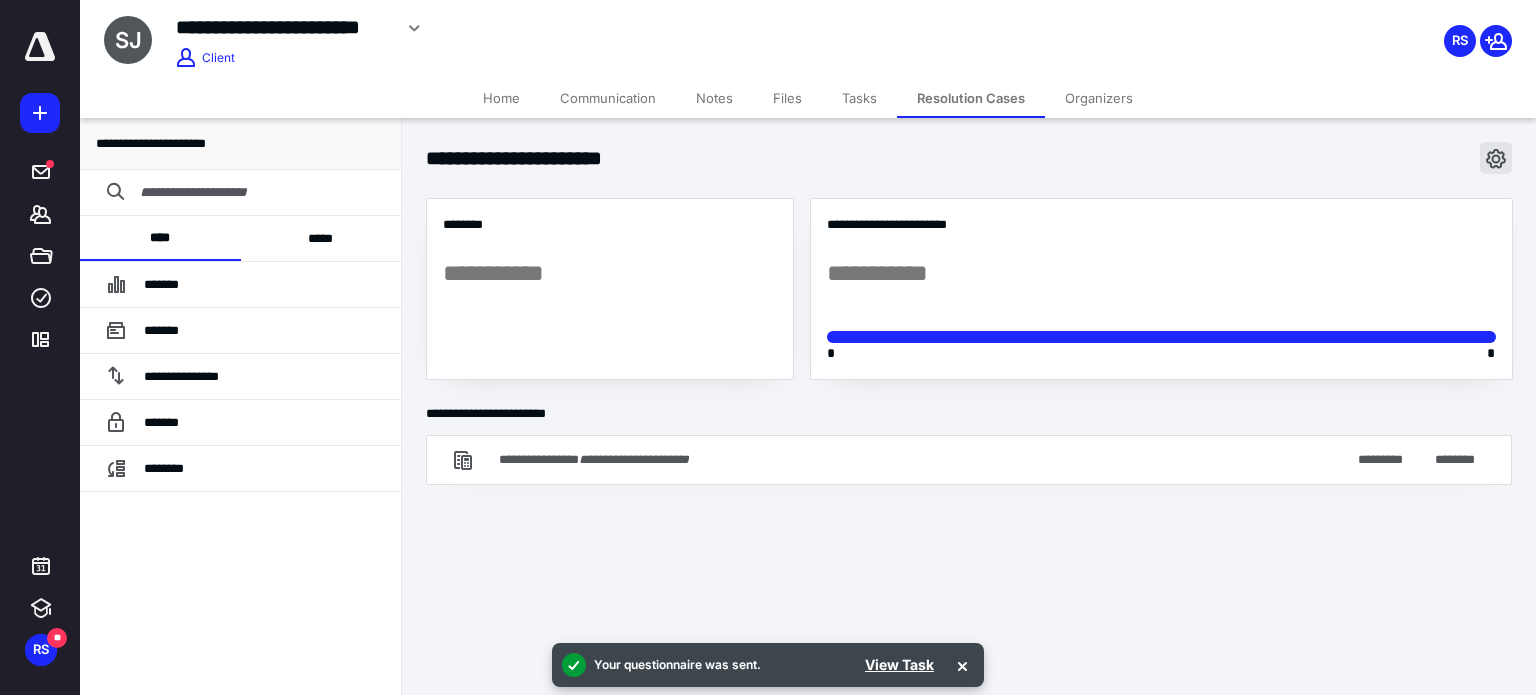 click at bounding box center [1496, 158] 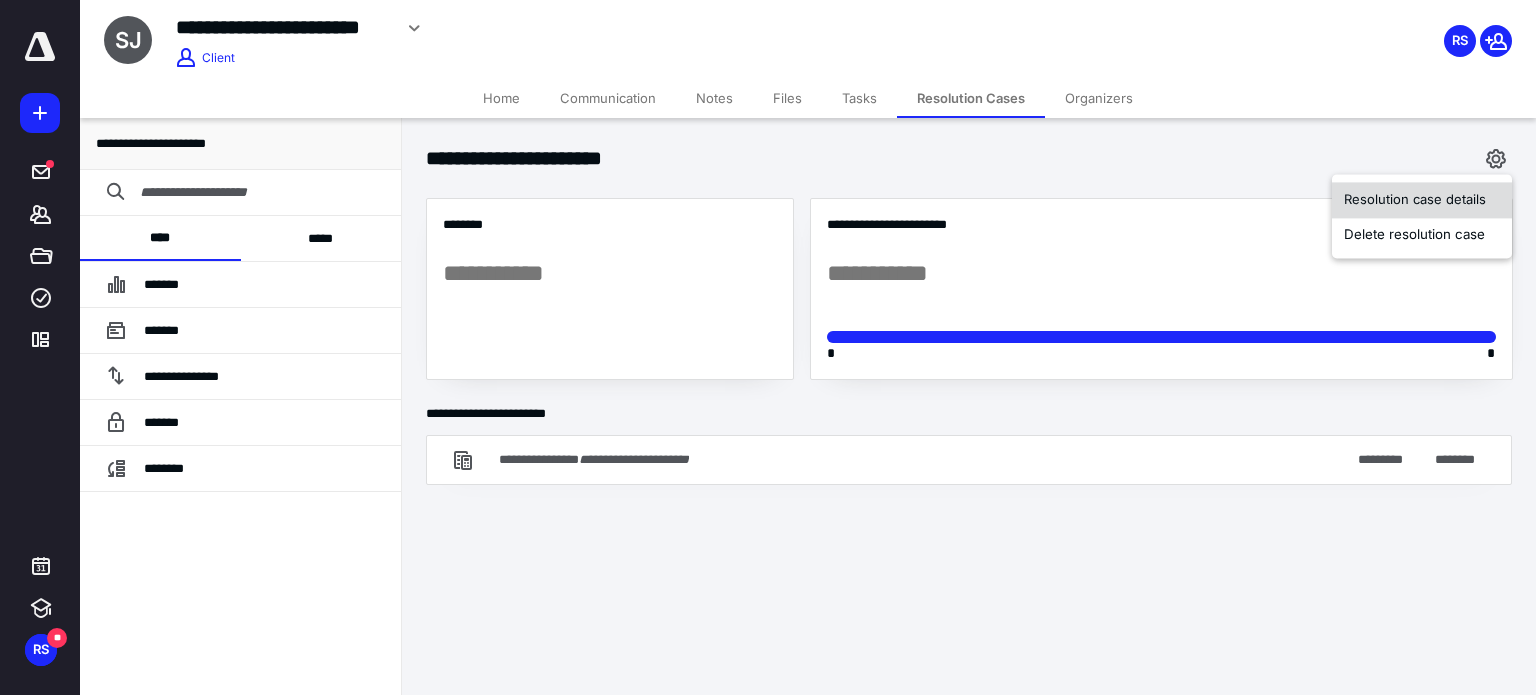 click on "Resolution case details" at bounding box center (1422, 200) 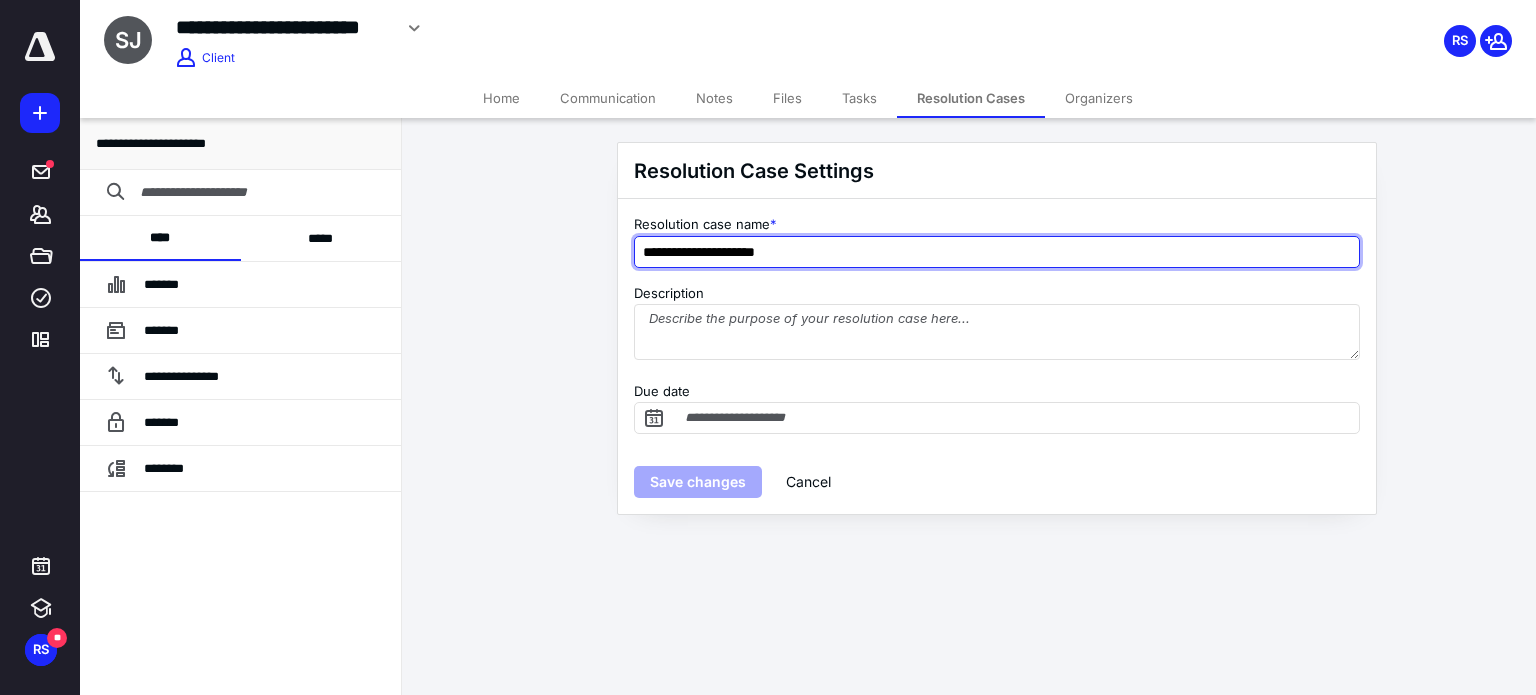 drag, startPoint x: 770, startPoint y: 250, endPoint x: 1085, endPoint y: 252, distance: 315.00635 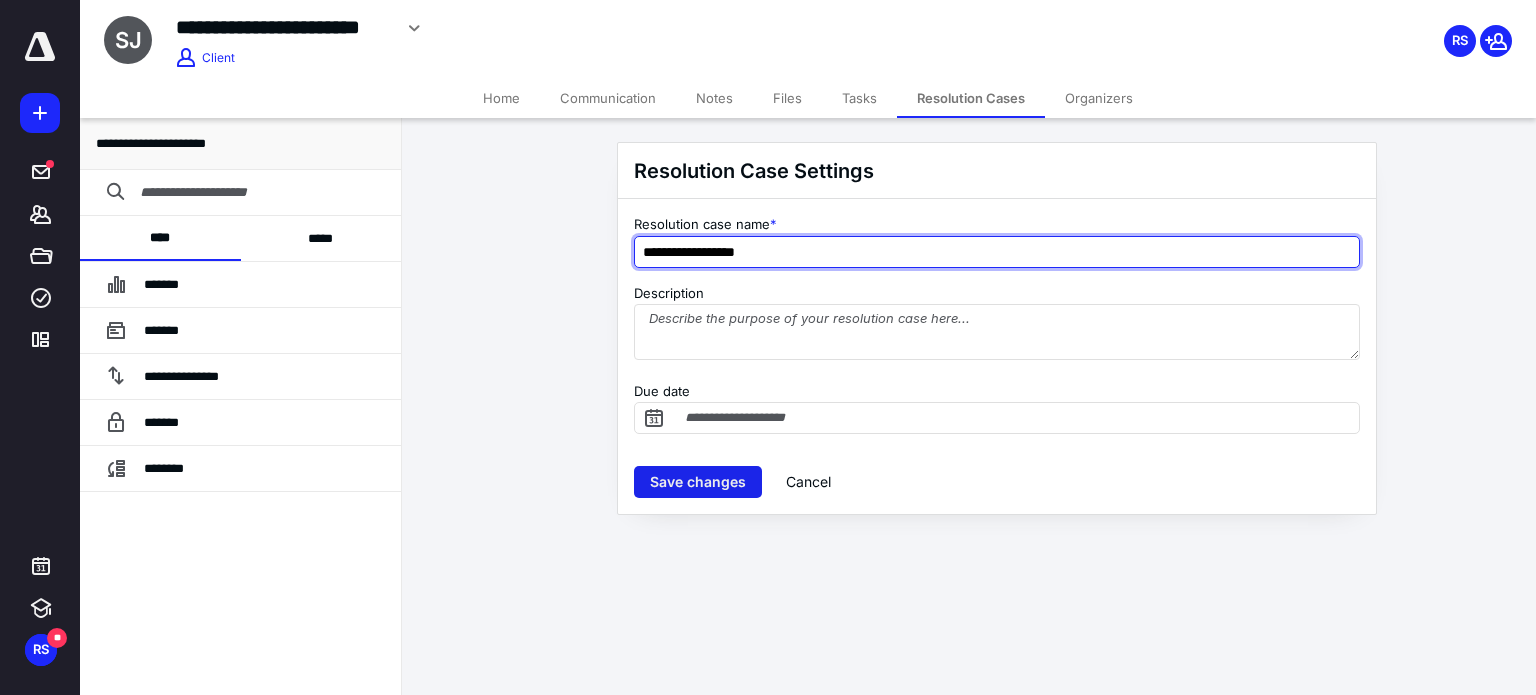 type on "**********" 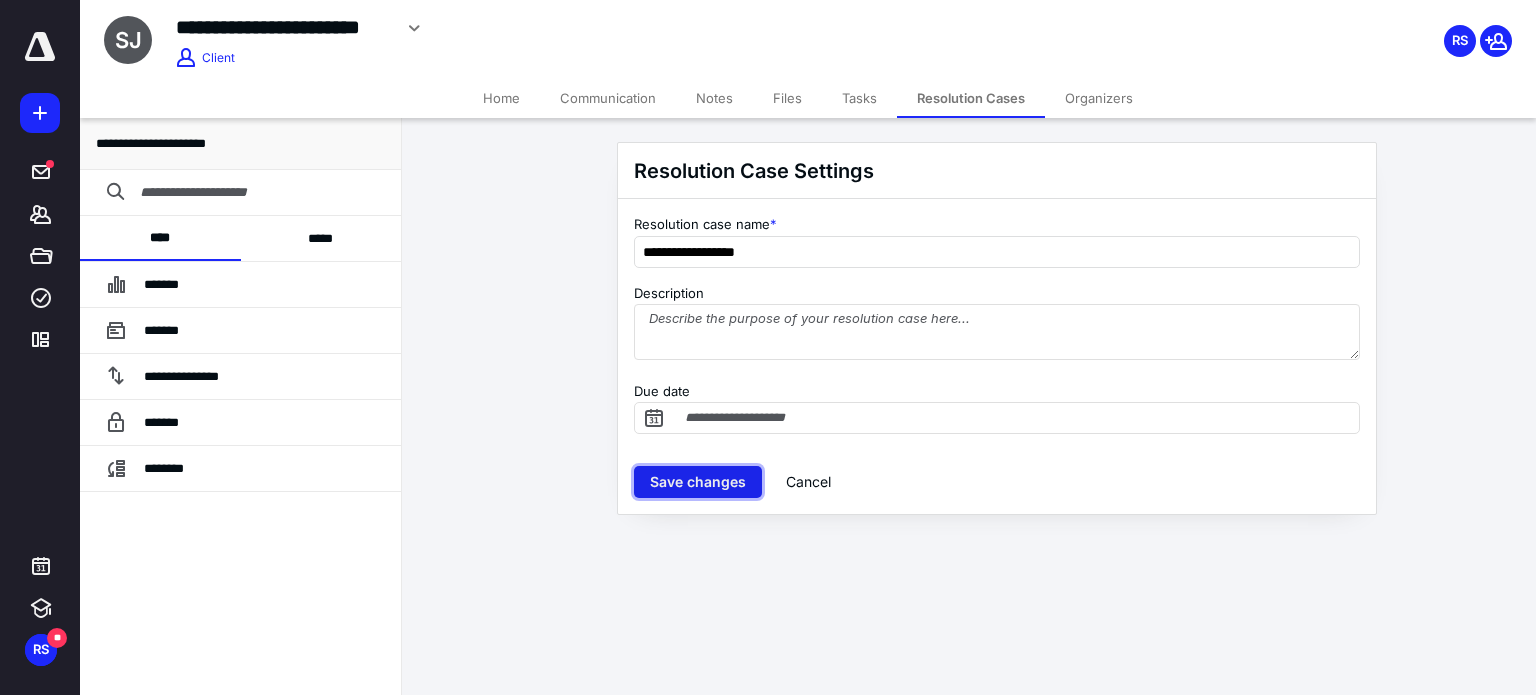 click on "Save changes" at bounding box center [698, 482] 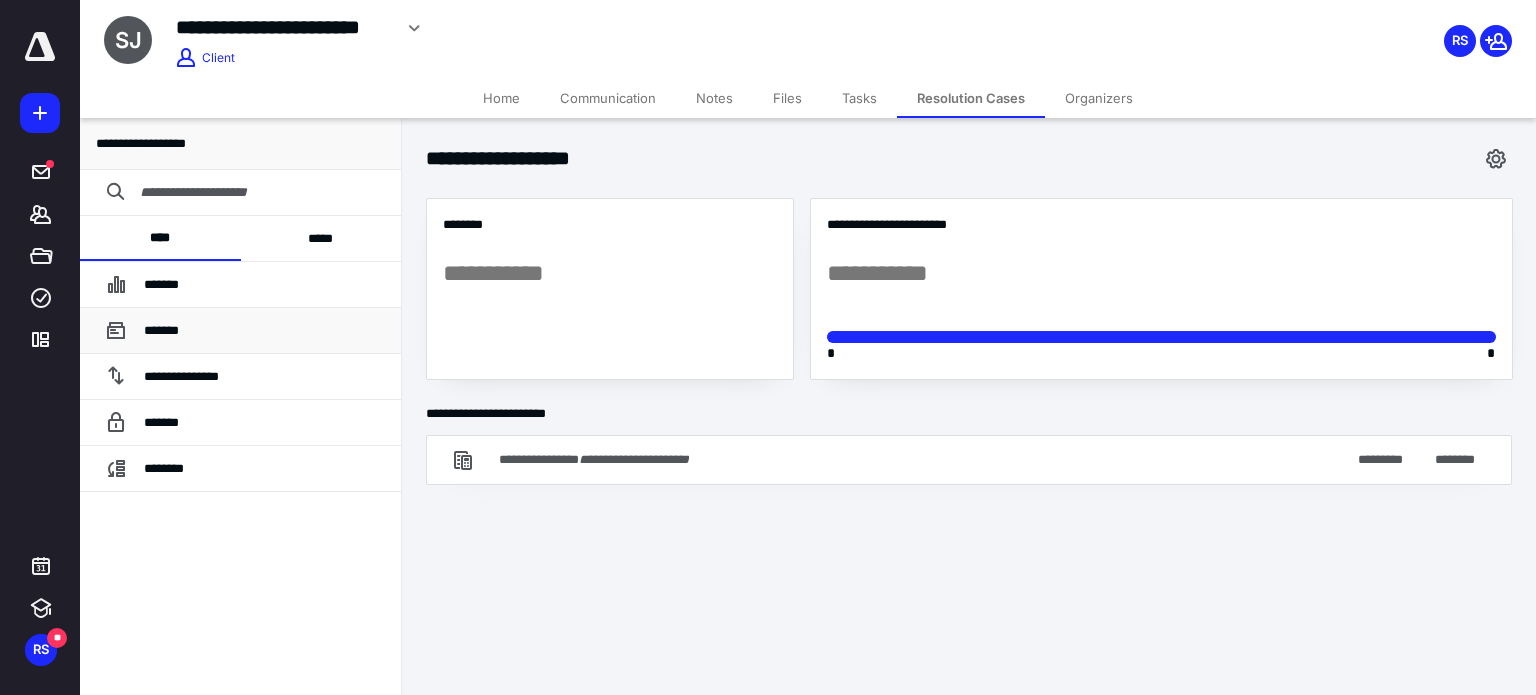 click on "*******" at bounding box center (264, 331) 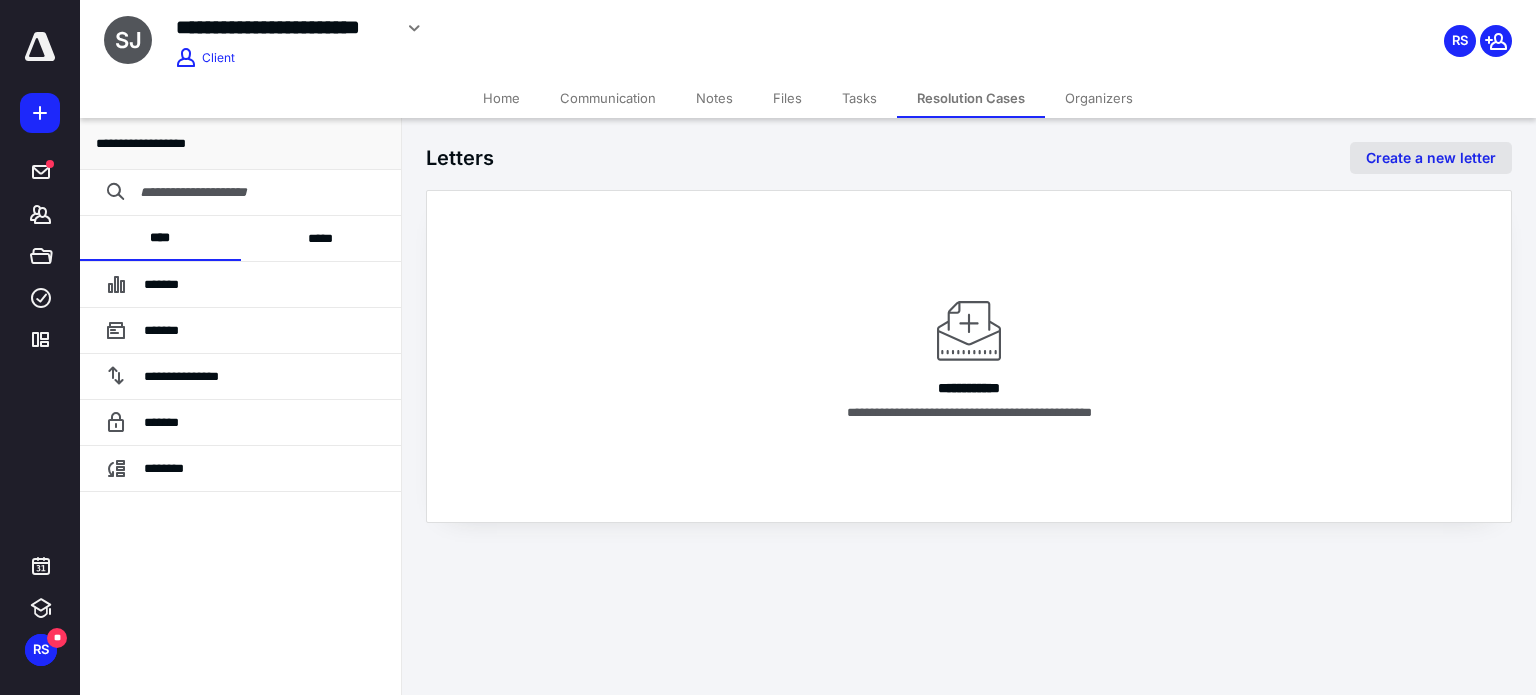 click on "Create a new letter" at bounding box center [1431, 158] 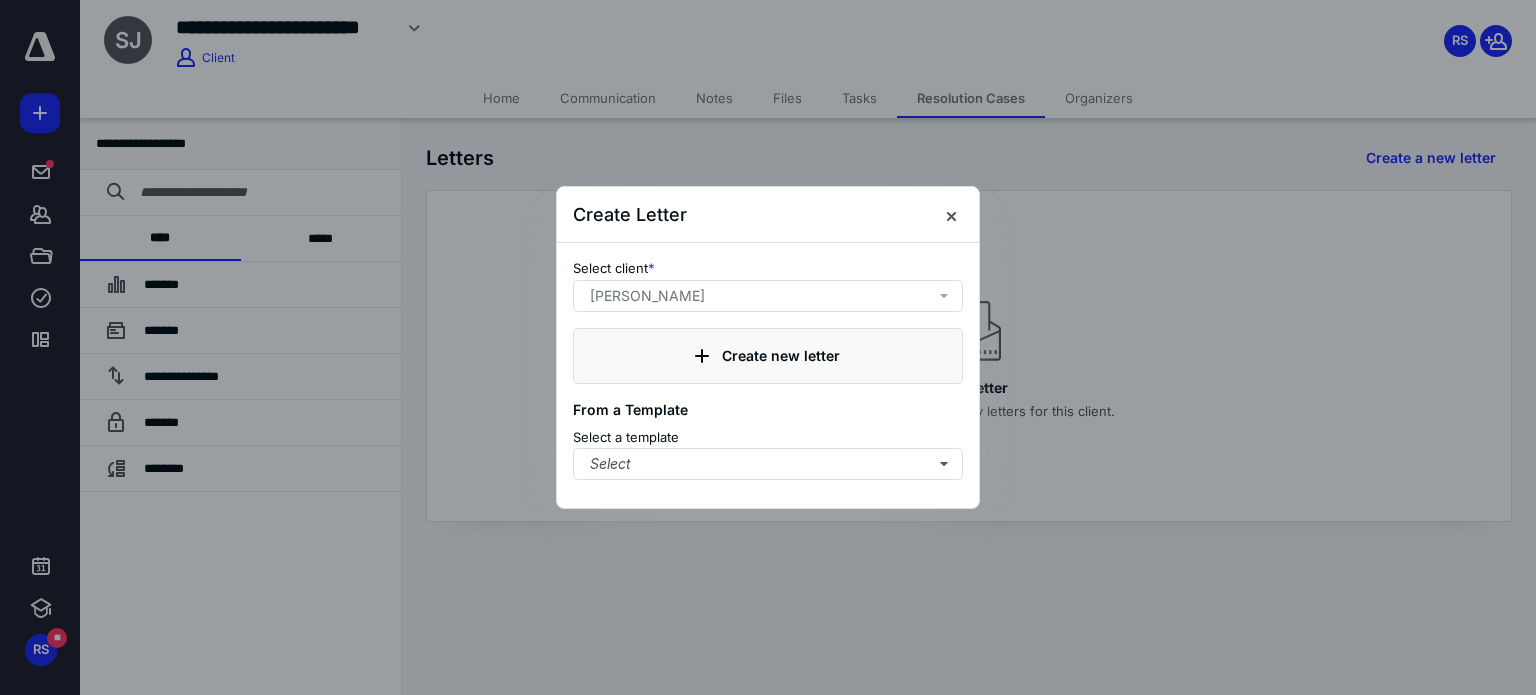 click on "Select a template" at bounding box center [768, 438] 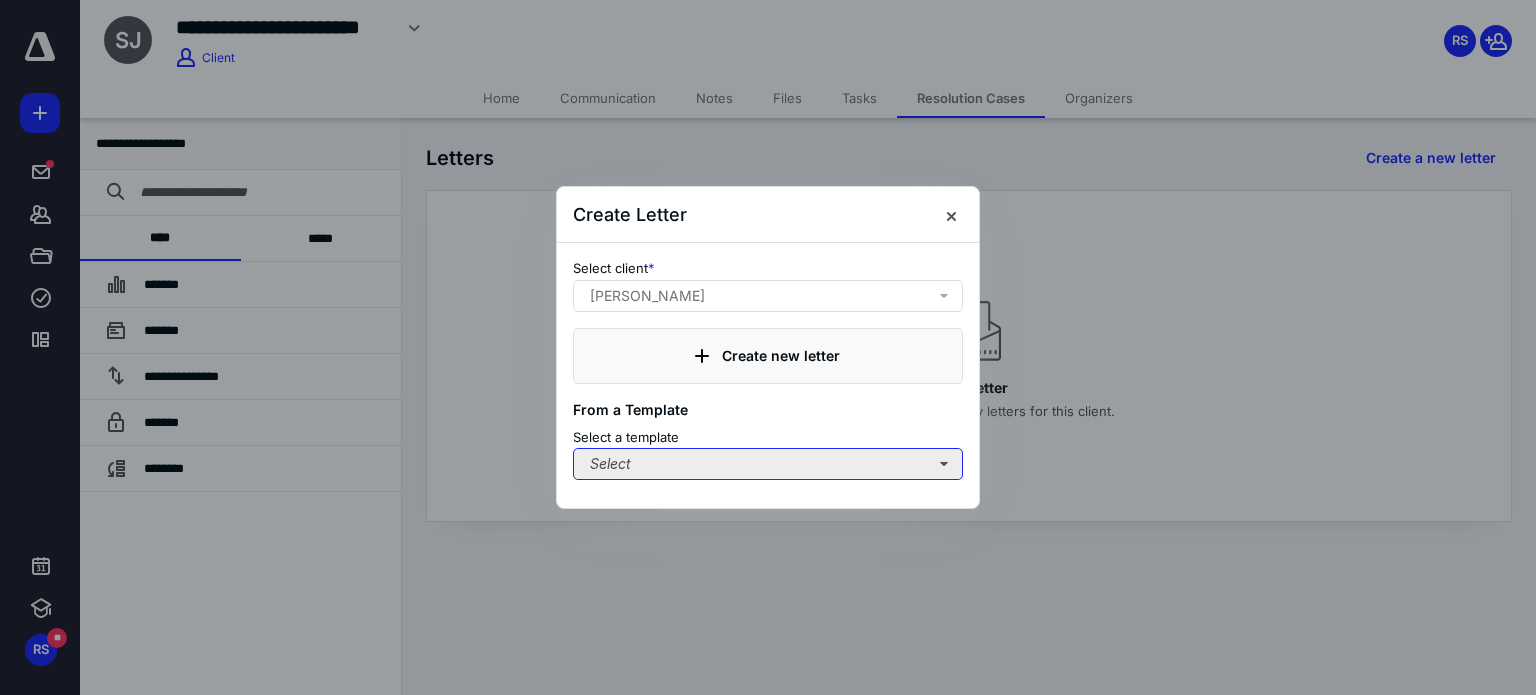 click on "Select" at bounding box center [768, 464] 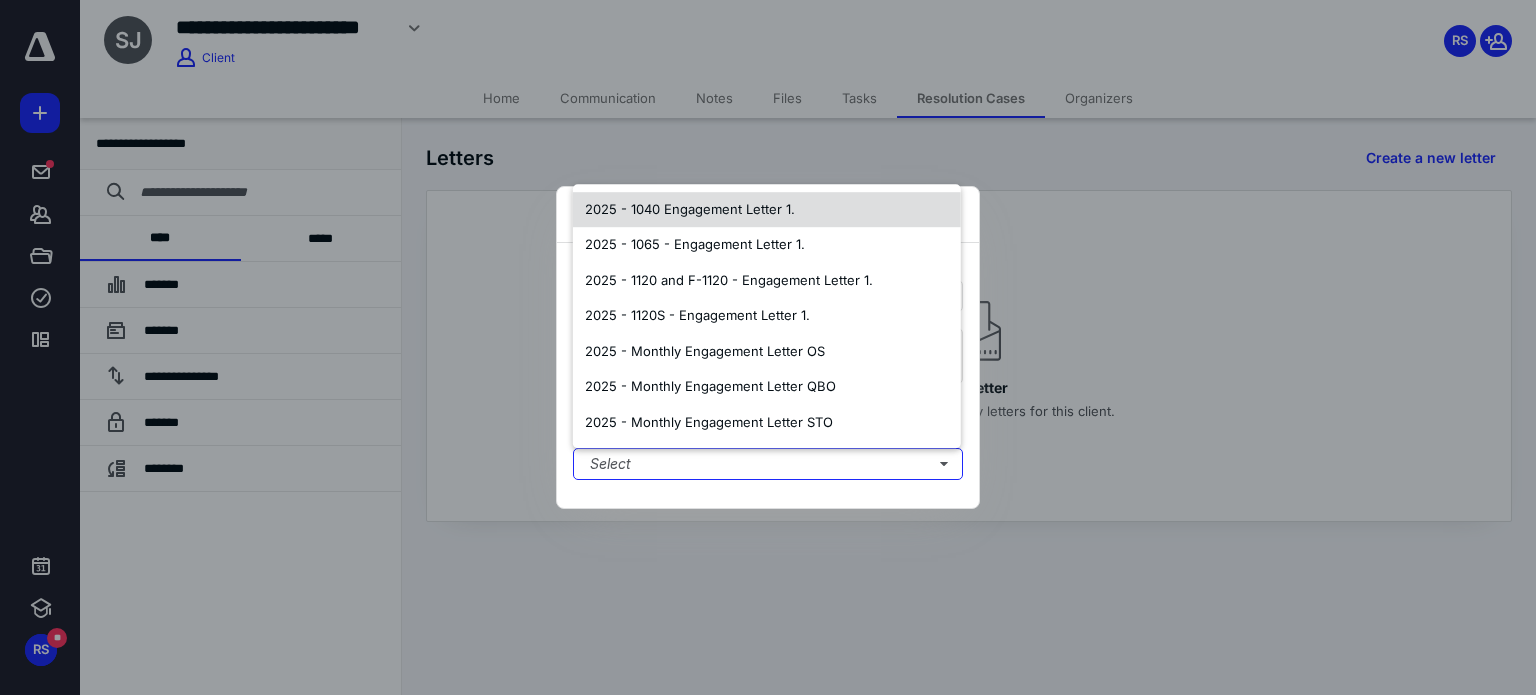 click on "2025 - 1040 Engagement Letter 1." at bounding box center (690, 209) 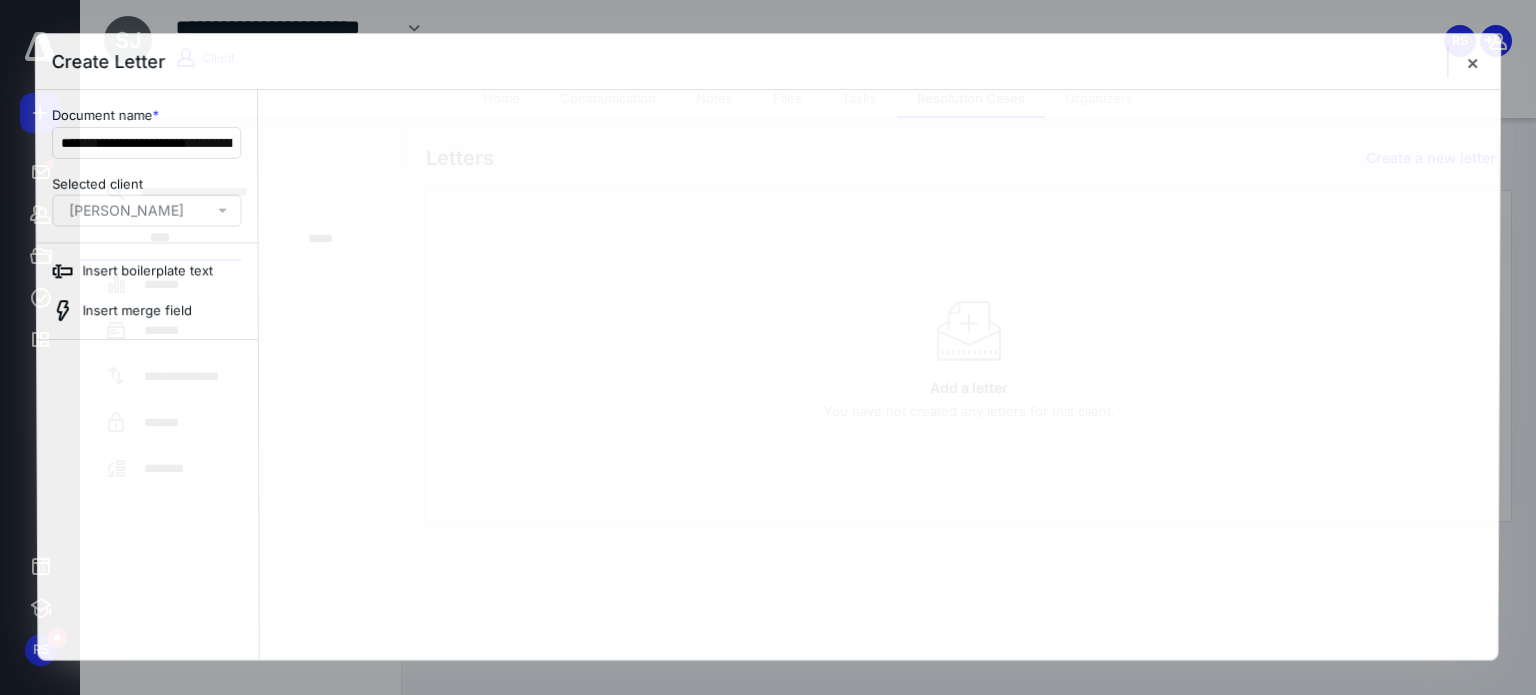 scroll, scrollTop: 0, scrollLeft: 0, axis: both 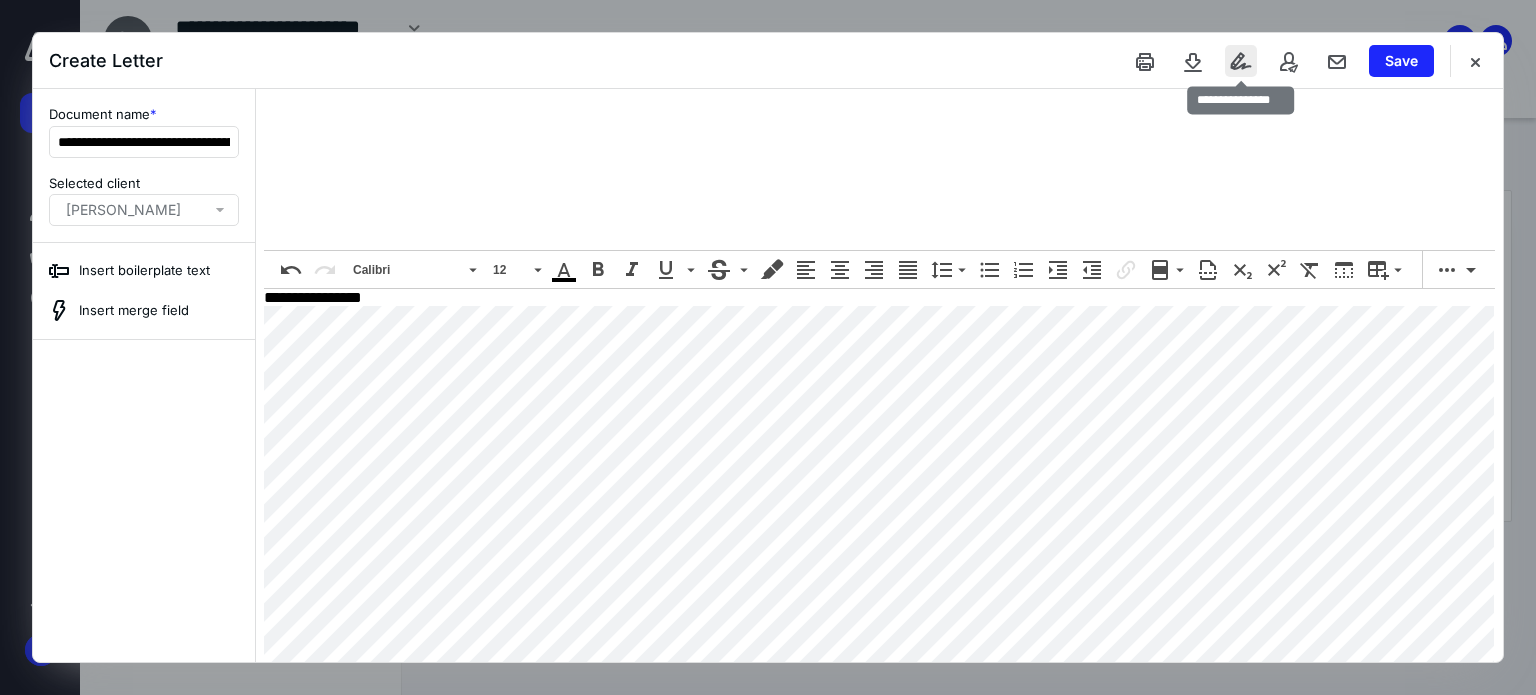 click at bounding box center [1241, 61] 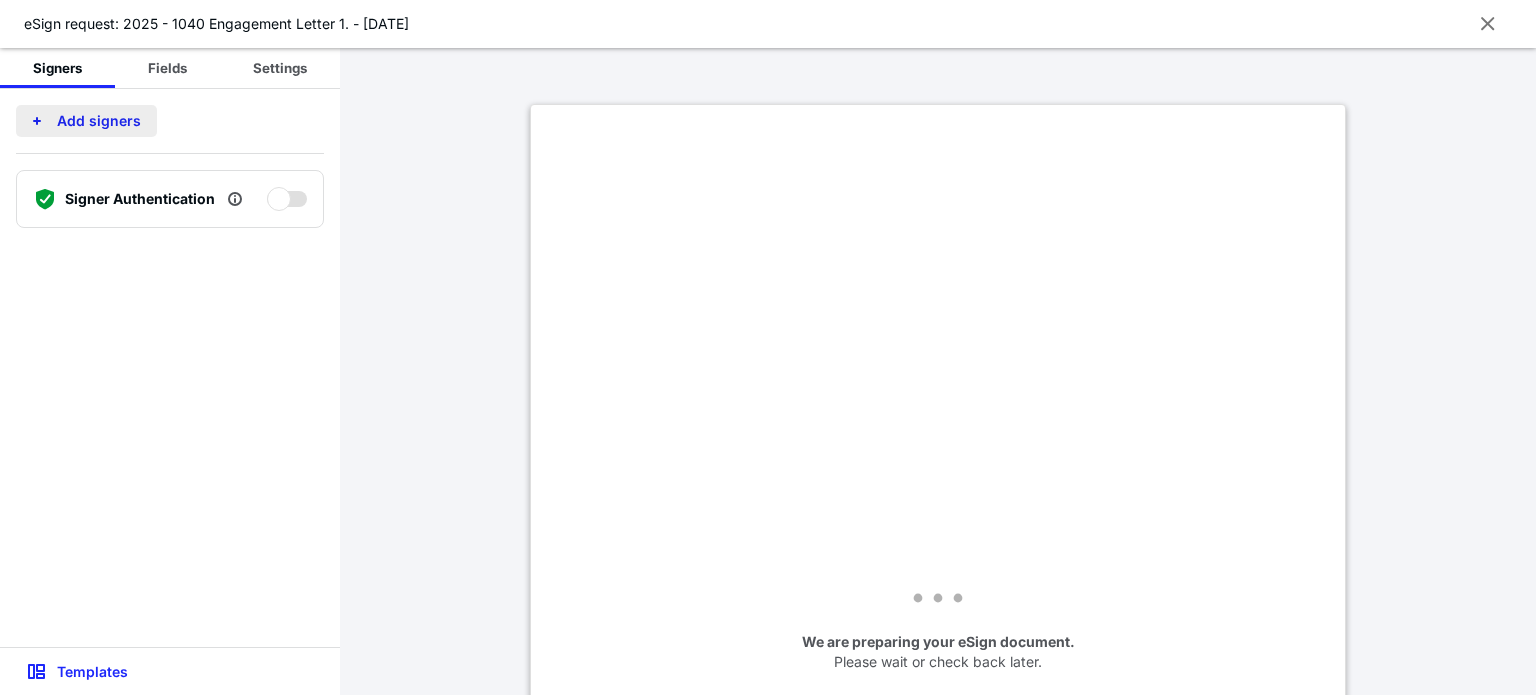 click on "Add signers" at bounding box center (86, 121) 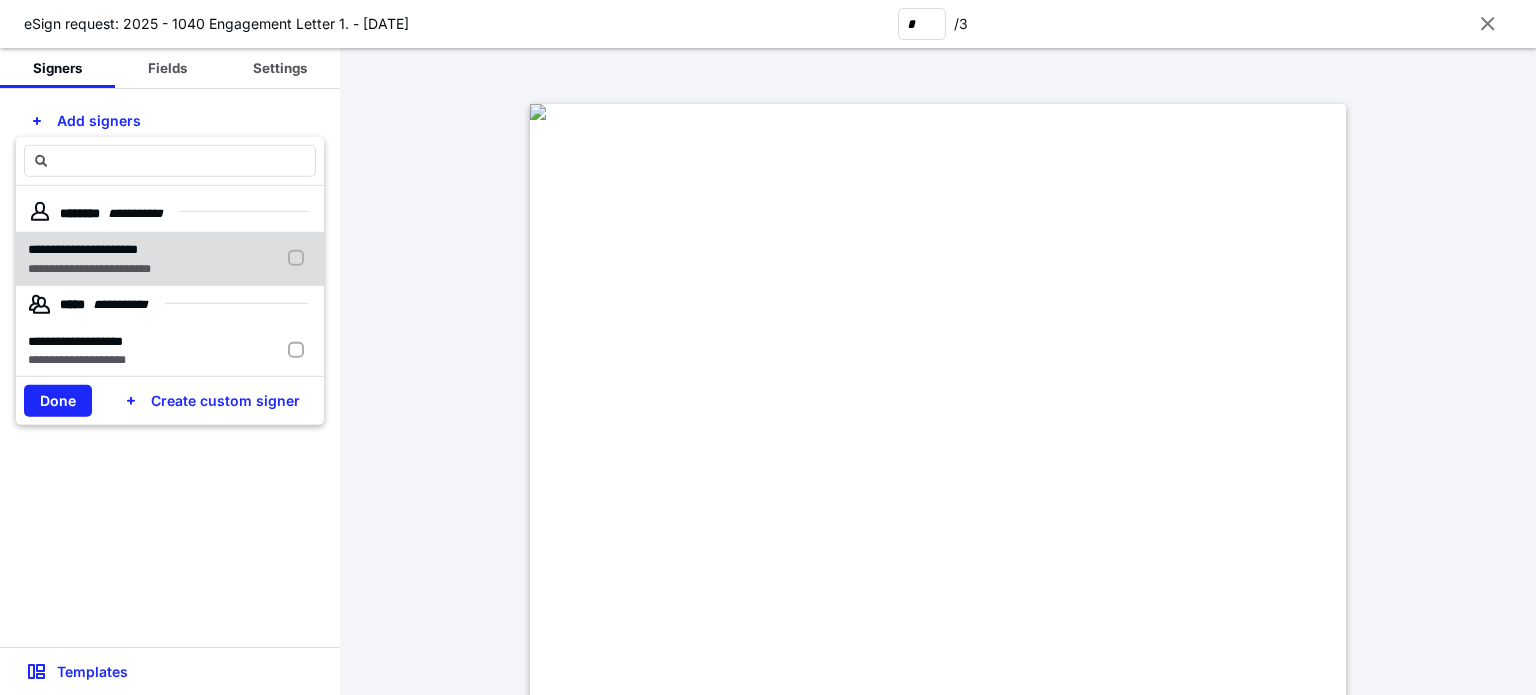 click on "**********" at bounding box center (89, 268) 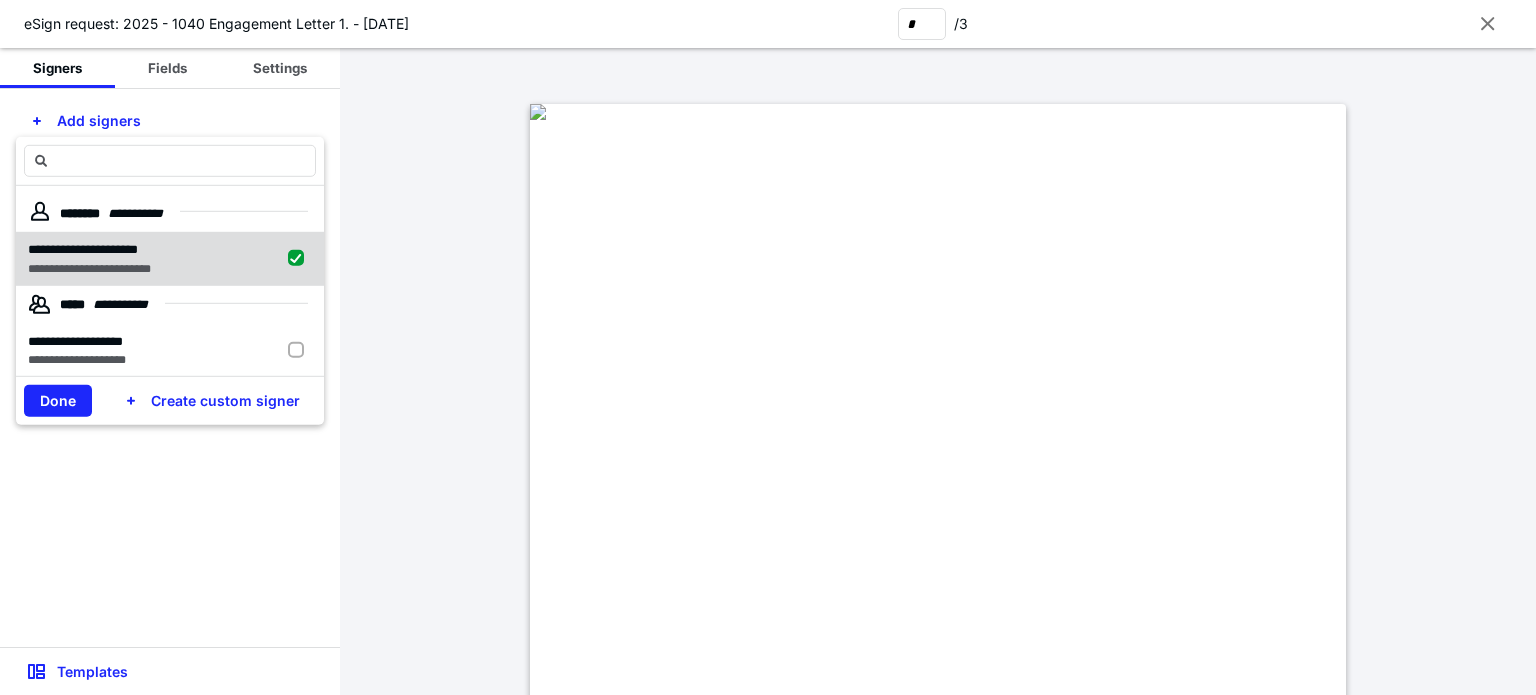checkbox on "true" 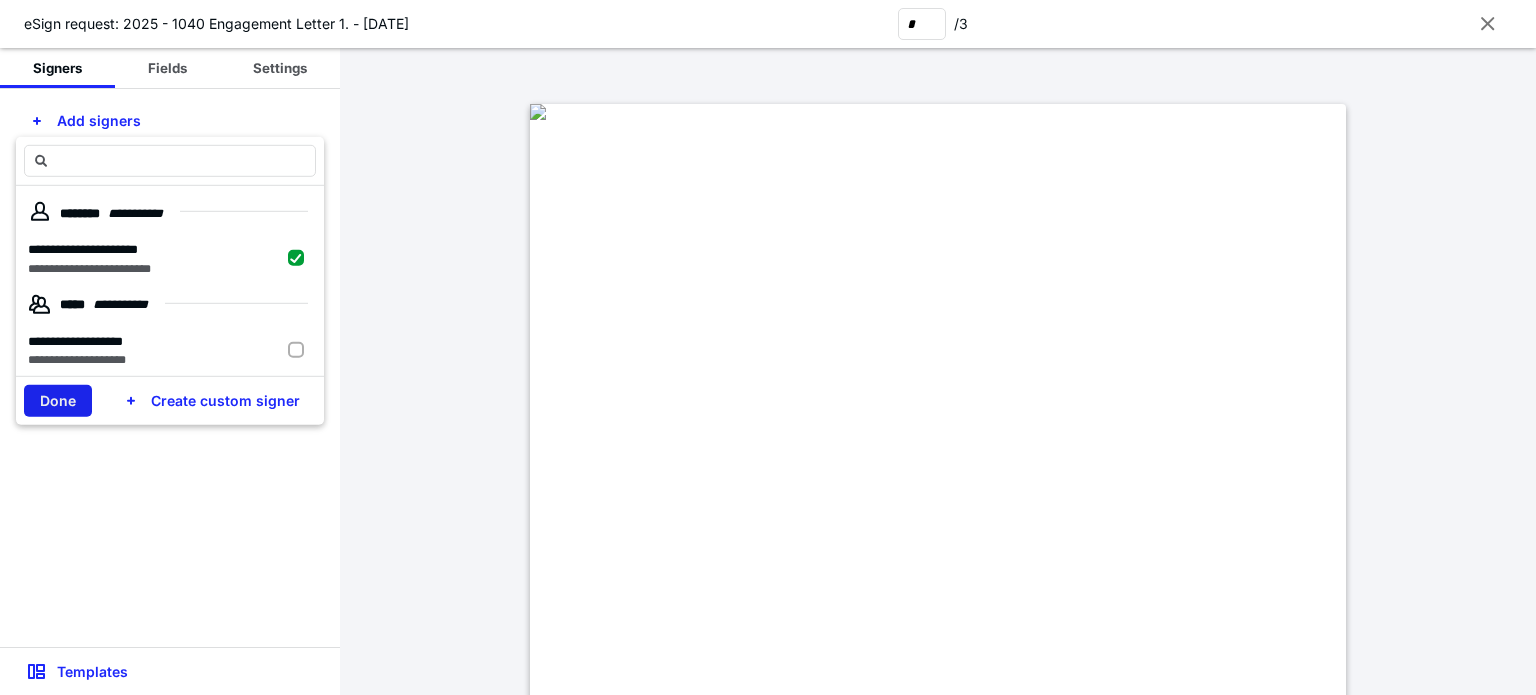 click on "Done" at bounding box center [58, 401] 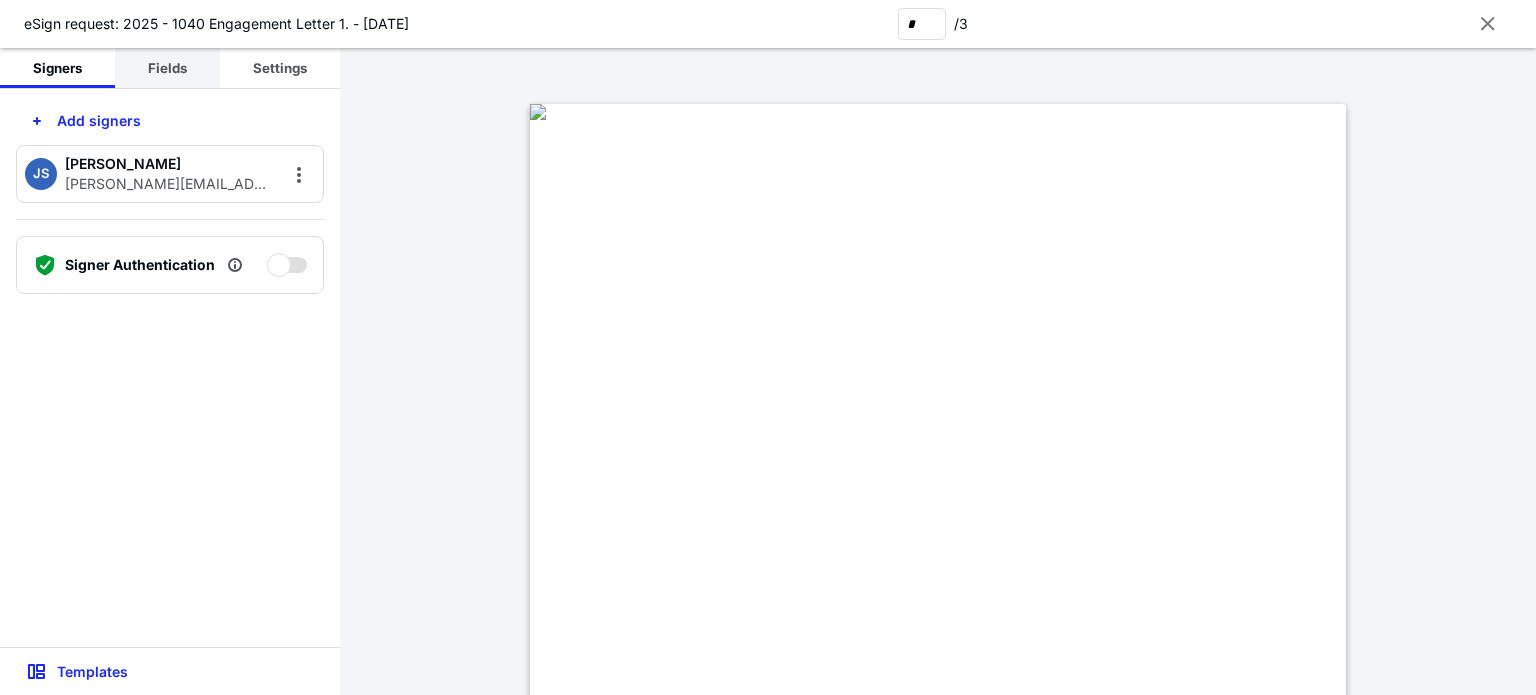 click on "Fields" at bounding box center (167, 68) 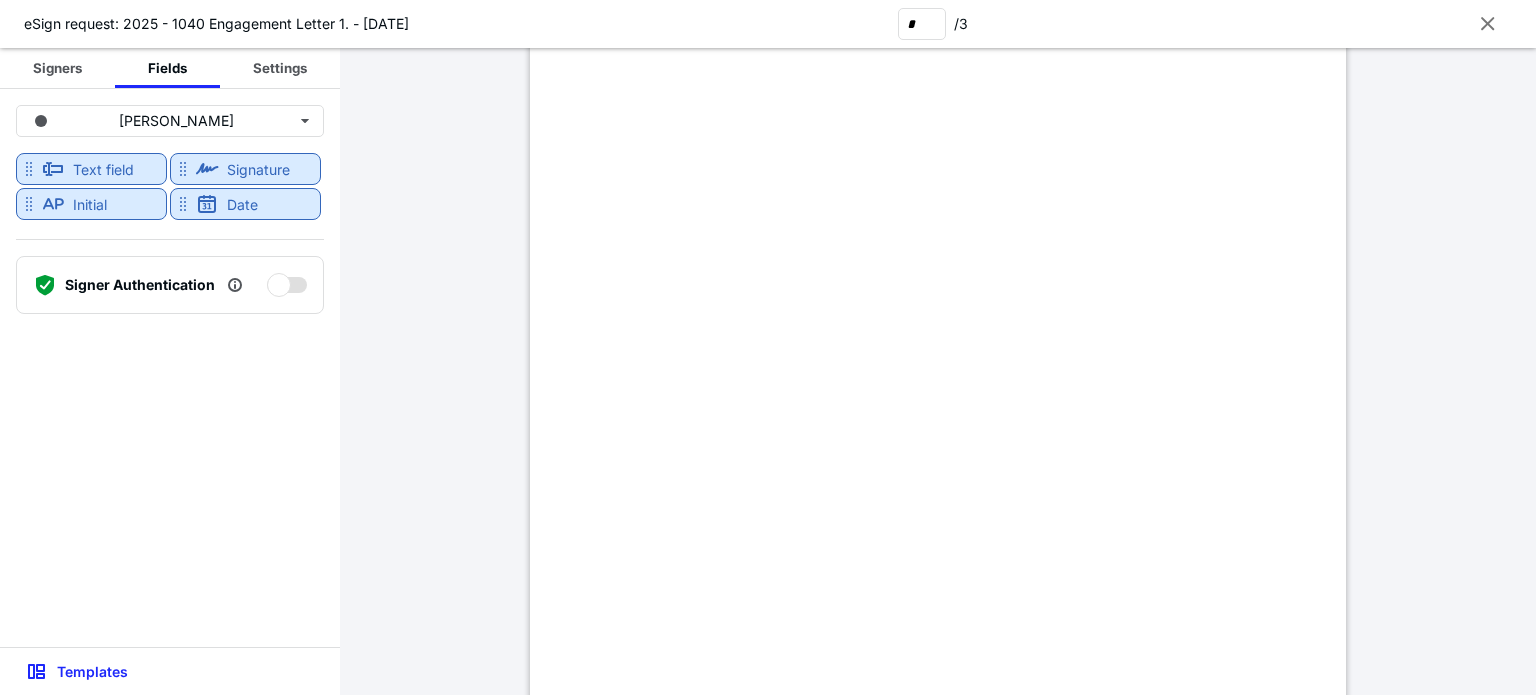 scroll, scrollTop: 1600, scrollLeft: 0, axis: vertical 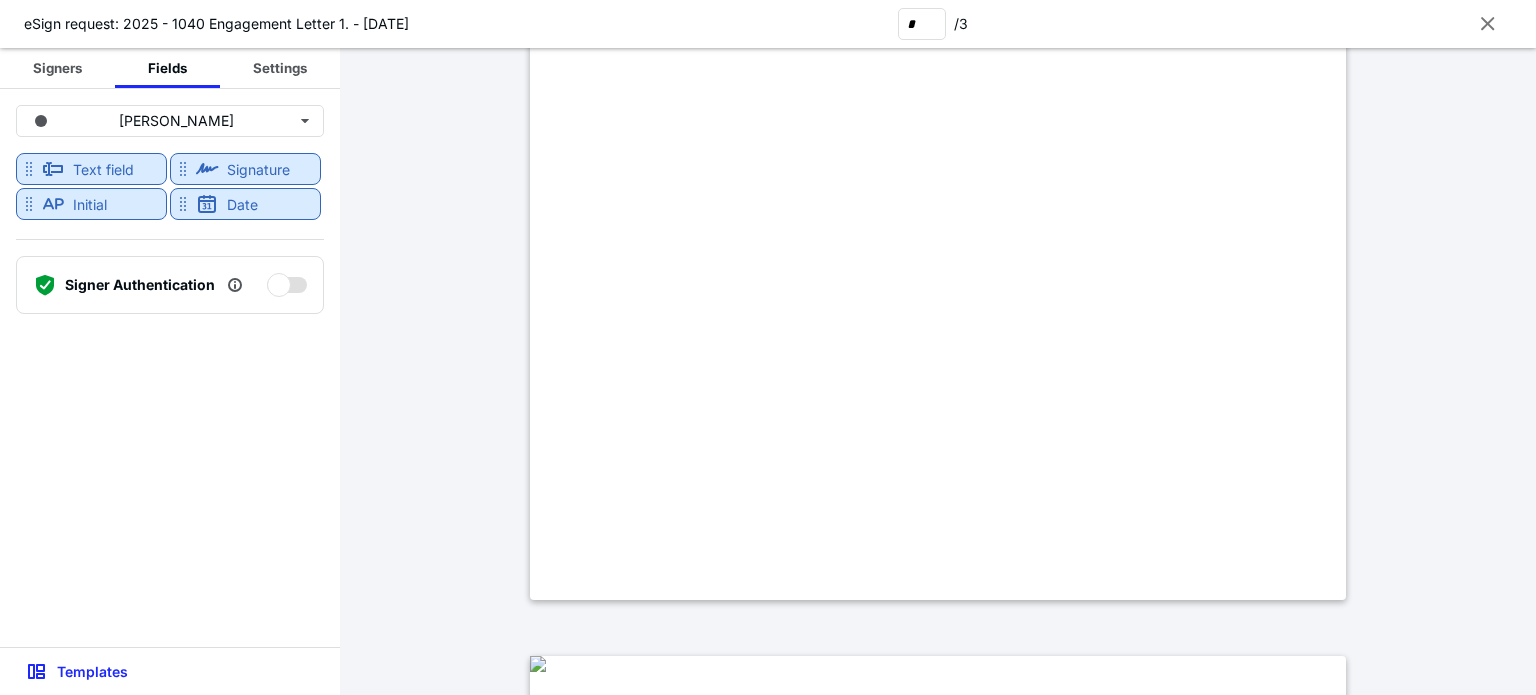 type on "*" 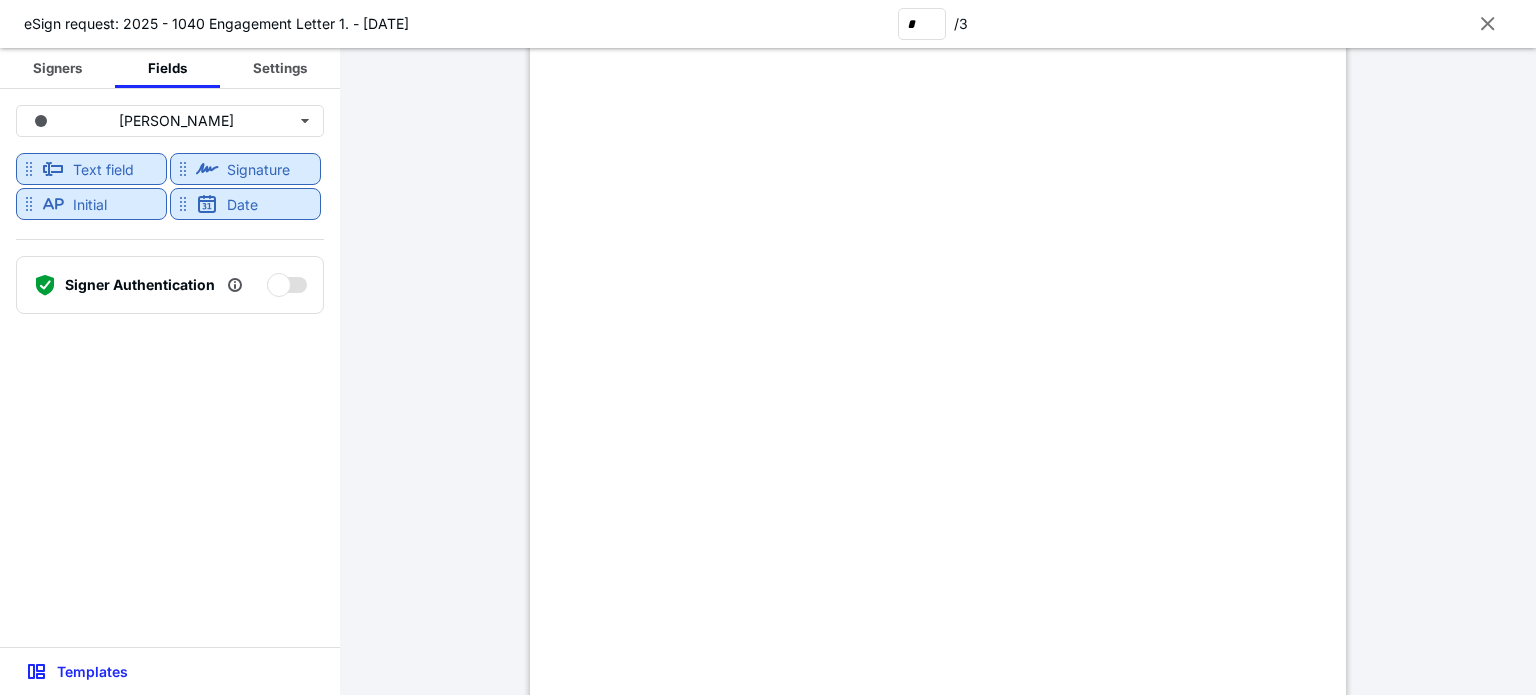 scroll, scrollTop: 2400, scrollLeft: 0, axis: vertical 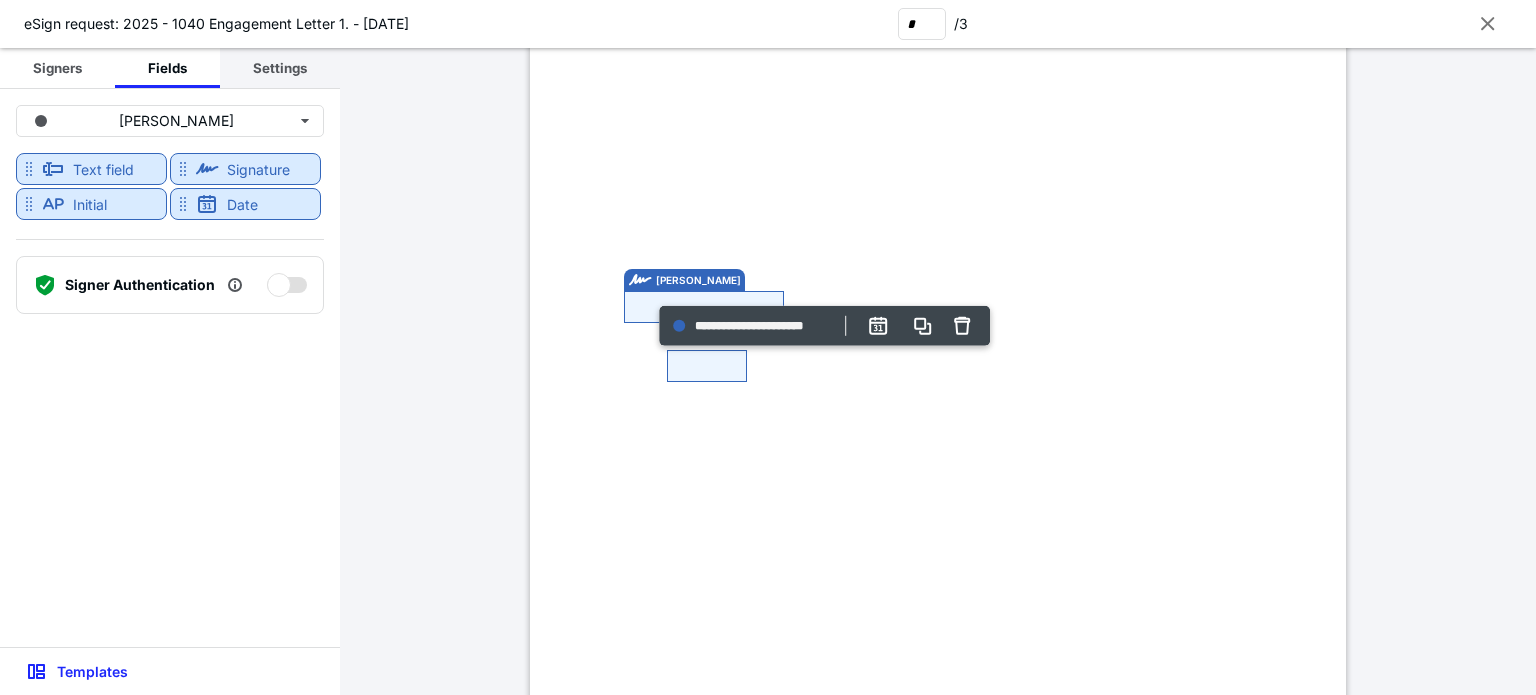 click on "Settings" at bounding box center [280, 68] 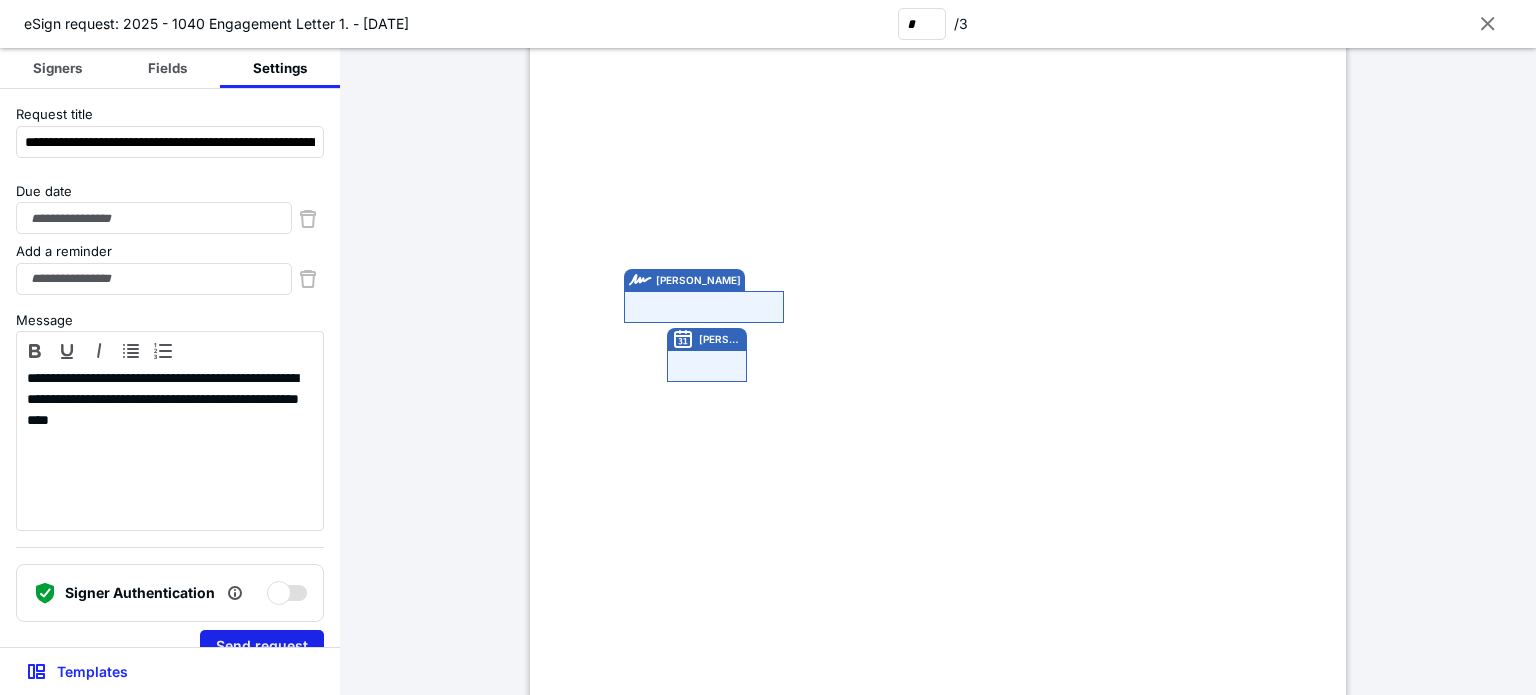 click on "Send request" at bounding box center [262, 646] 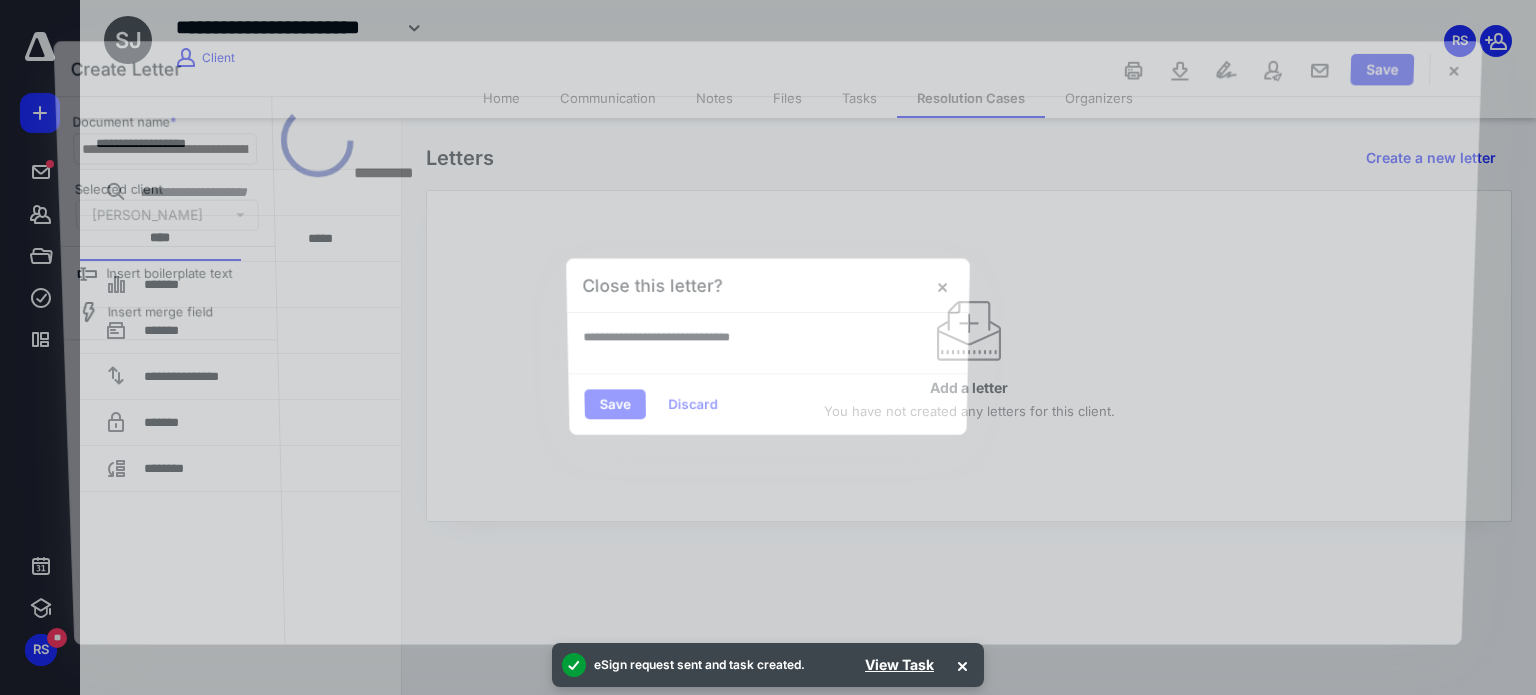 scroll, scrollTop: 0, scrollLeft: 0, axis: both 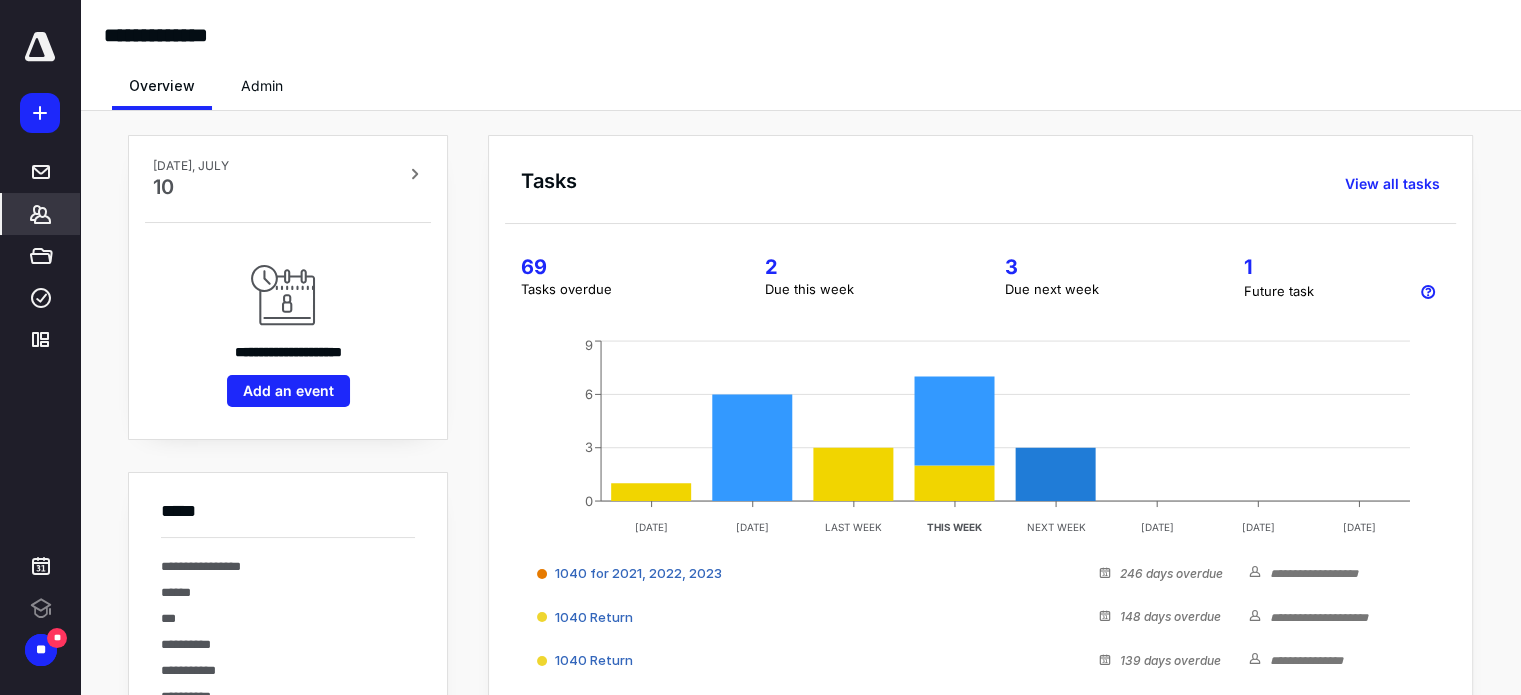 click 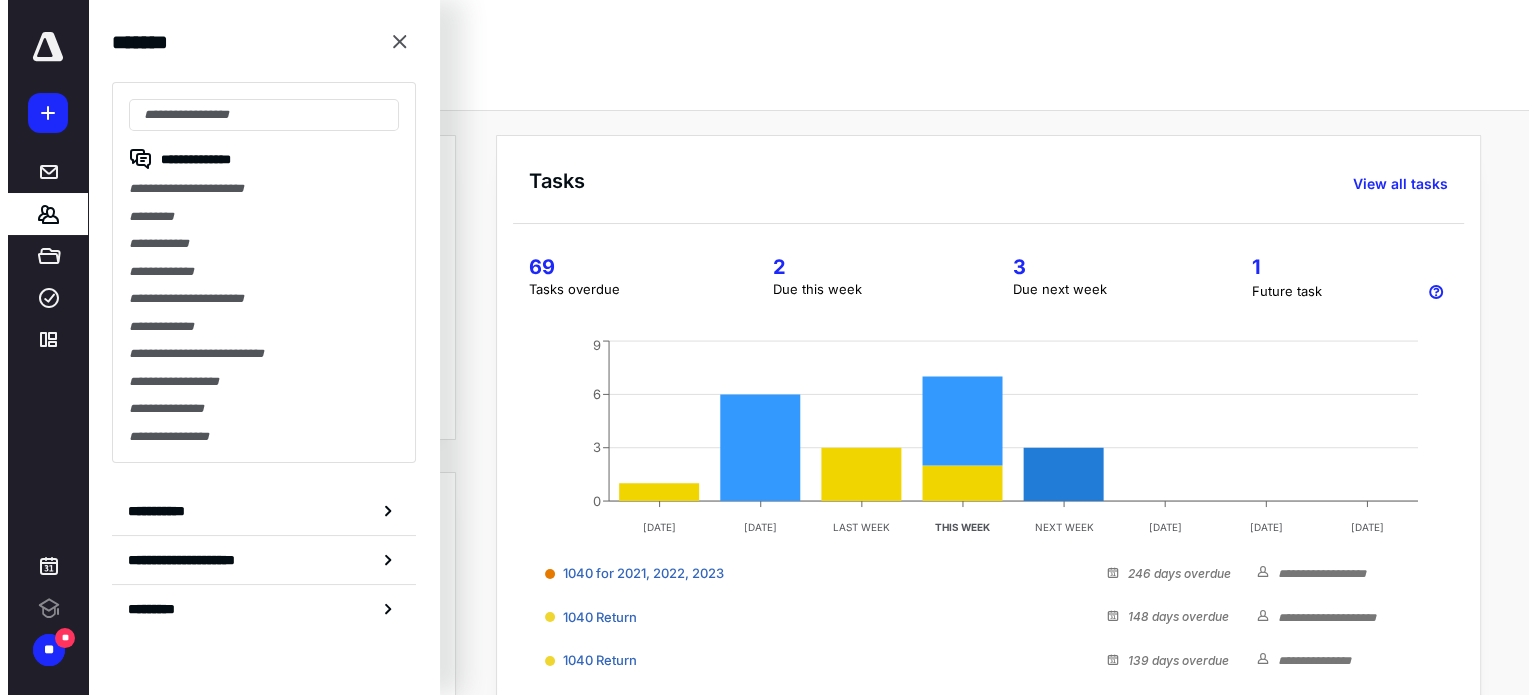 scroll, scrollTop: 0, scrollLeft: 0, axis: both 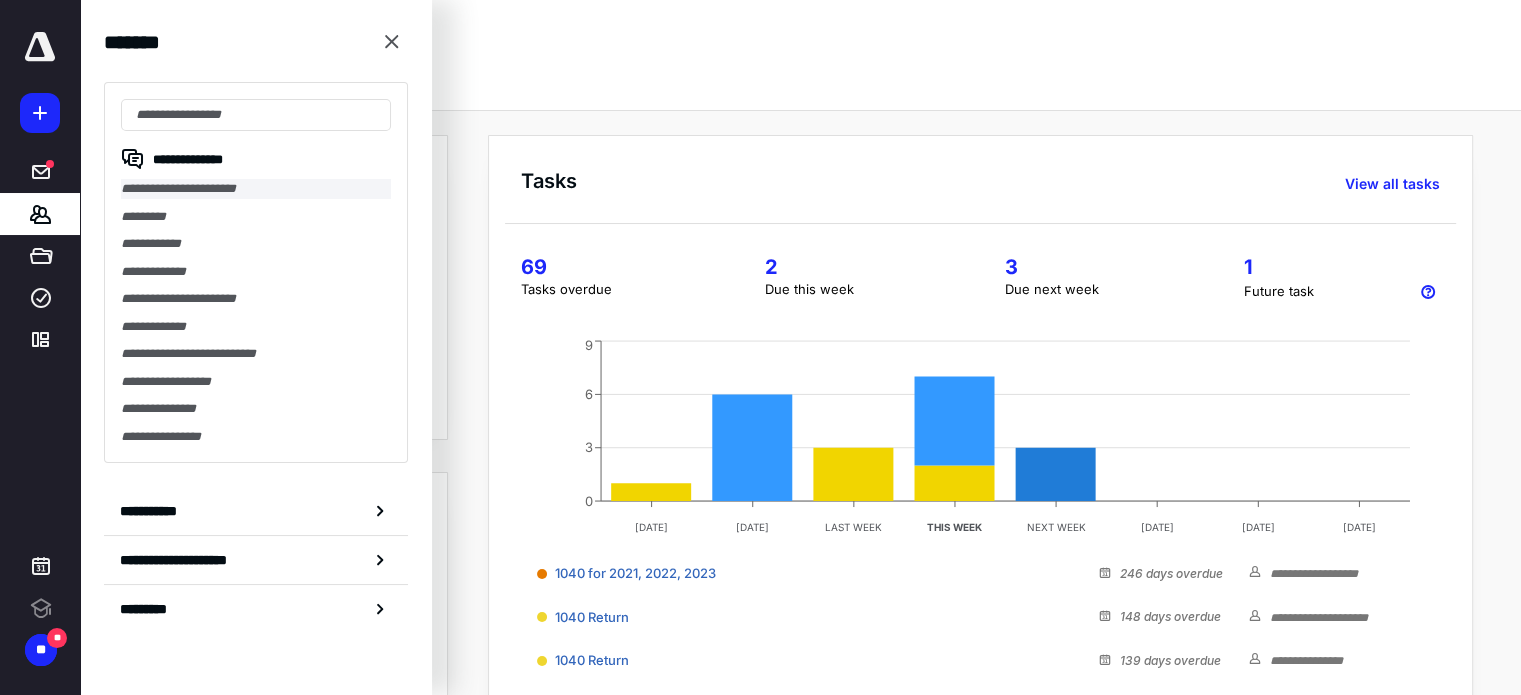 click on "**********" at bounding box center [256, 189] 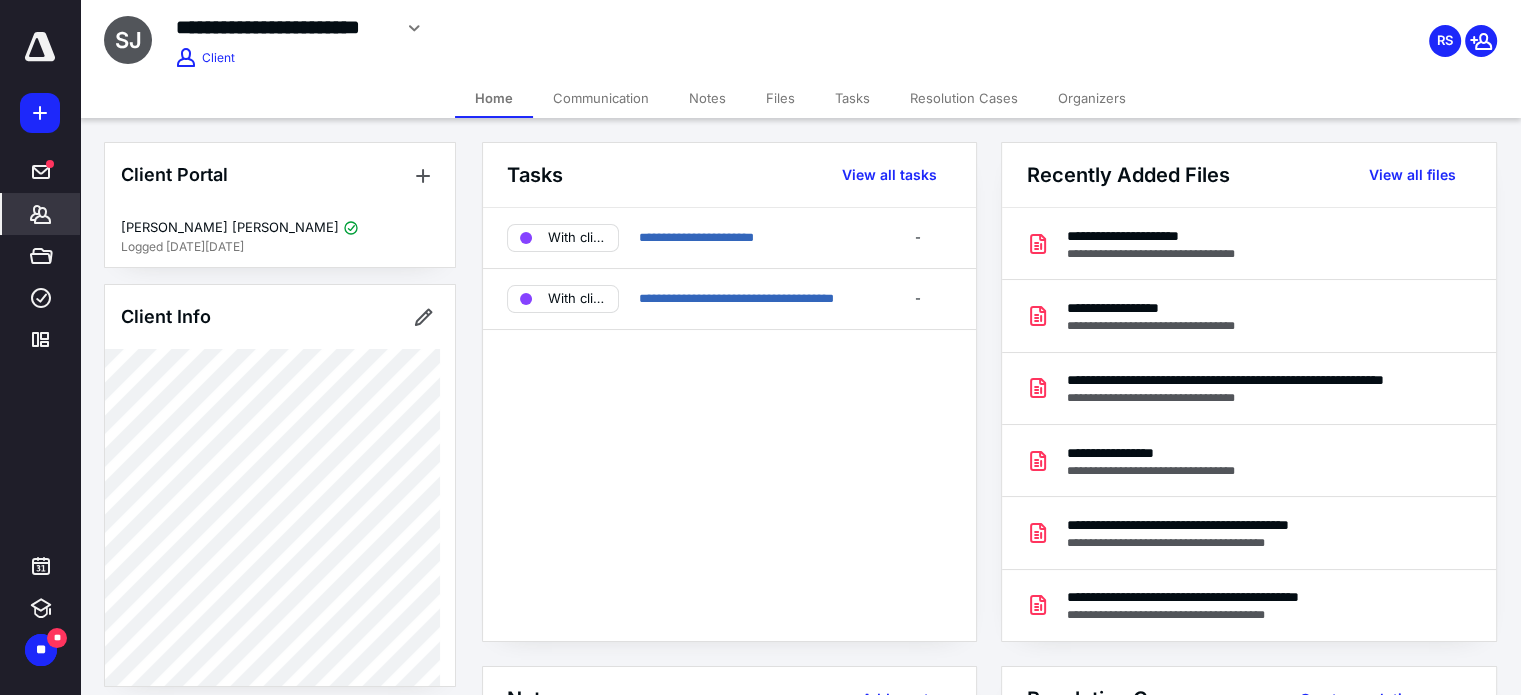 click on "Files" at bounding box center (780, 98) 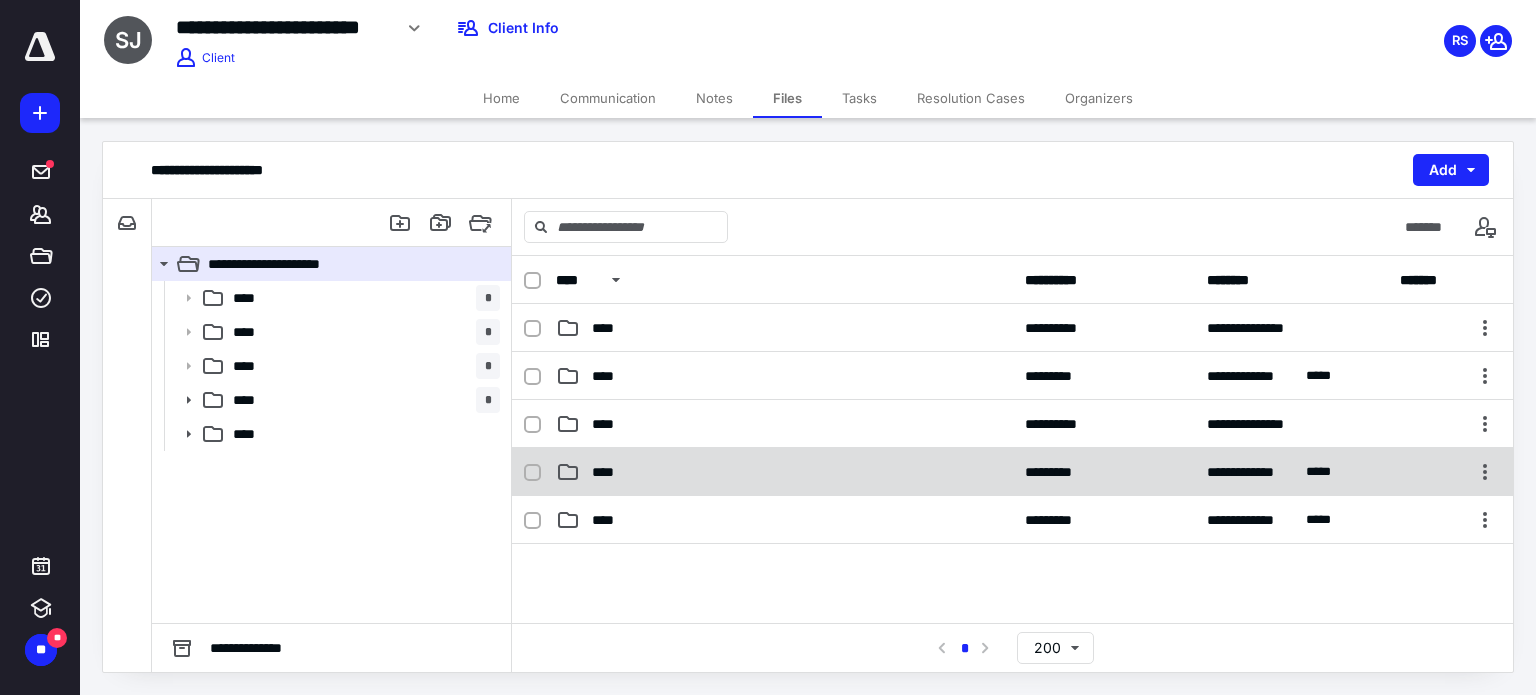 click on "****" at bounding box center [609, 472] 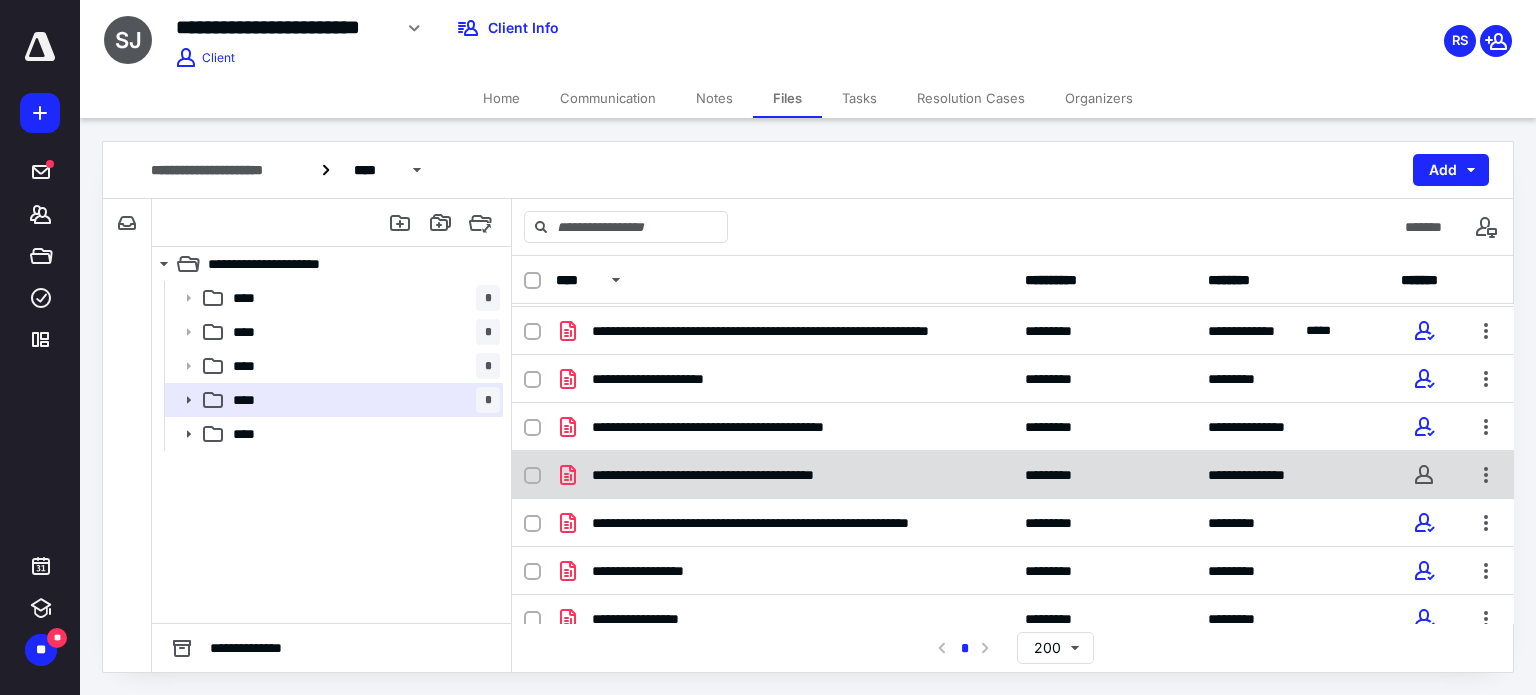 scroll, scrollTop: 100, scrollLeft: 0, axis: vertical 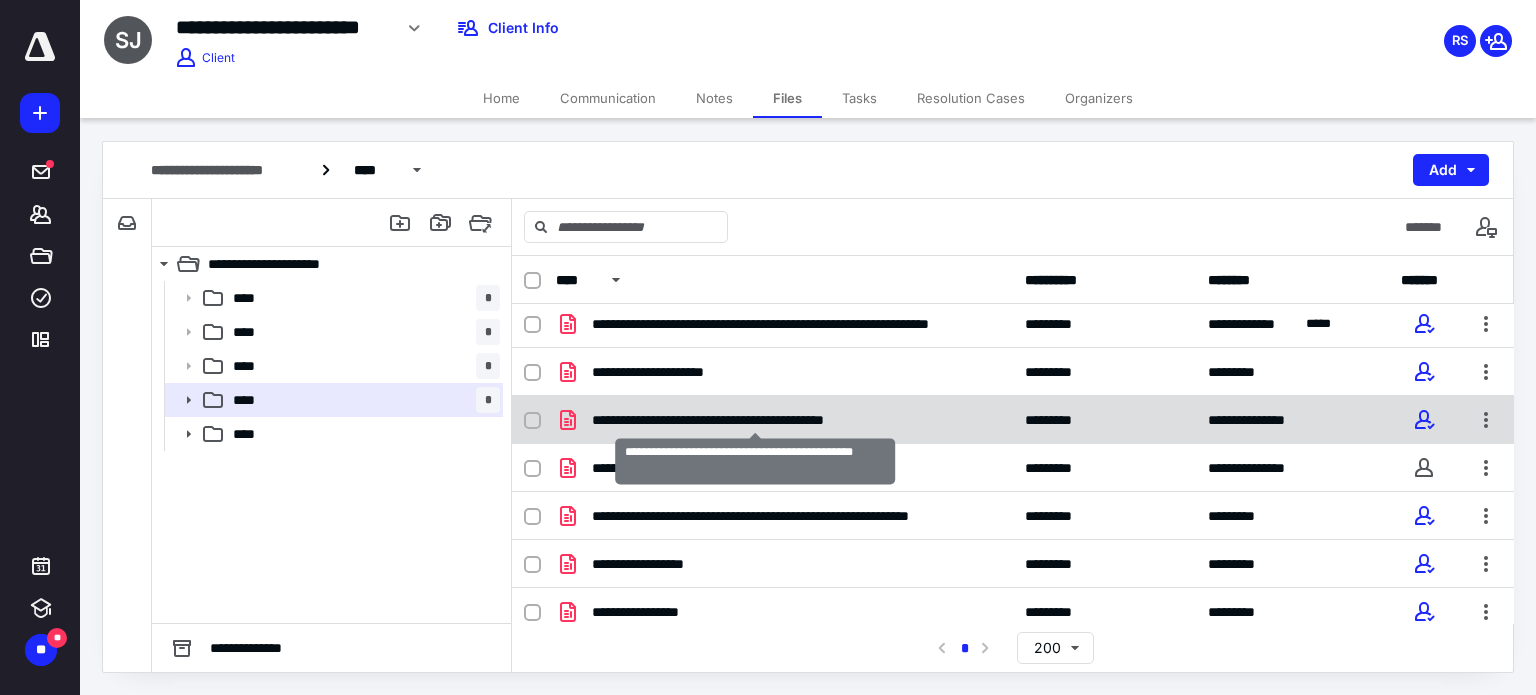 click on "**********" at bounding box center [756, 420] 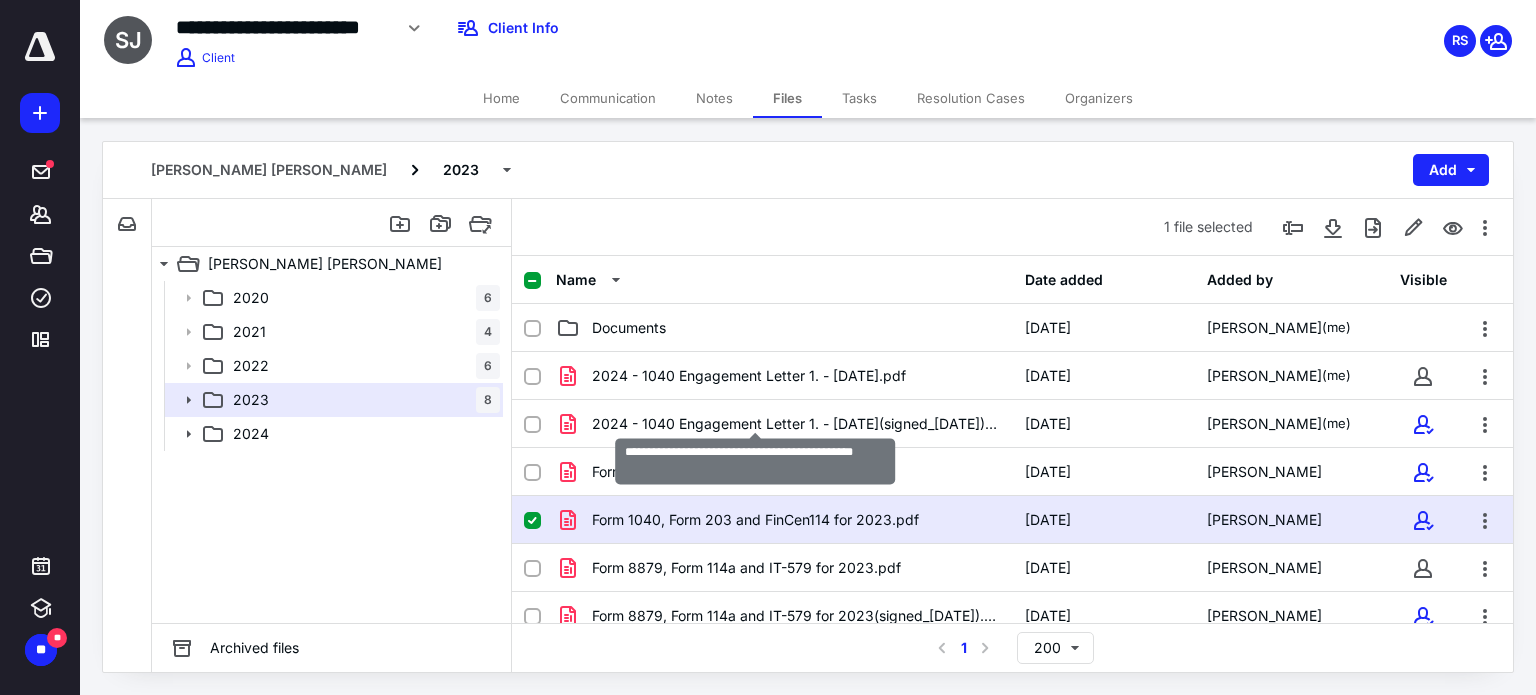 scroll, scrollTop: 100, scrollLeft: 0, axis: vertical 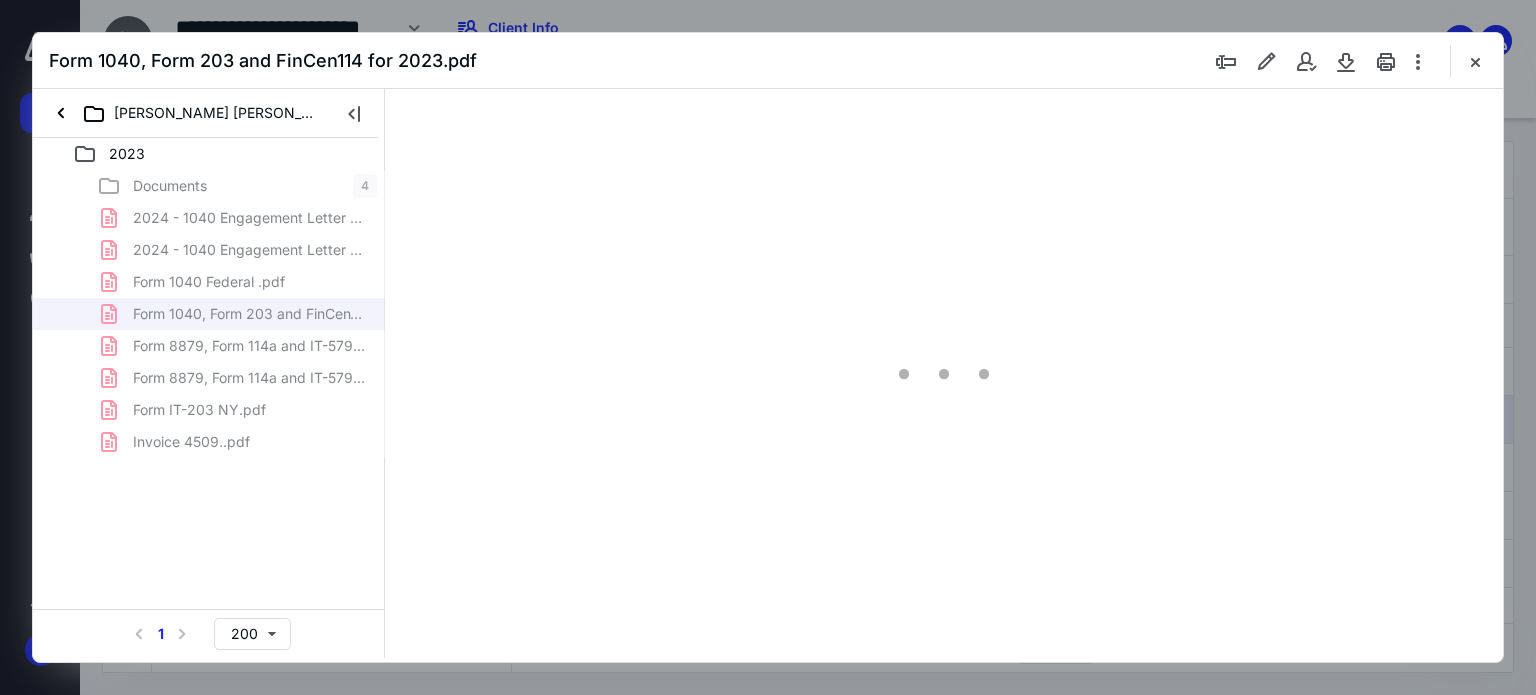 type on "179" 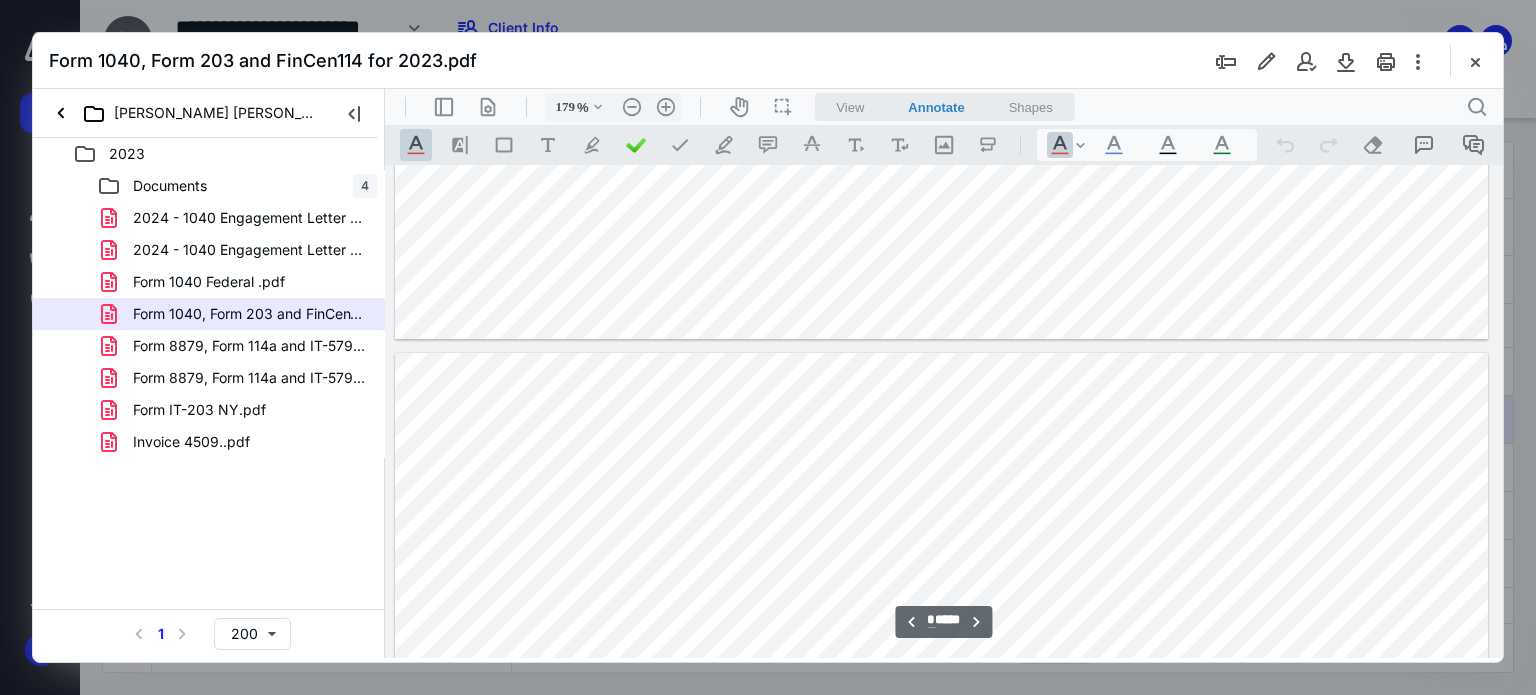 type on "*" 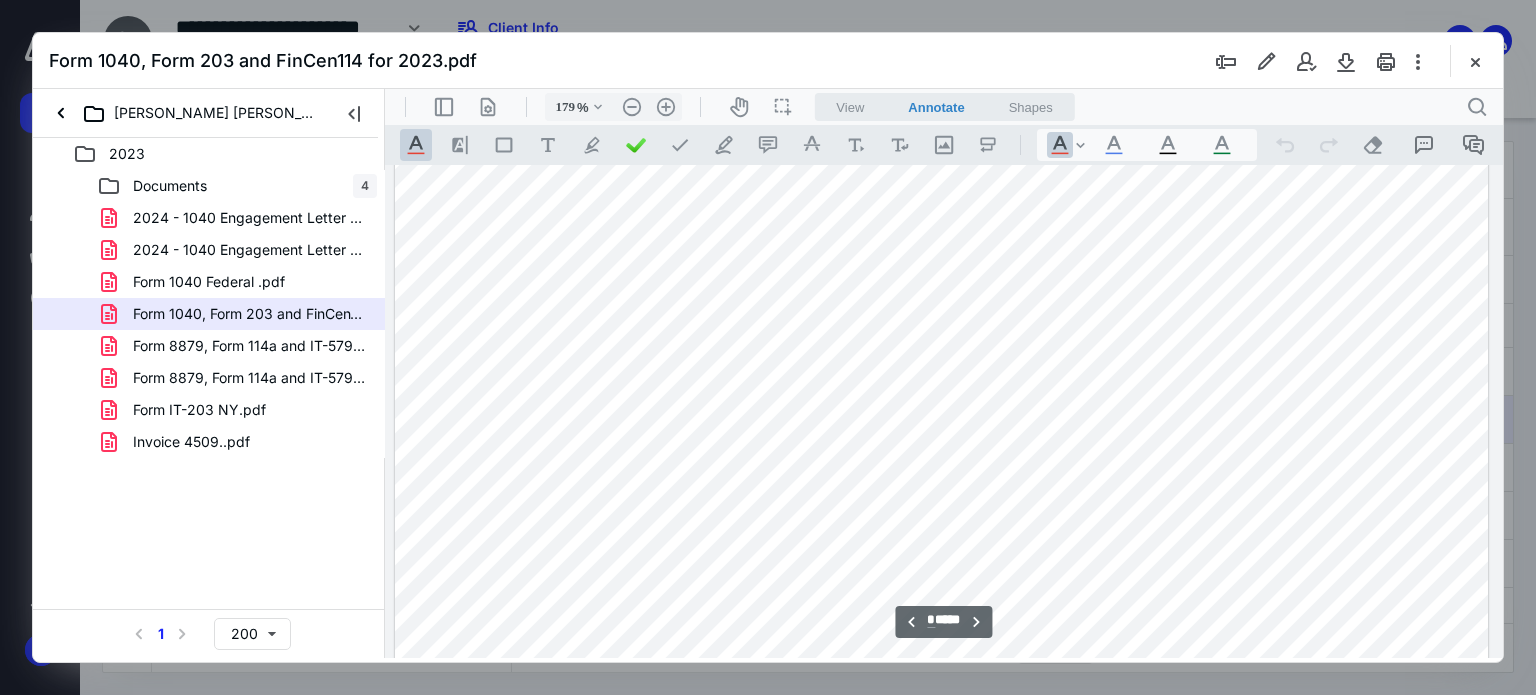scroll, scrollTop: 5783, scrollLeft: 158, axis: both 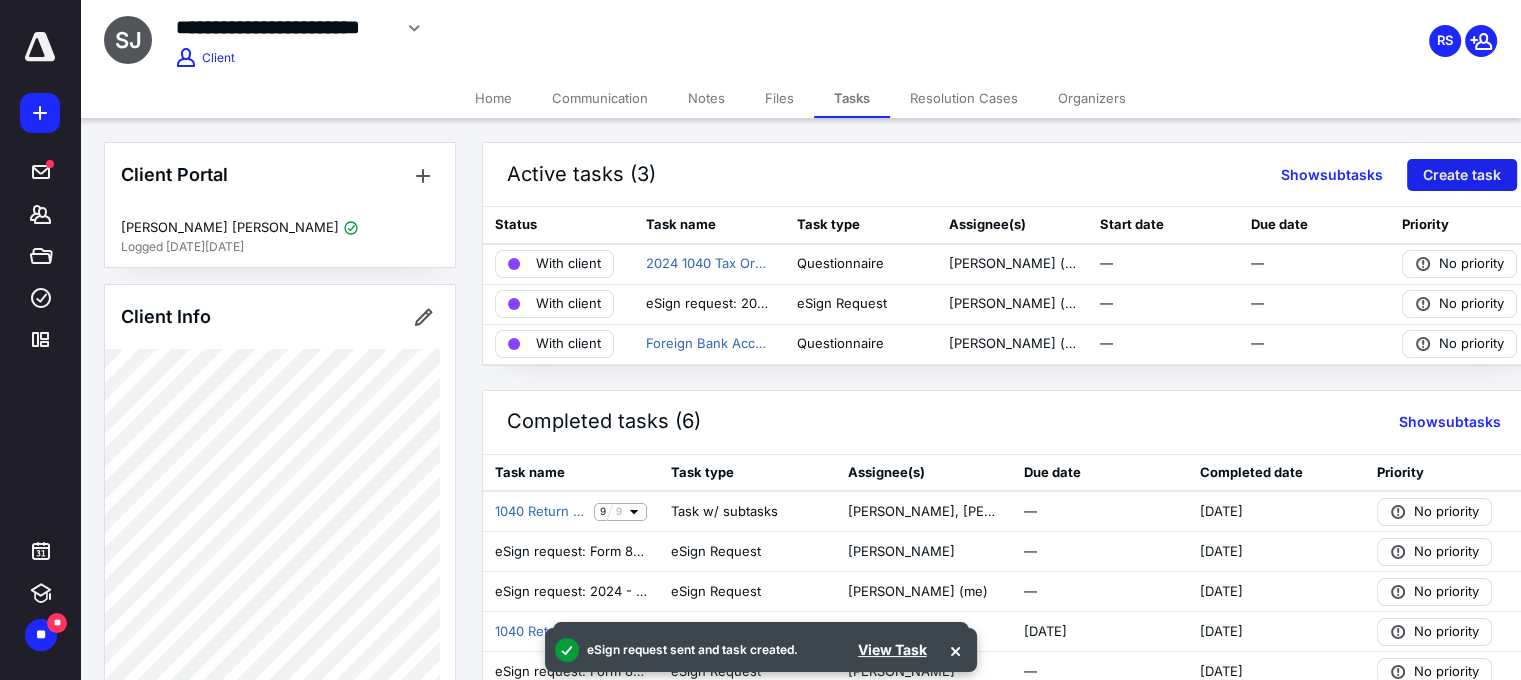 click on "Create task" at bounding box center [1462, 175] 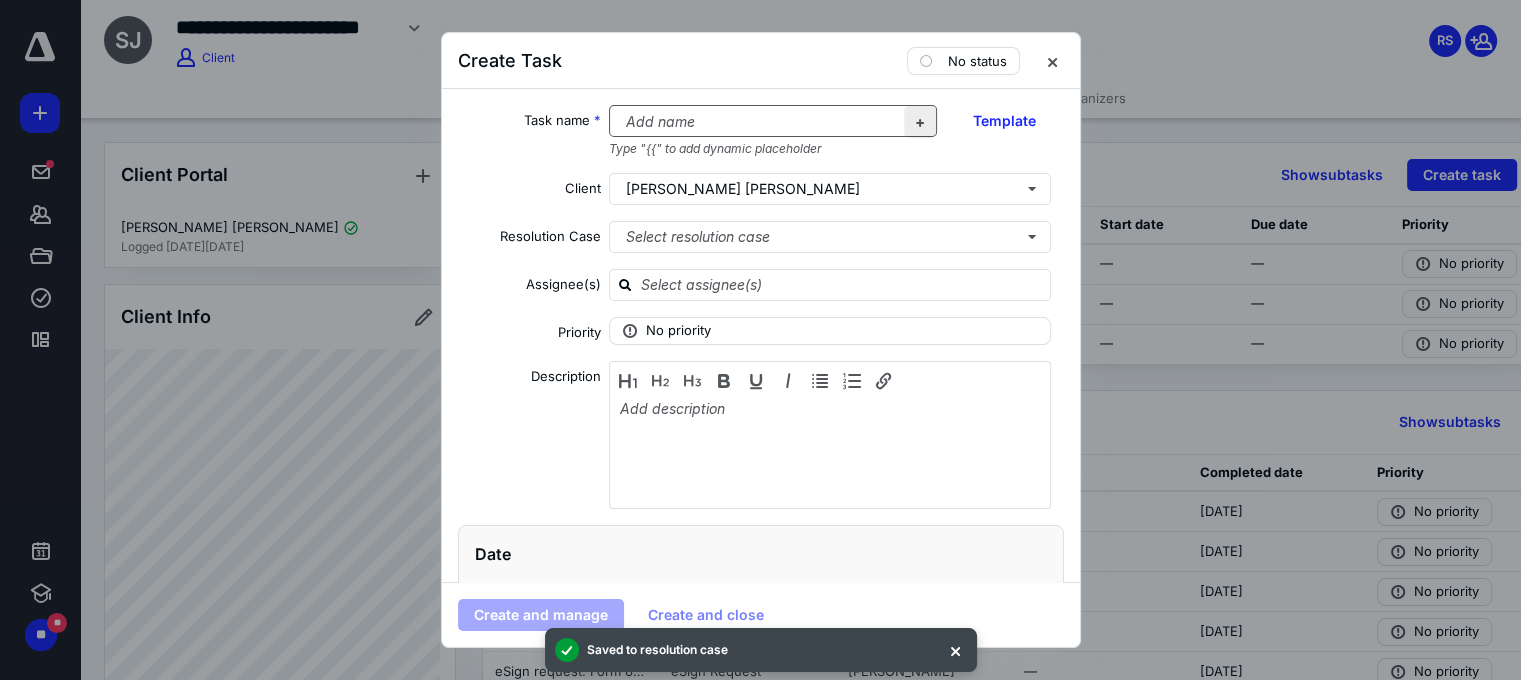 click at bounding box center (920, 122) 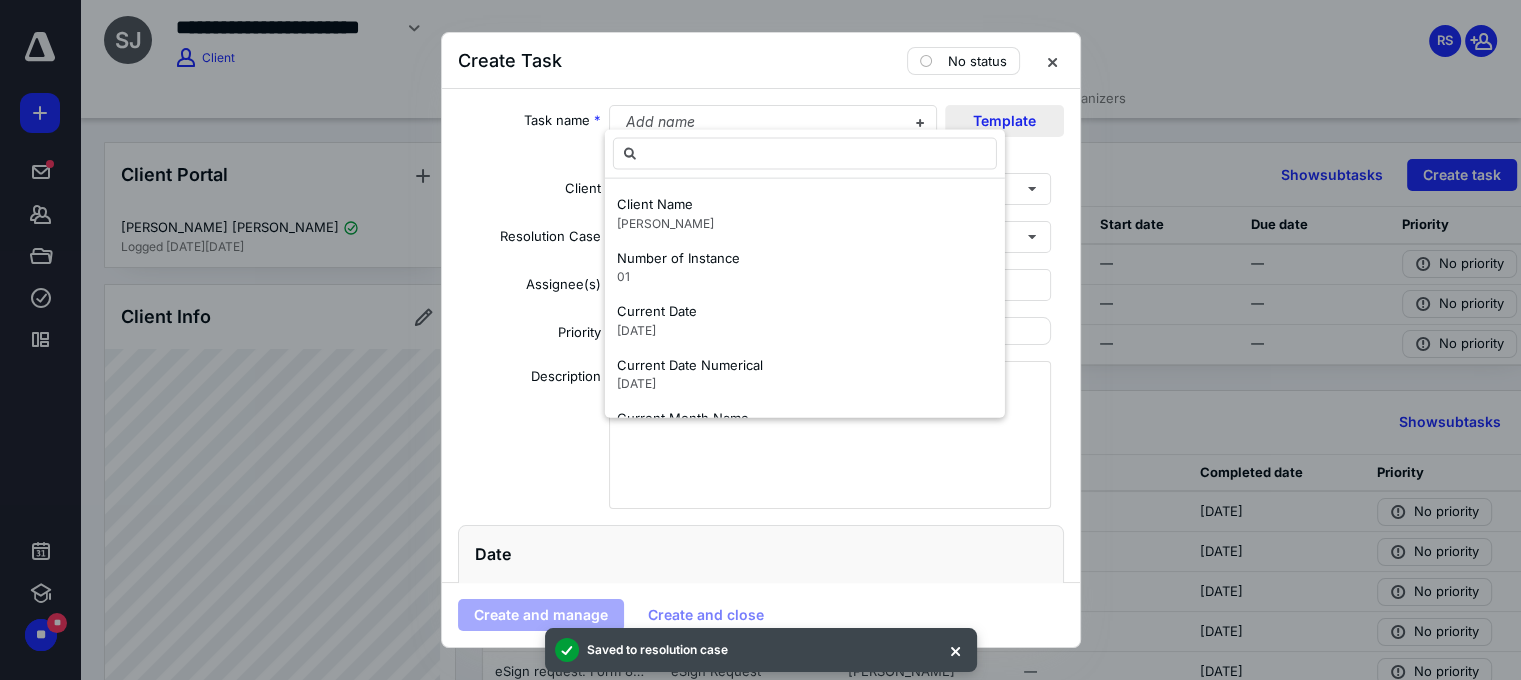 click on "Template" at bounding box center [1004, 121] 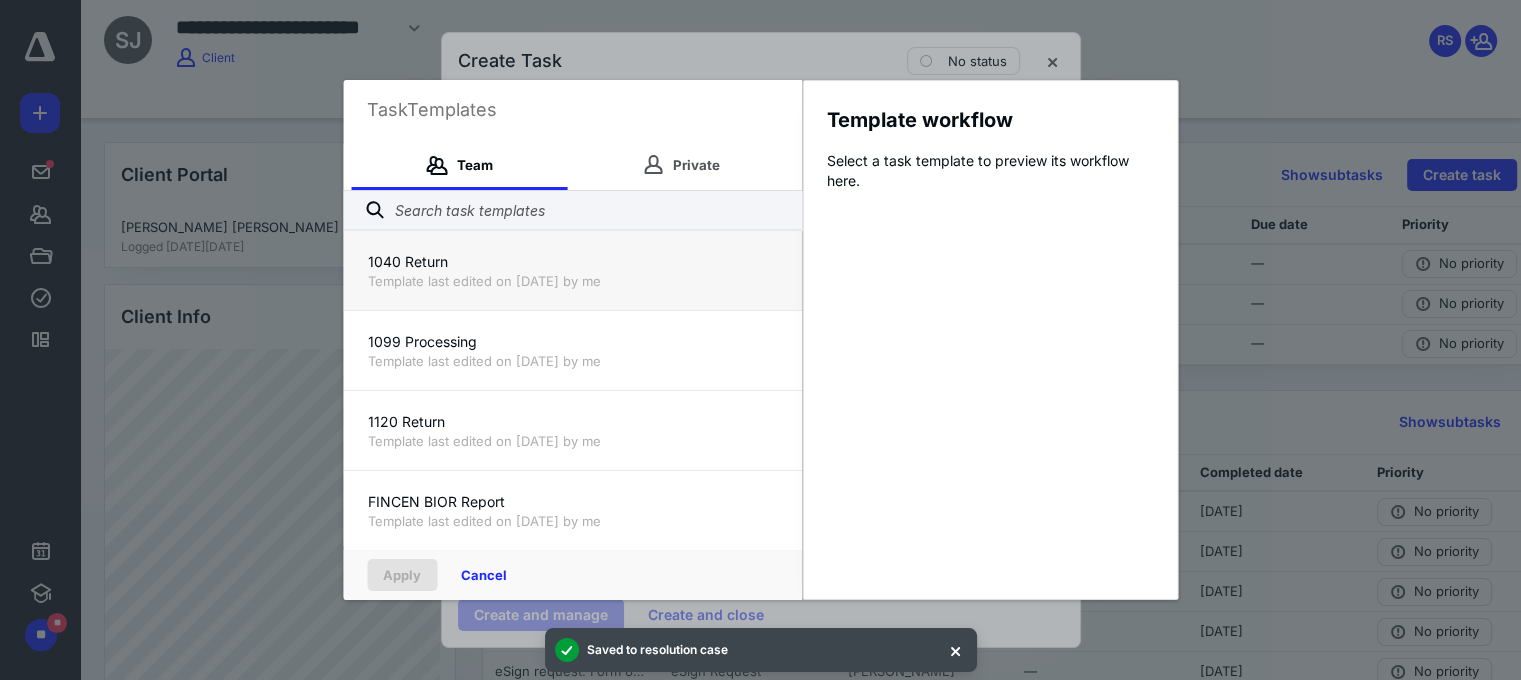 click on "1040 Return" at bounding box center [572, 262] 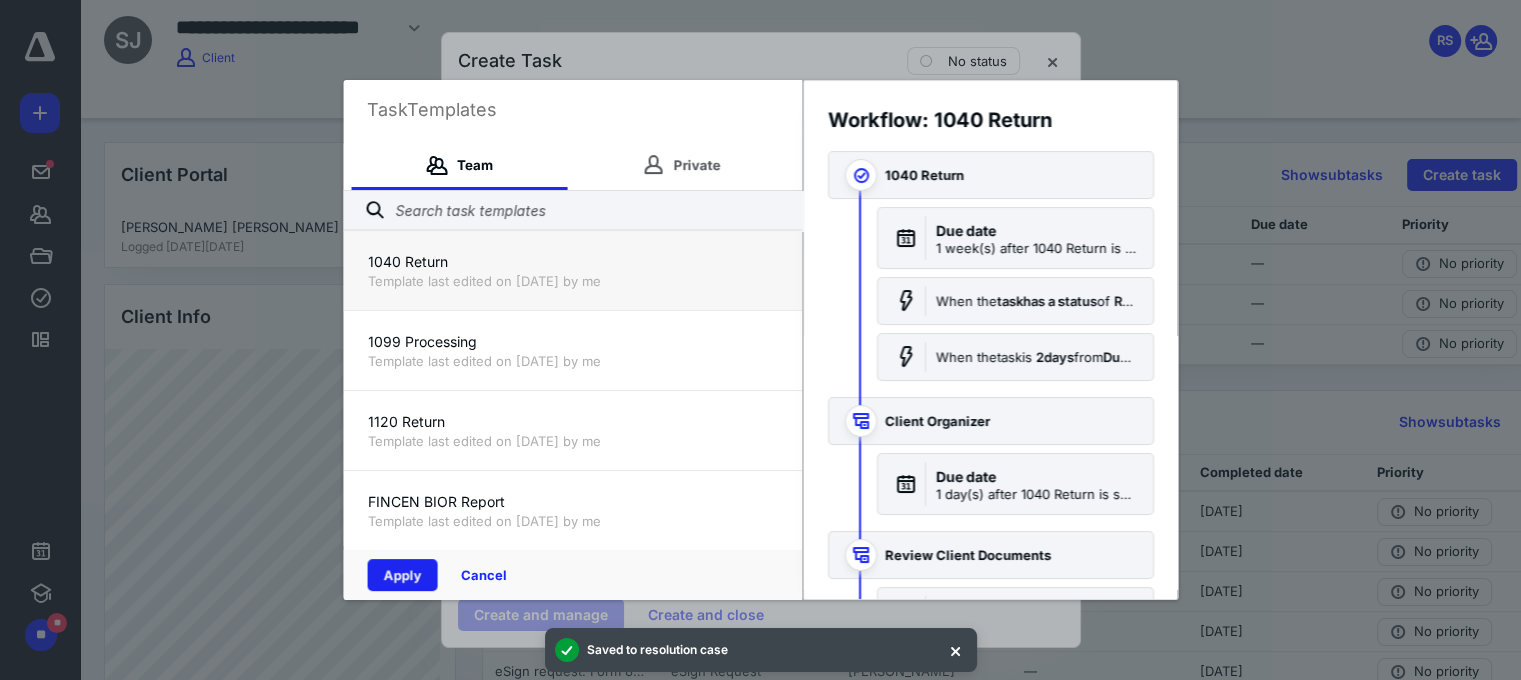 click on "Apply" at bounding box center [402, 575] 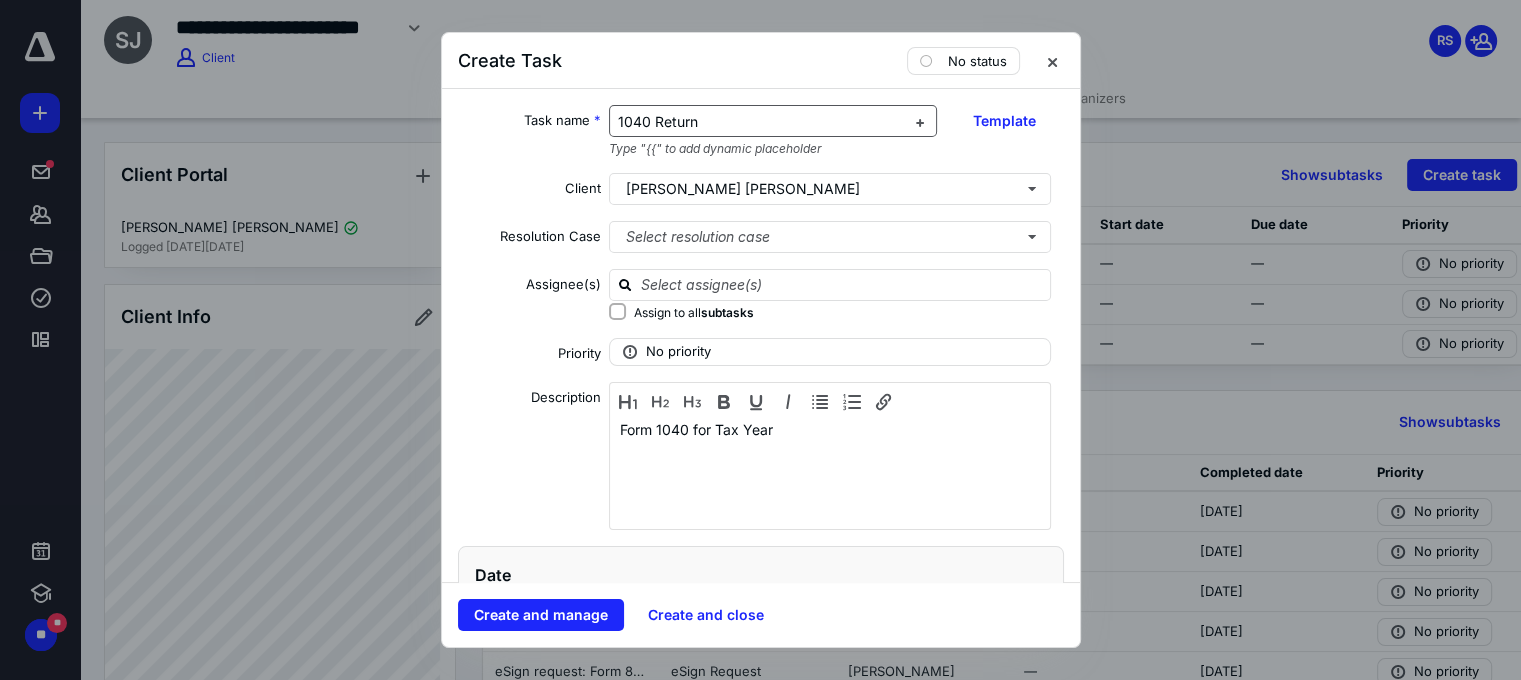 click on "1040 Return" at bounding box center (658, 121) 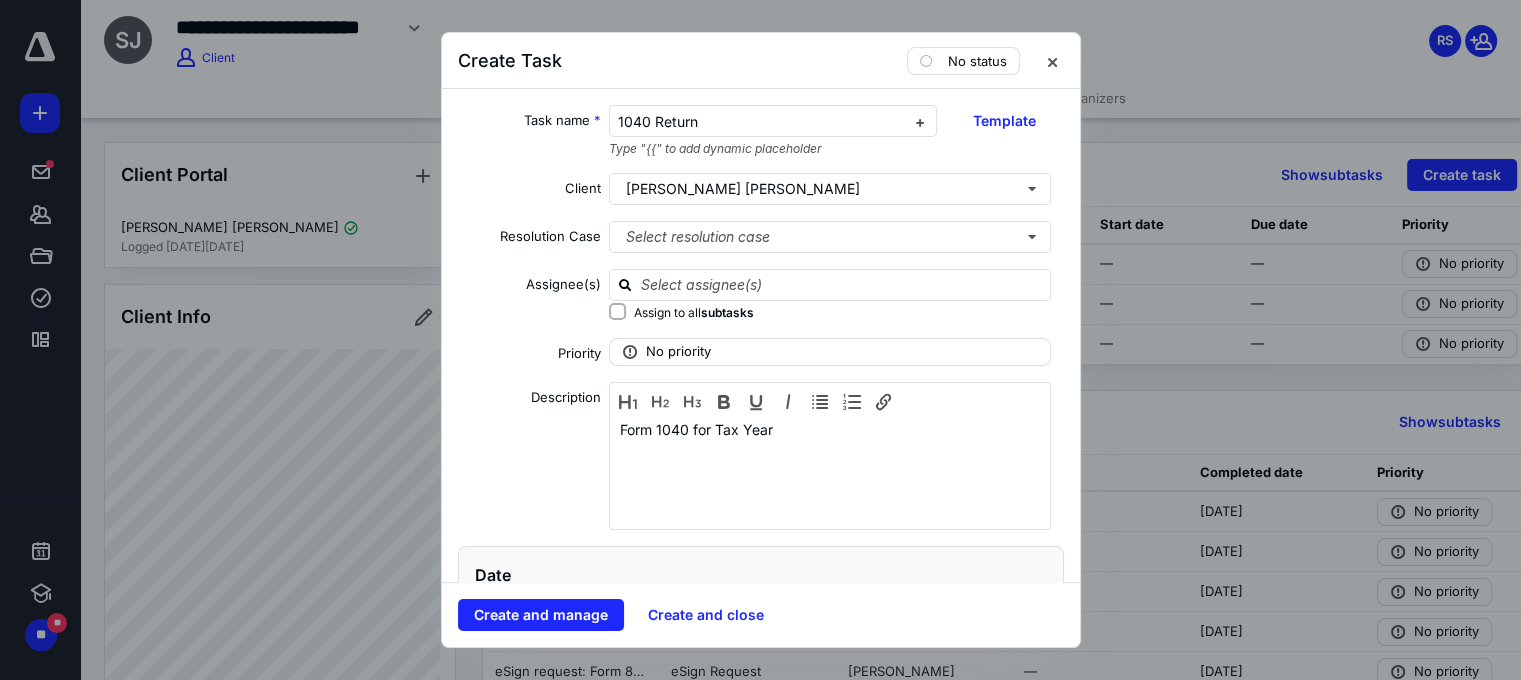 type 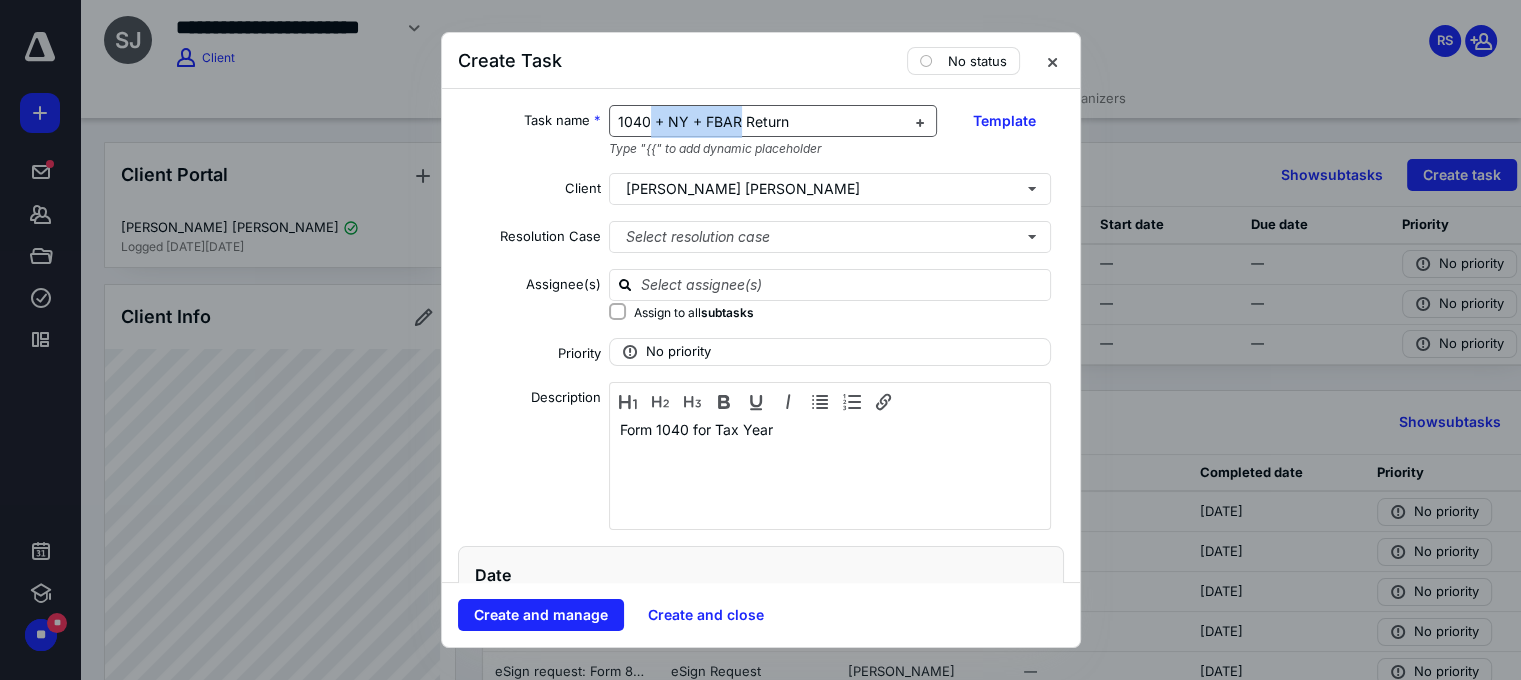 drag, startPoint x: 736, startPoint y: 113, endPoint x: 644, endPoint y: 112, distance: 92.00543 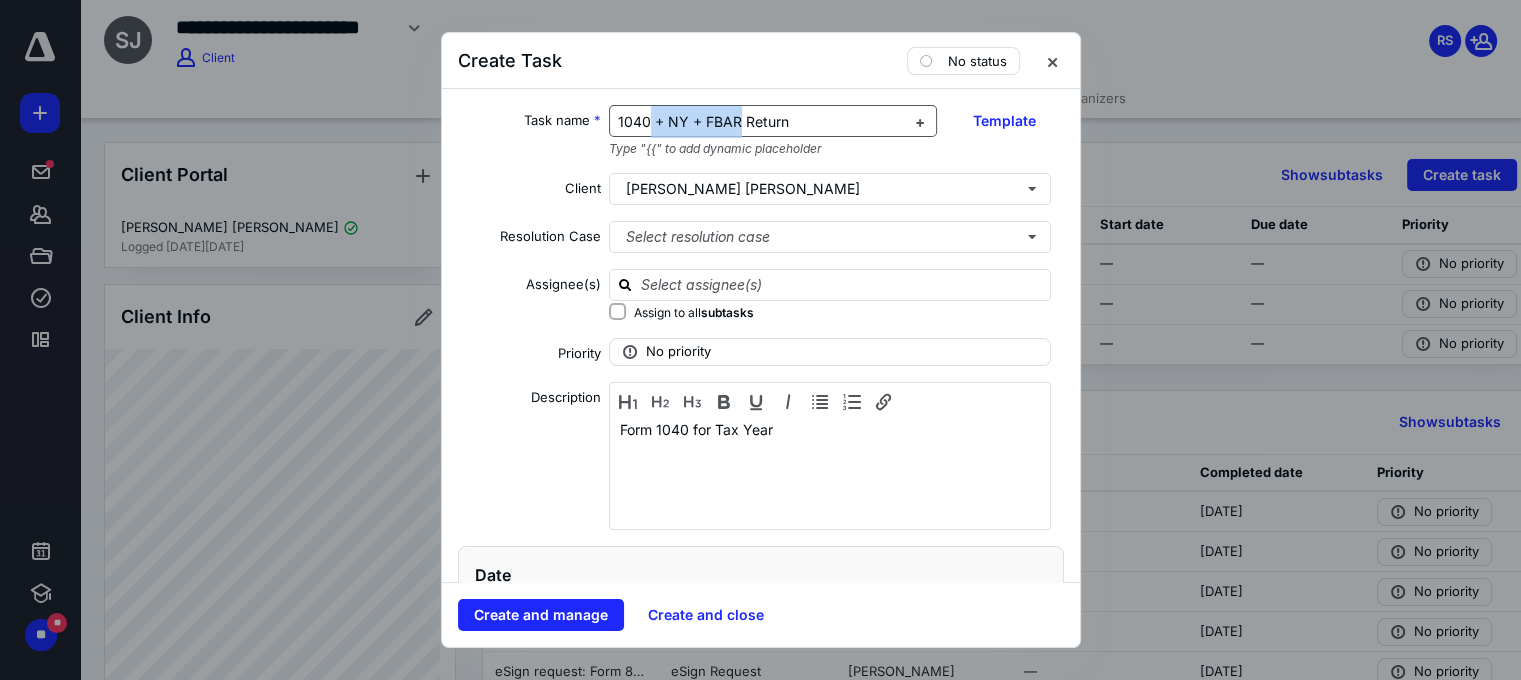 click on "1040 + NY + FBAR Return" at bounding box center (703, 121) 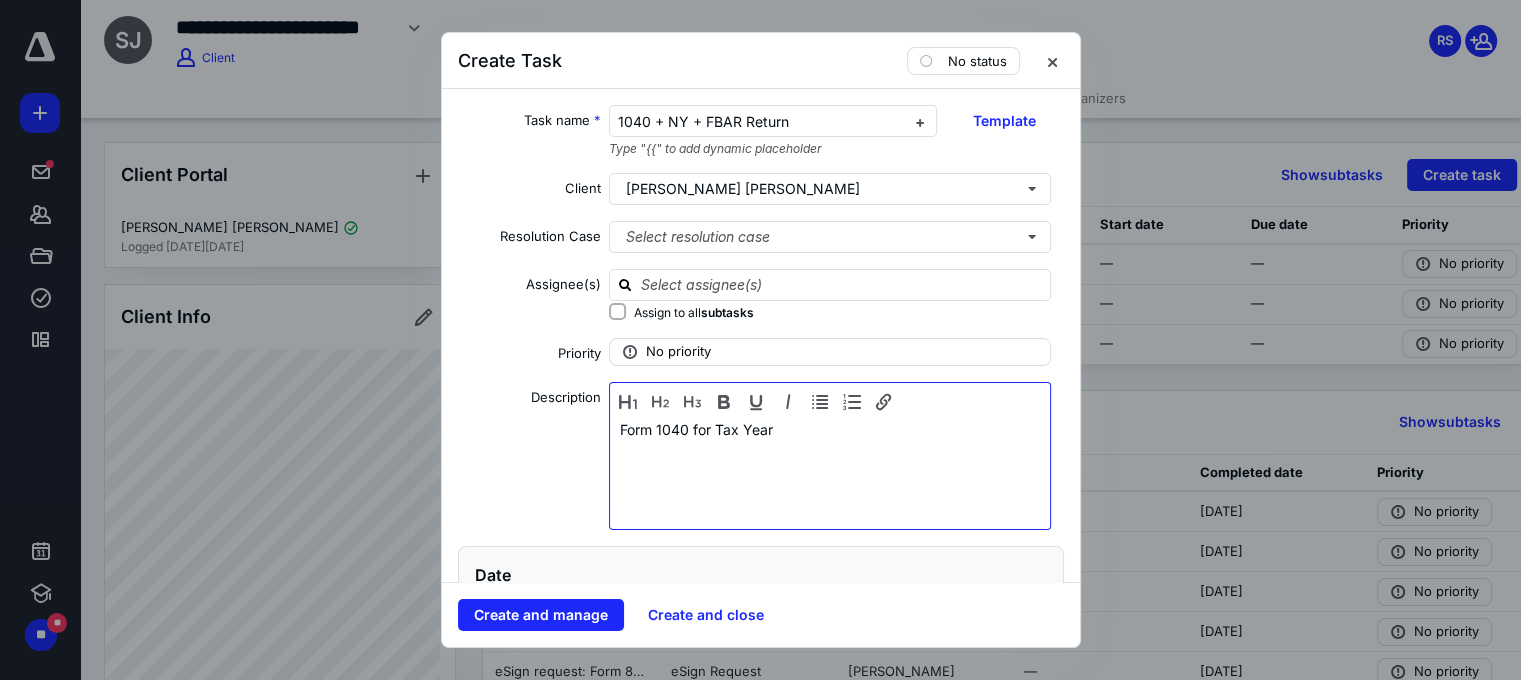 click on "Form 1040 for Tax Year" at bounding box center [830, 471] 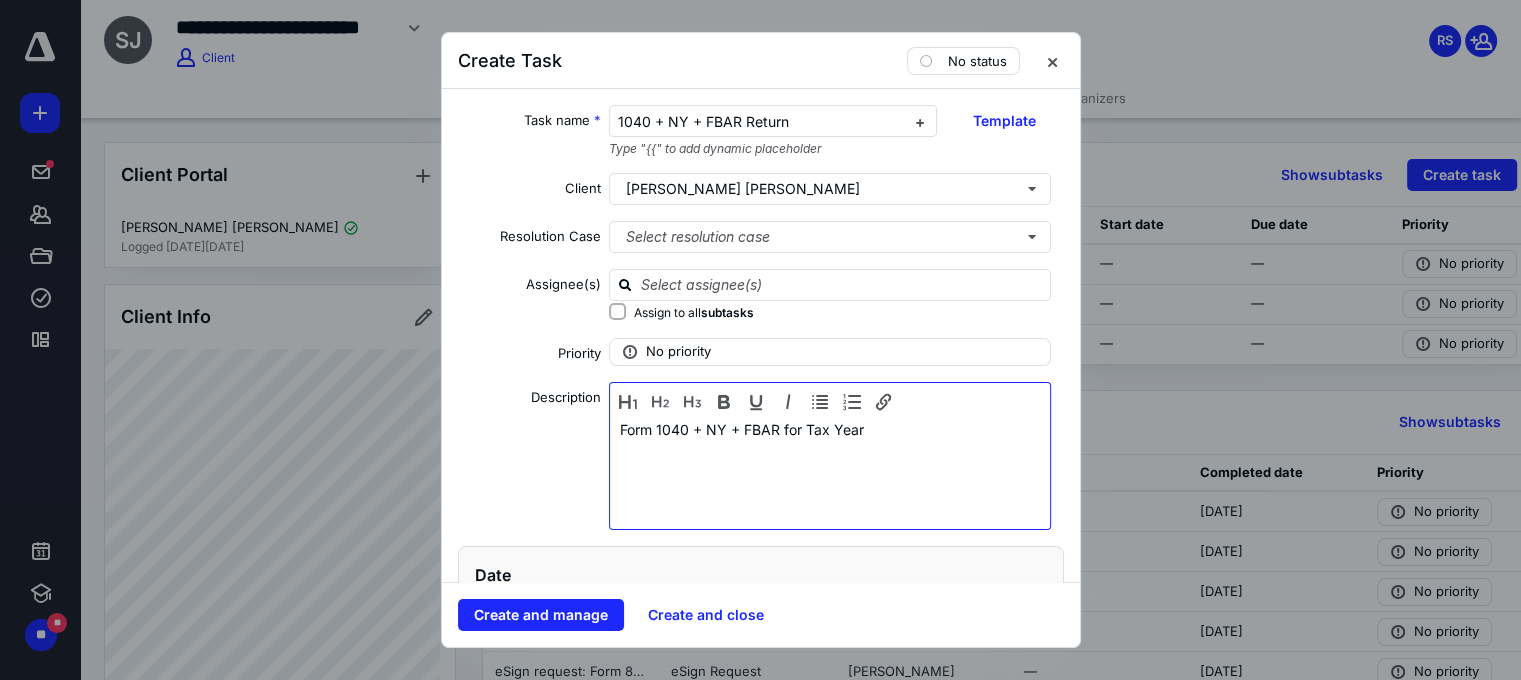 click on "Form 1040 + NY + FBAR
for Tax Year" at bounding box center (830, 471) 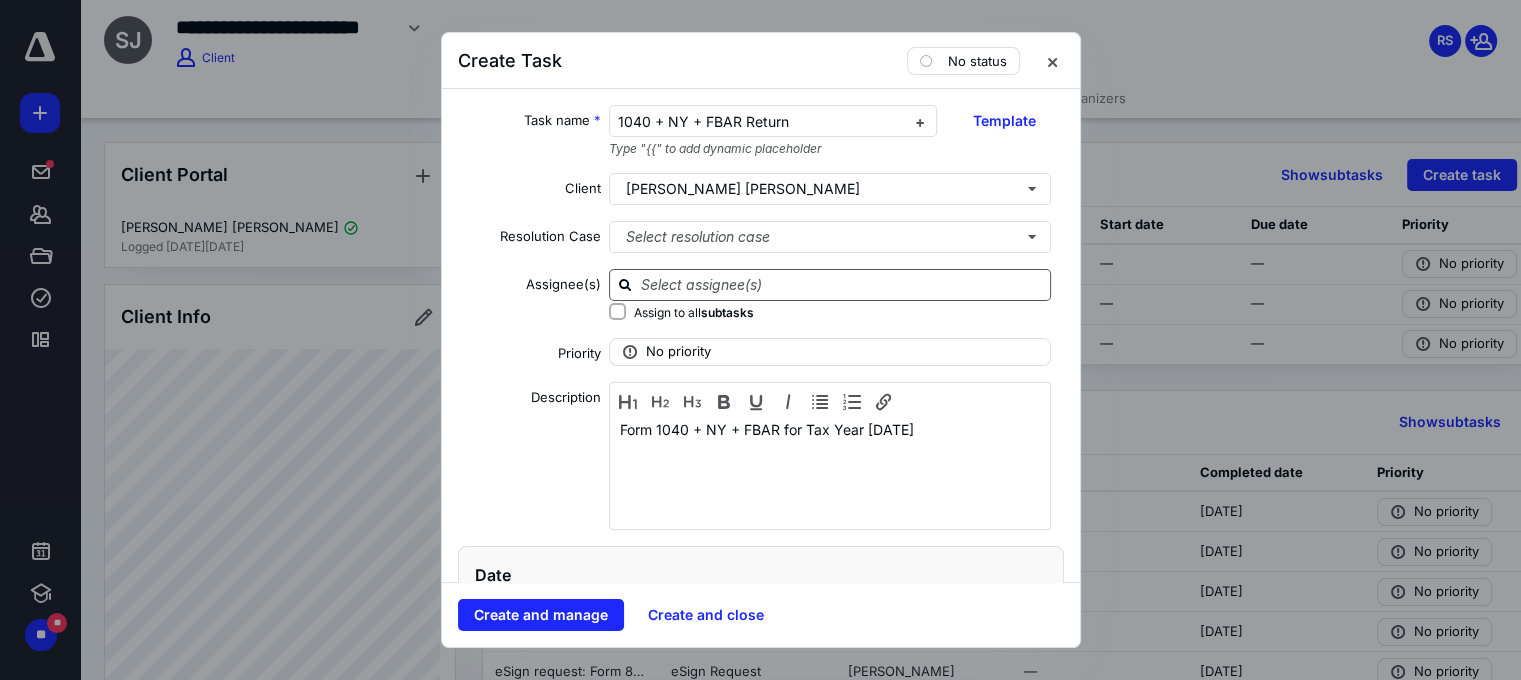 click at bounding box center (842, 284) 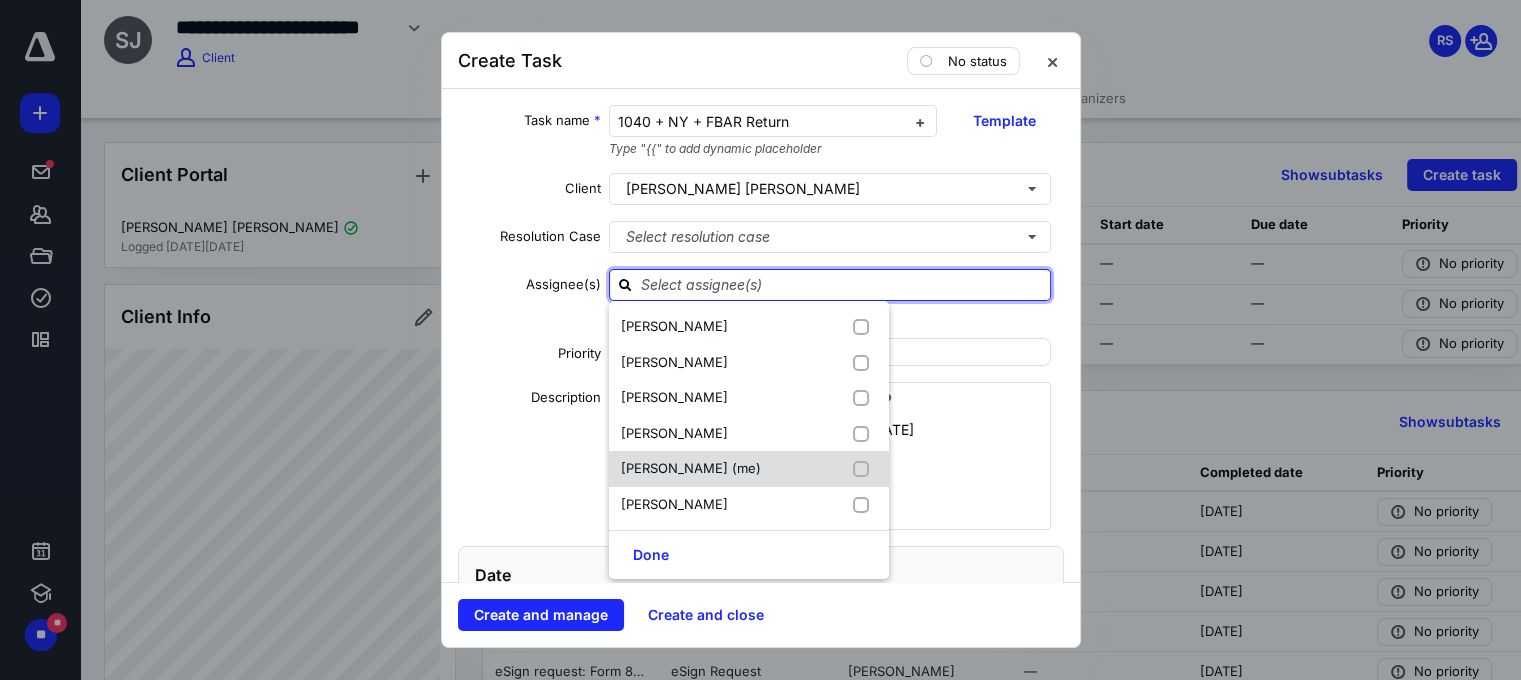 click on "Ryan Sudarsky (me)" at bounding box center [691, 468] 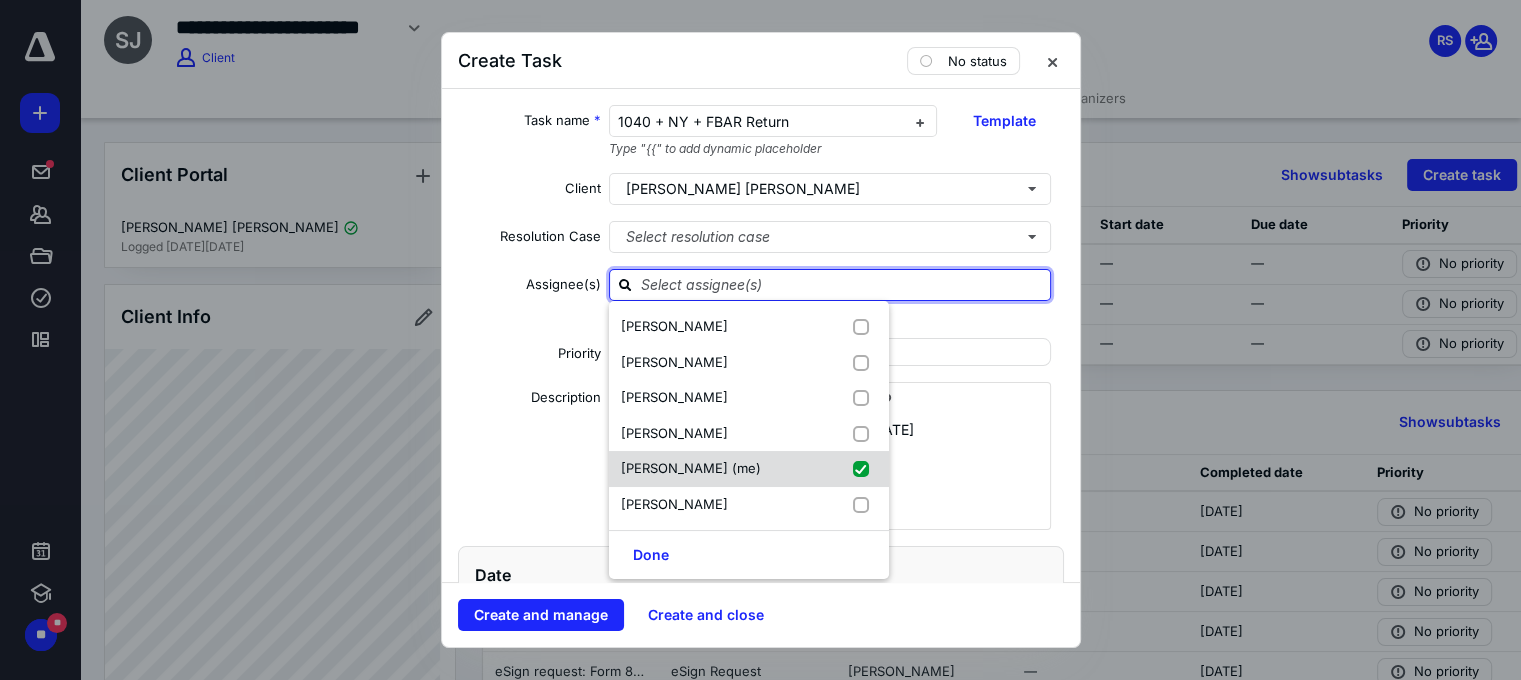 checkbox on "true" 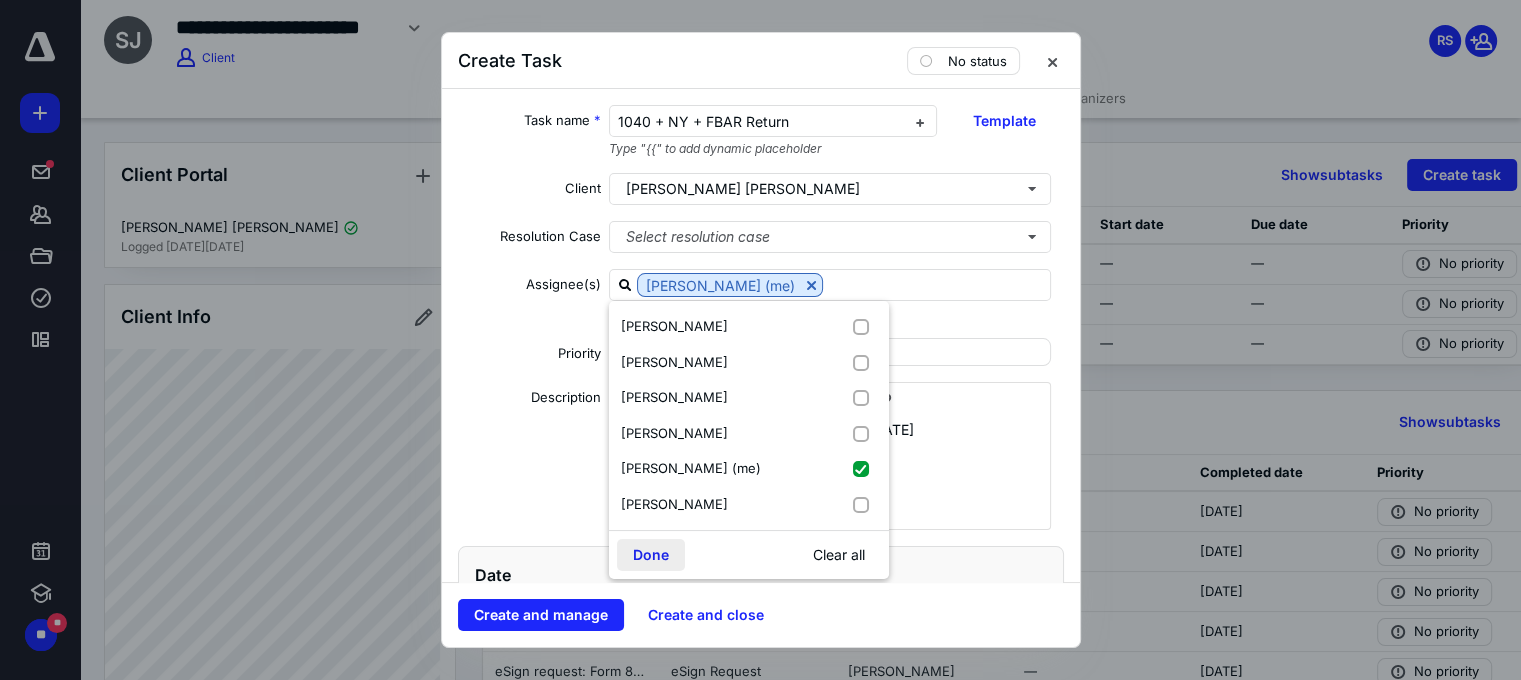 click on "Done" at bounding box center [651, 555] 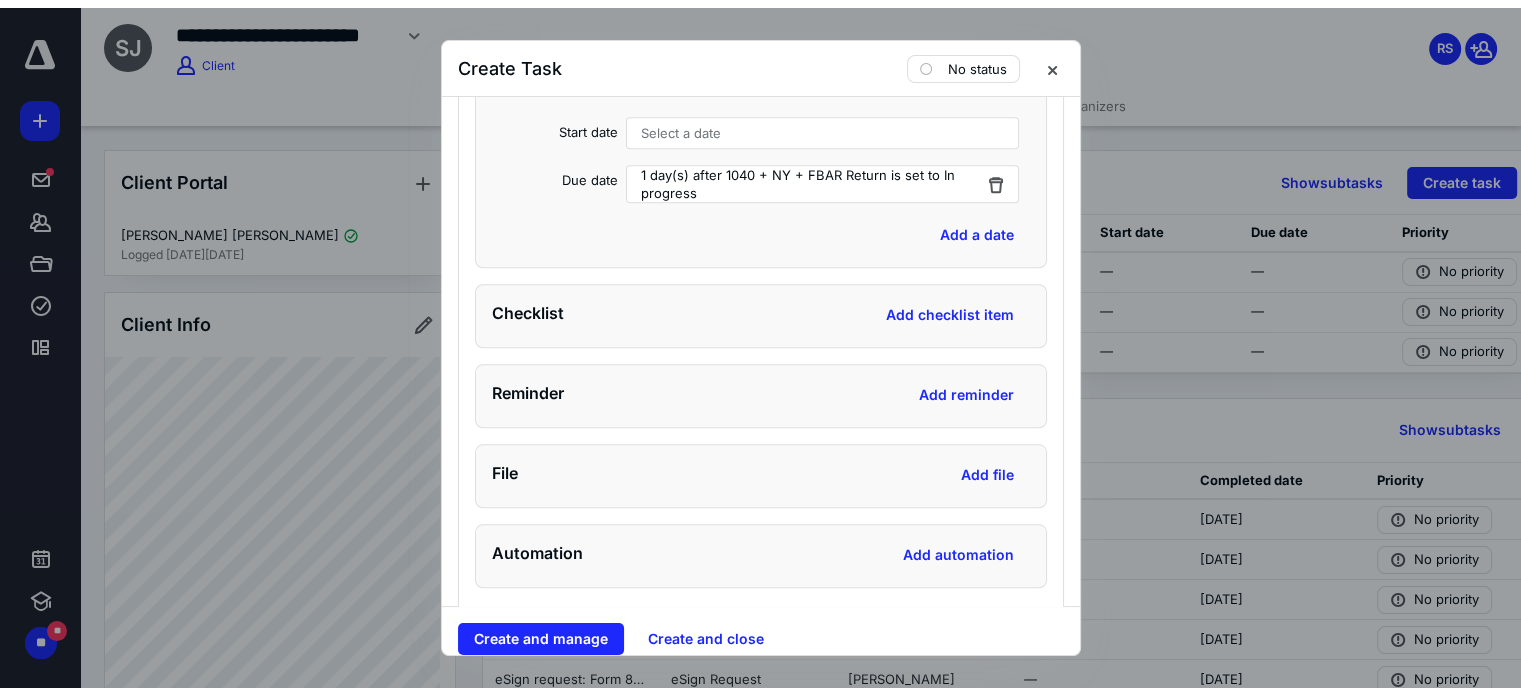 scroll, scrollTop: 1900, scrollLeft: 0, axis: vertical 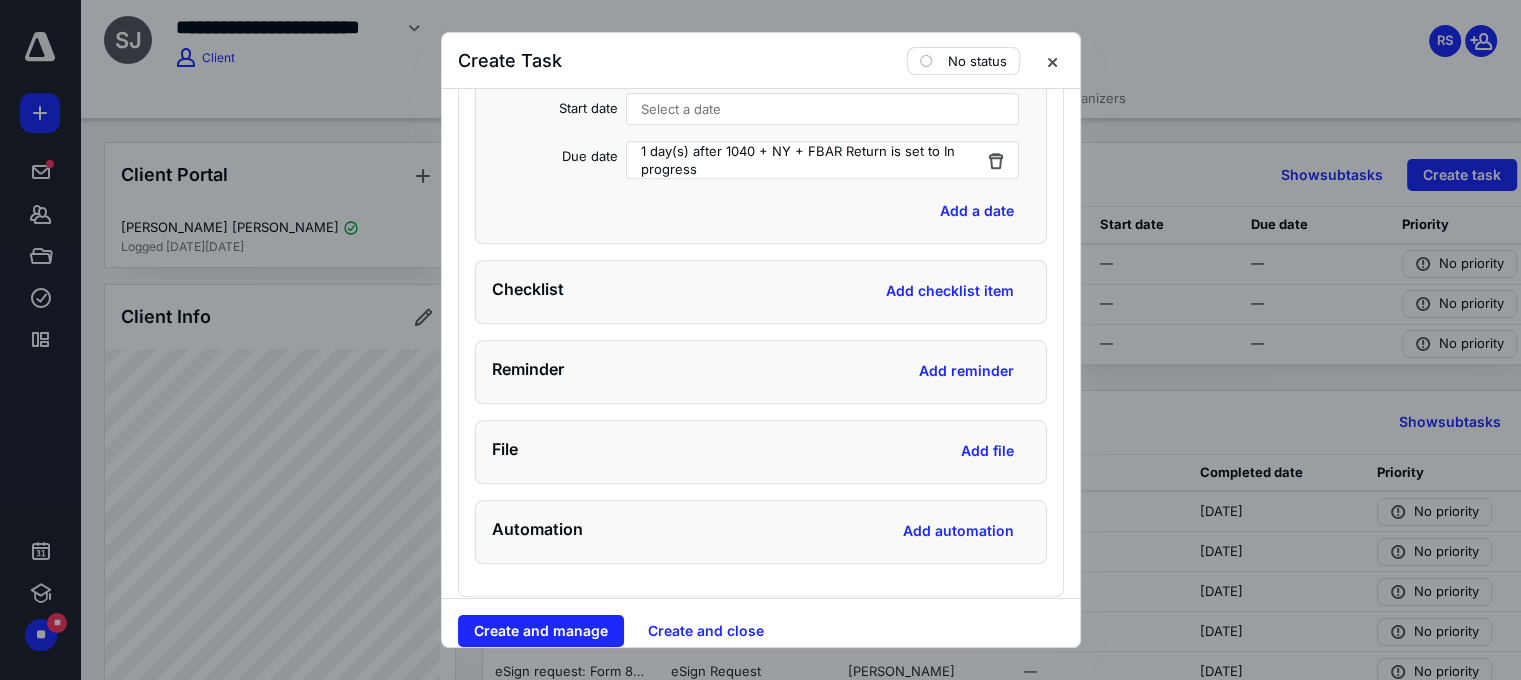 click on "No status" at bounding box center (977, 61) 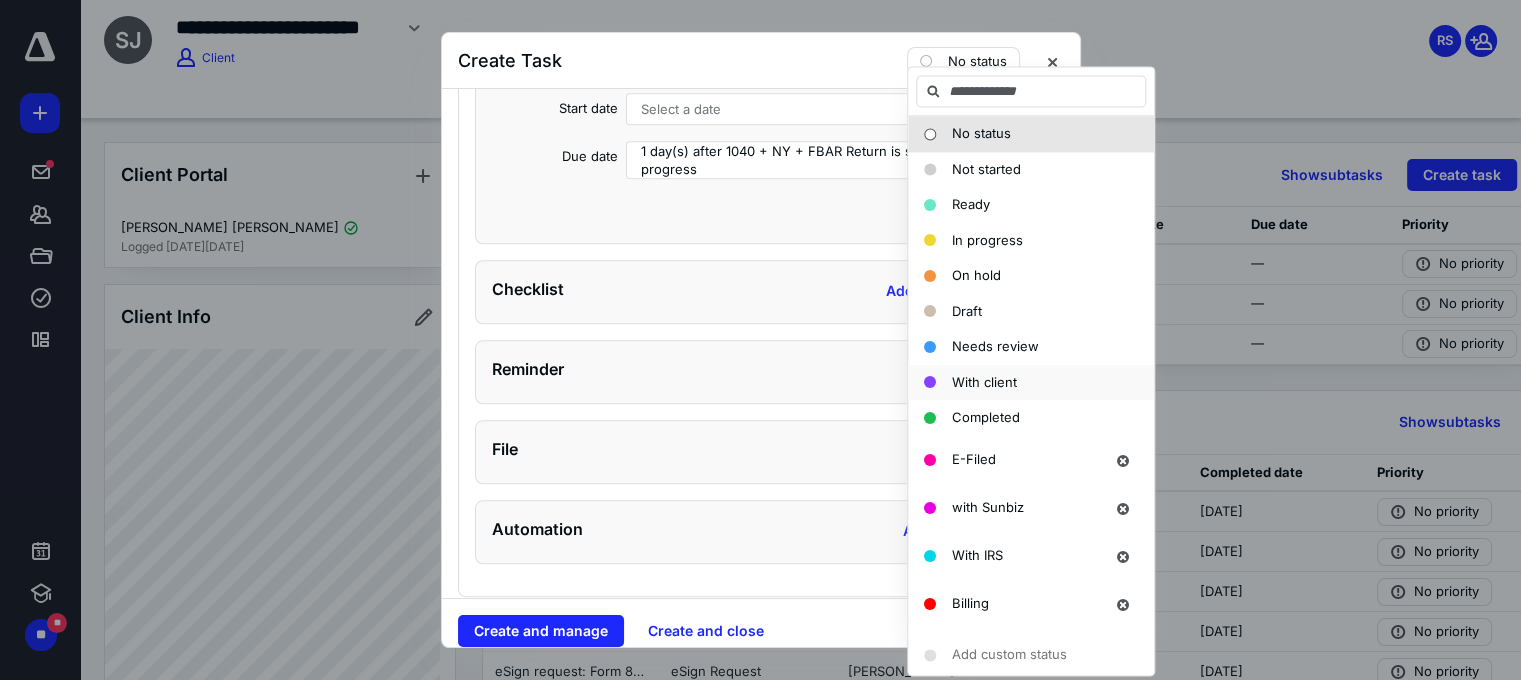 click on "With client" at bounding box center (984, 382) 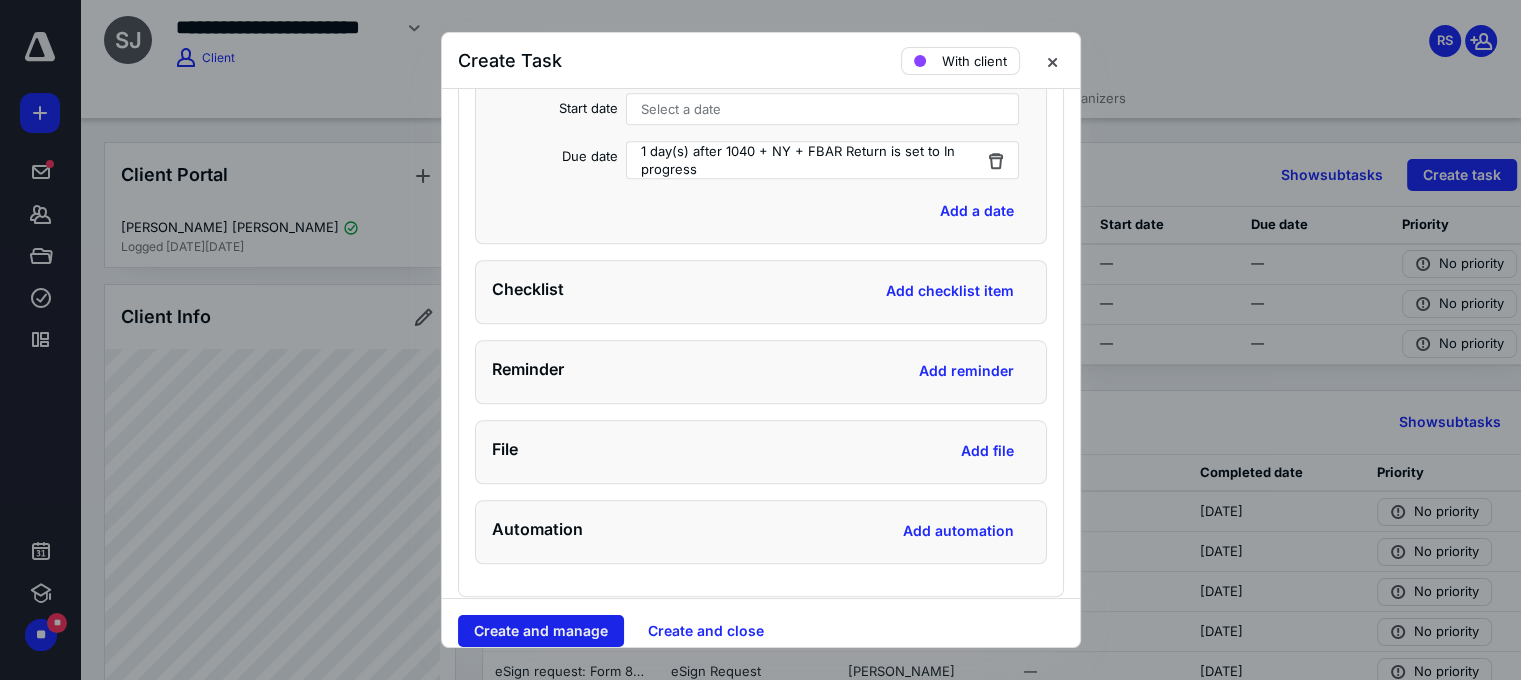 click on "Create and manage" at bounding box center [541, 631] 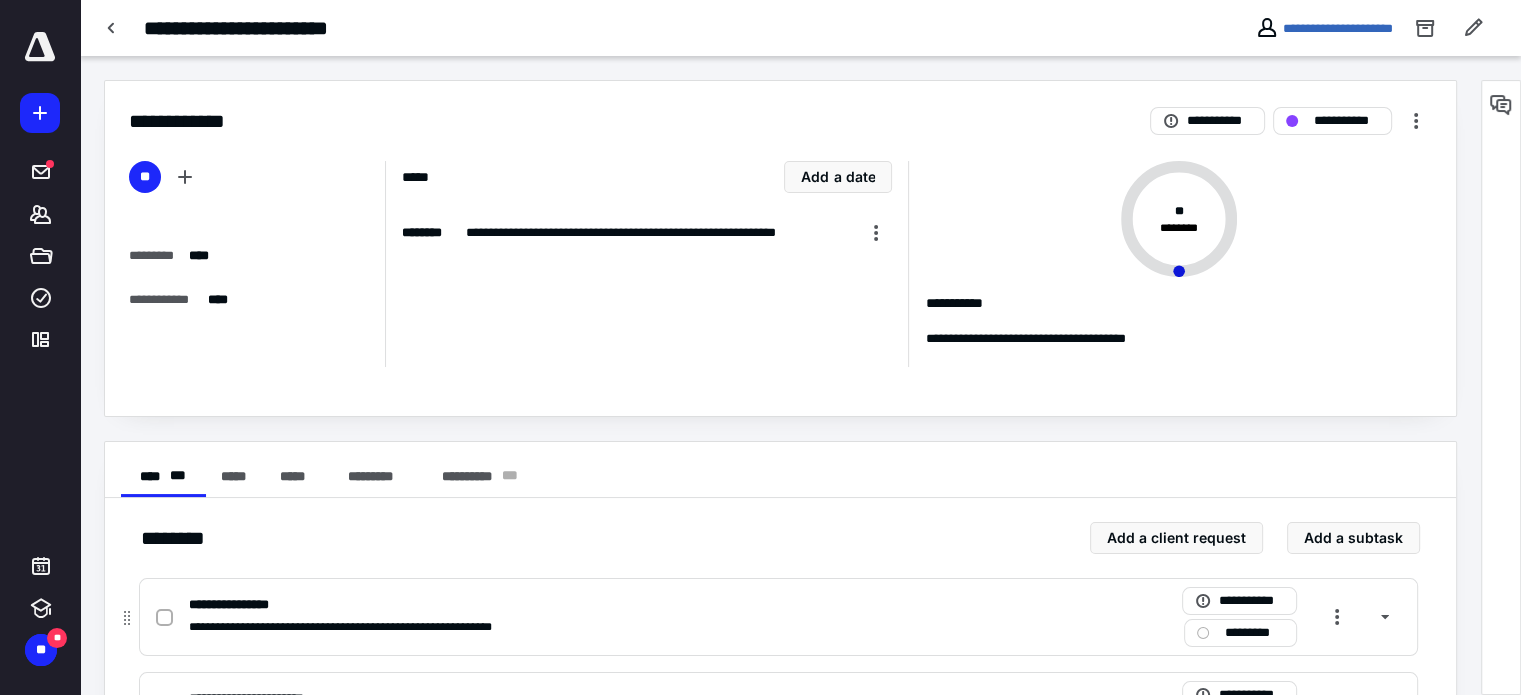 click on "*********" at bounding box center (1254, 633) 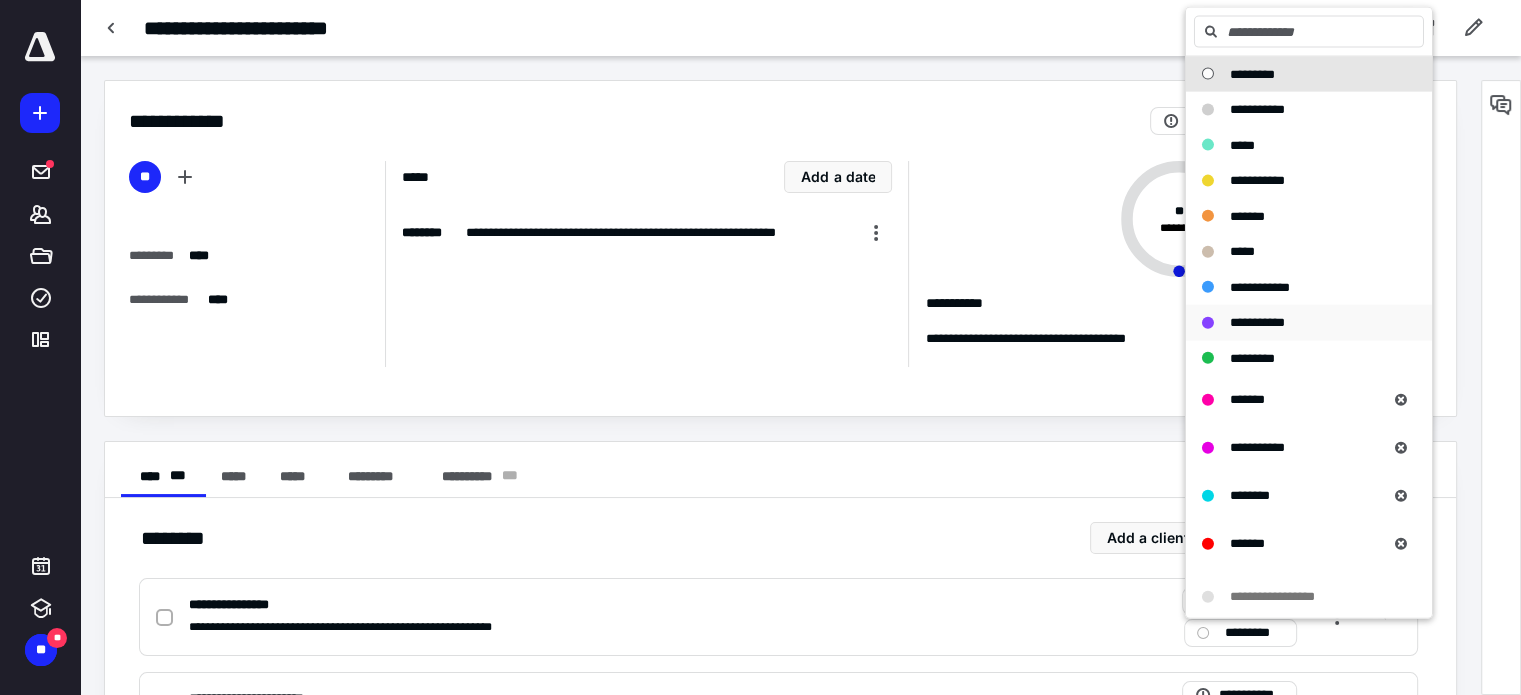 click on "**********" at bounding box center (1257, 322) 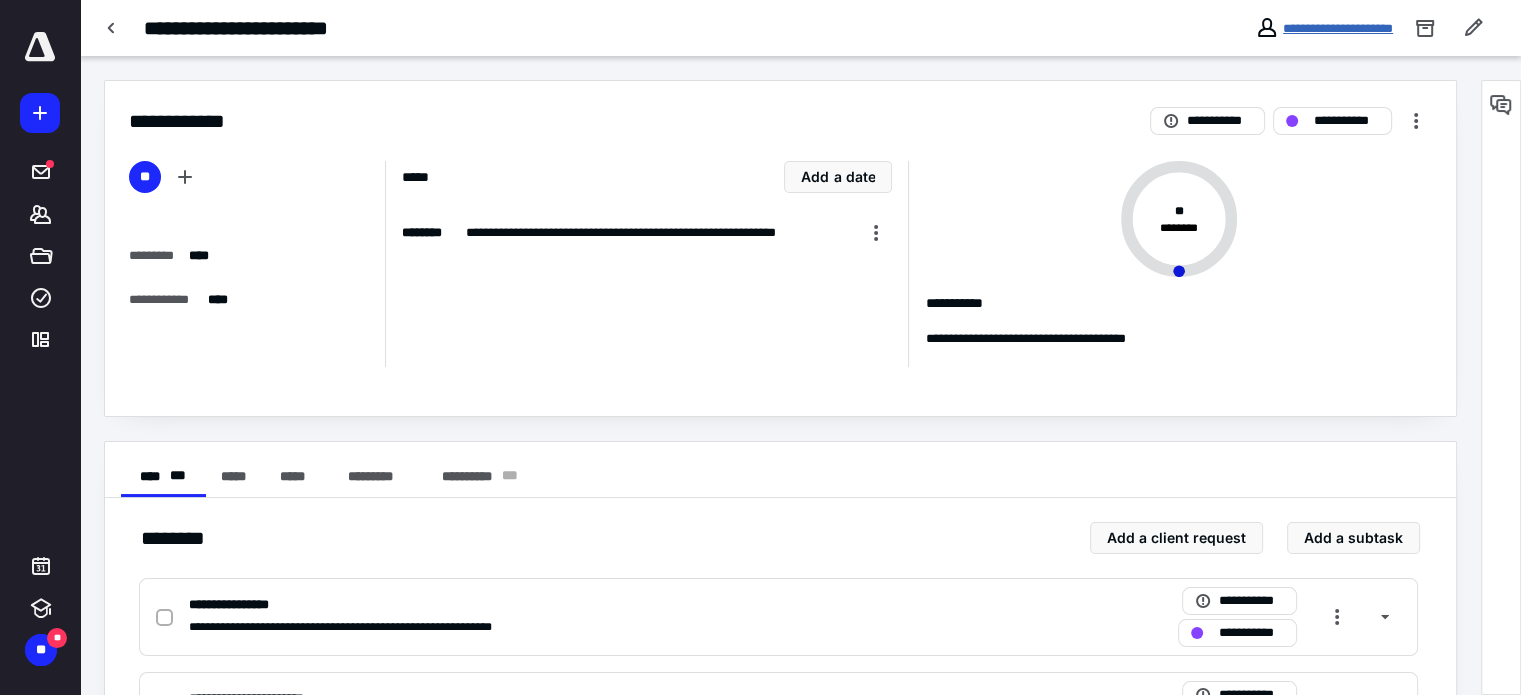 click on "**********" at bounding box center [1338, 28] 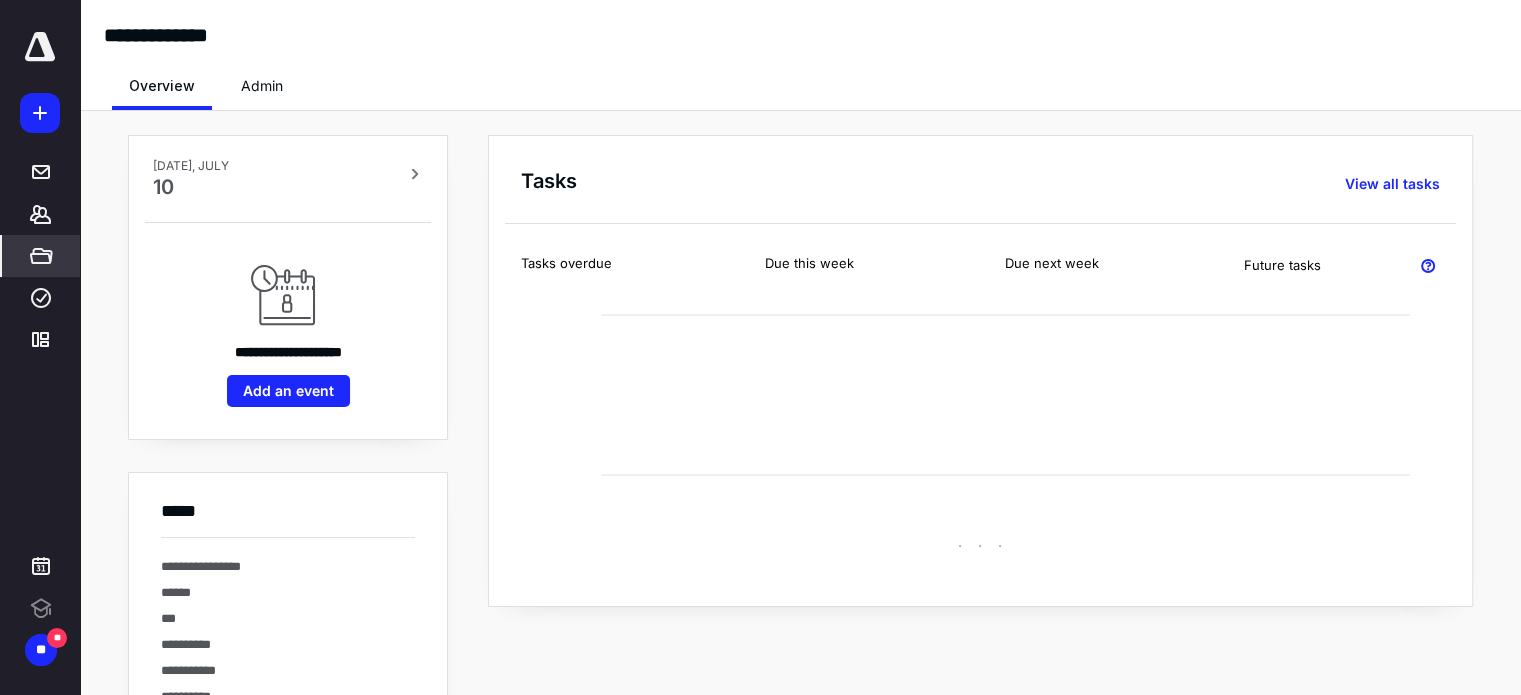 scroll, scrollTop: 0, scrollLeft: 0, axis: both 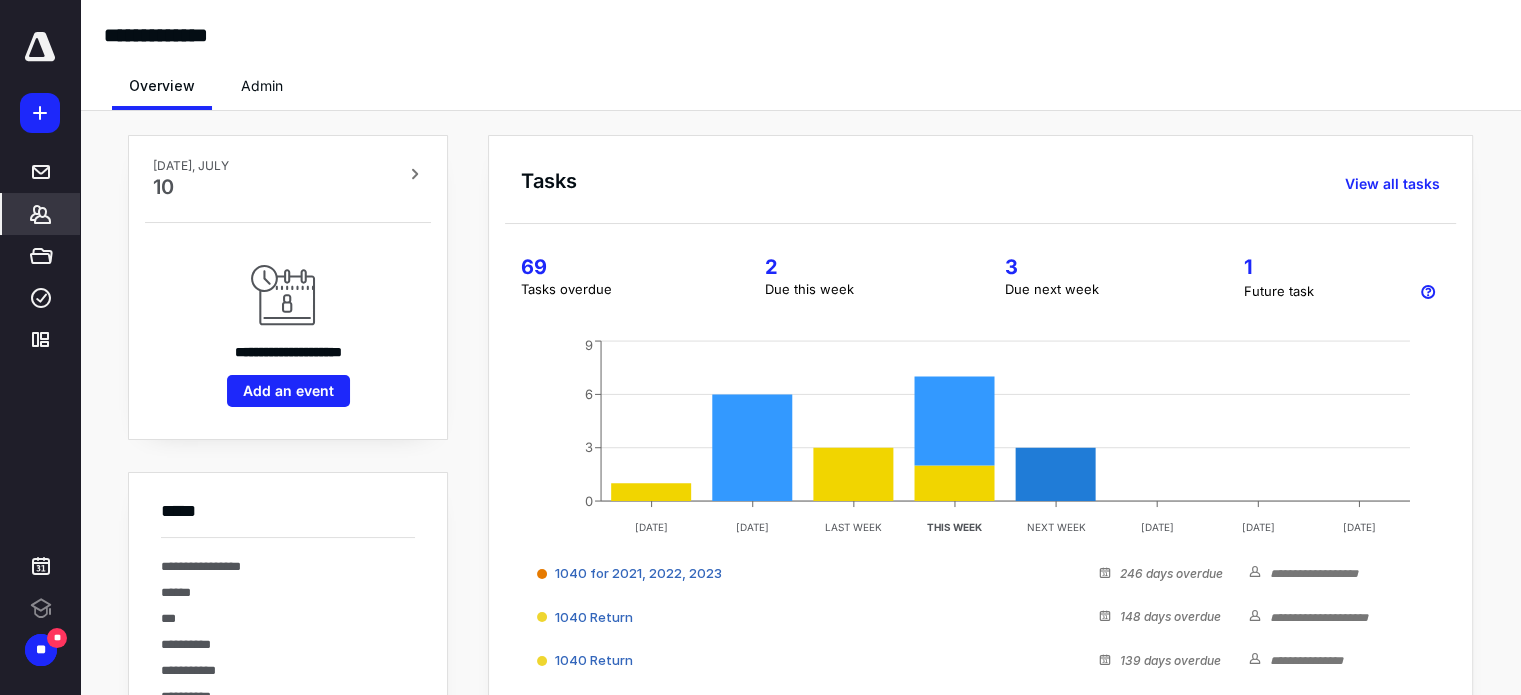 click on "*******" at bounding box center (41, 214) 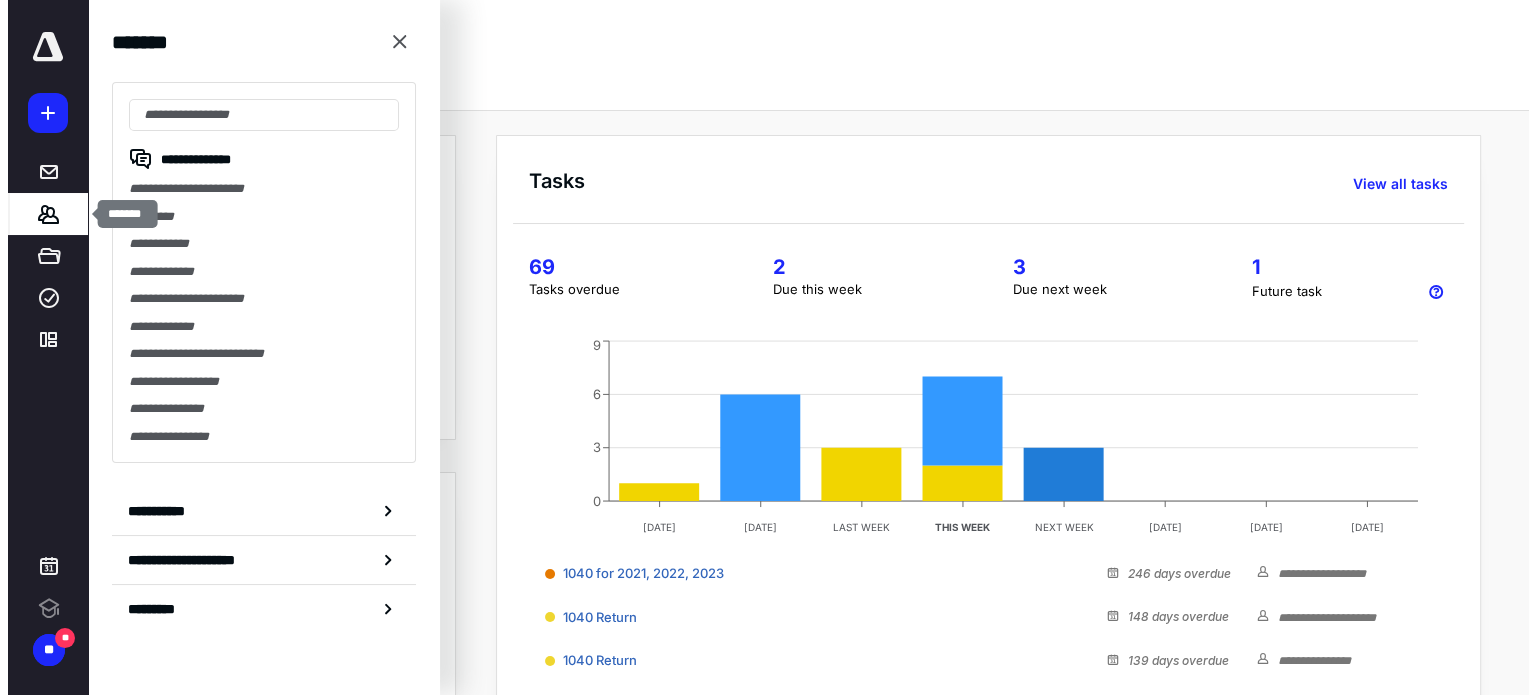 scroll, scrollTop: 0, scrollLeft: 0, axis: both 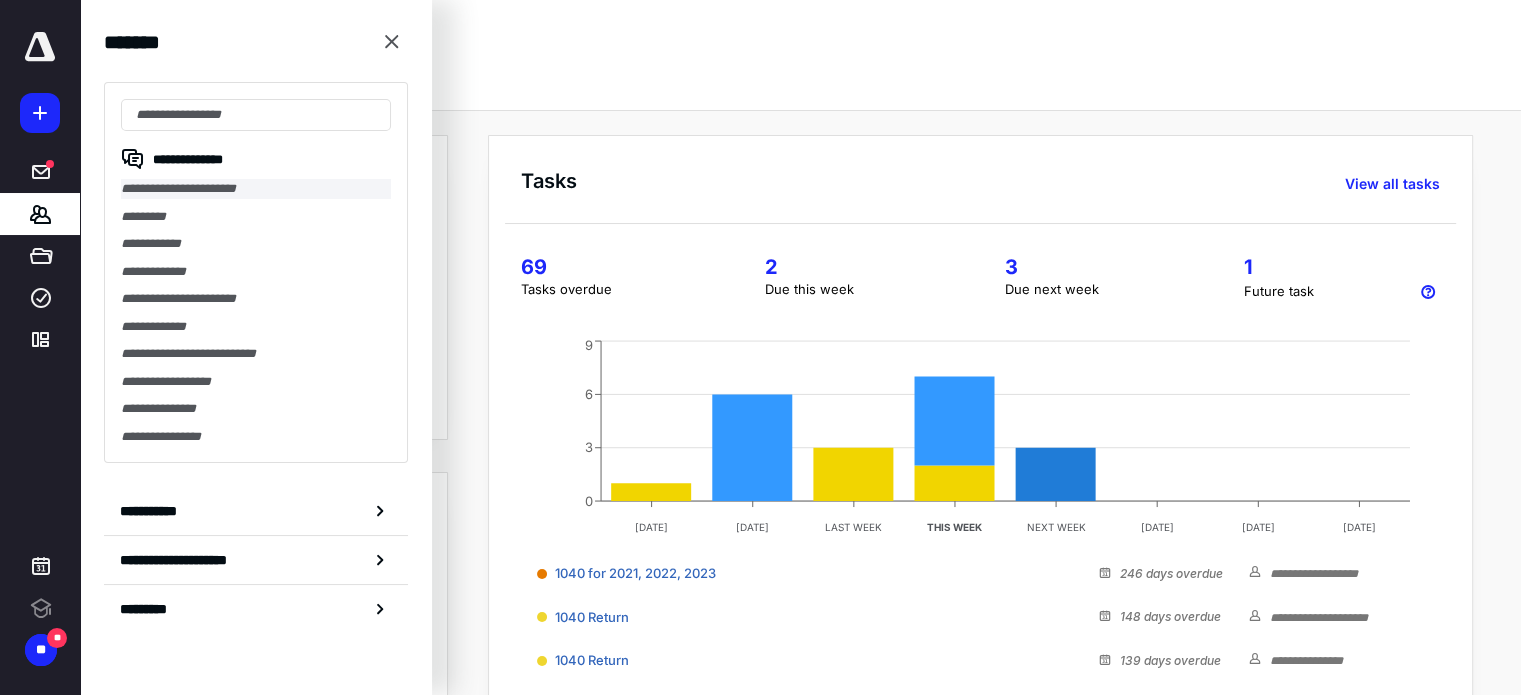 click on "**********" at bounding box center [256, 189] 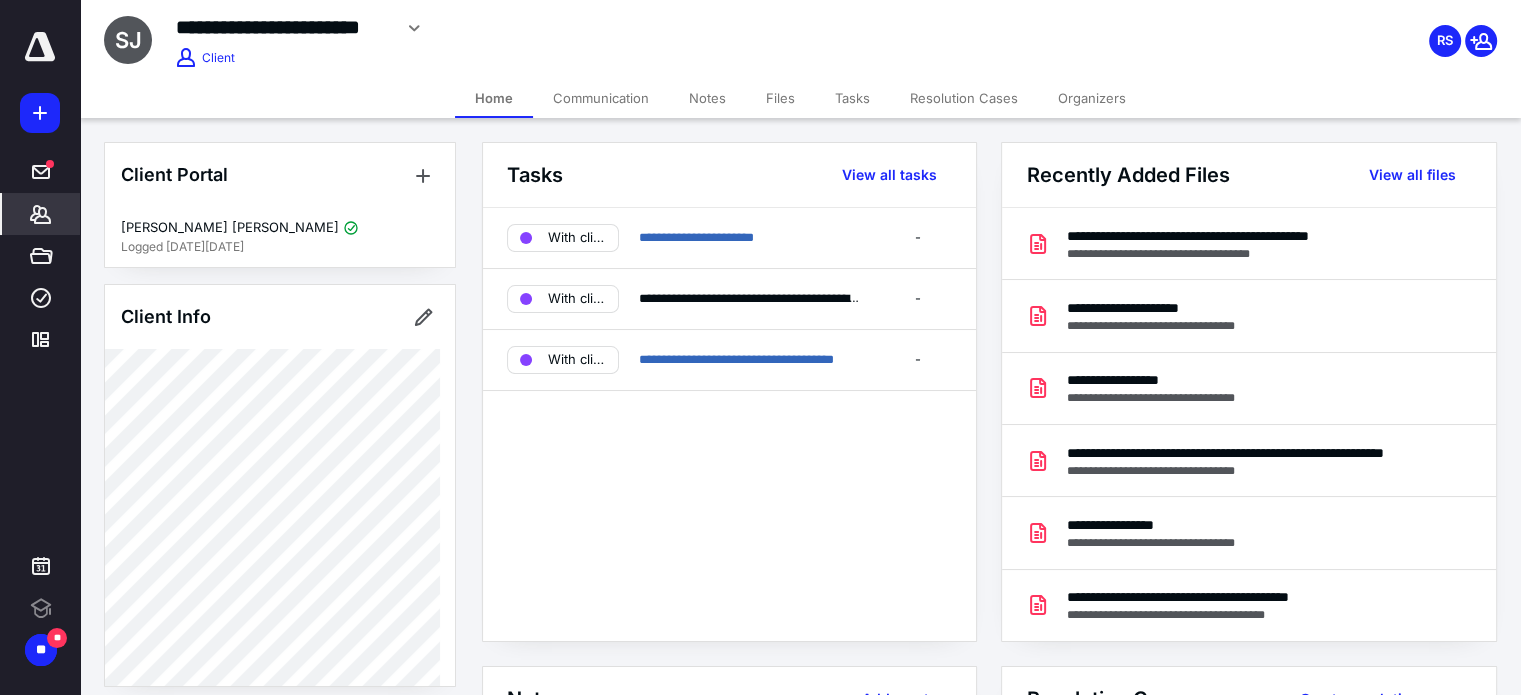 click on "Files" at bounding box center (780, 98) 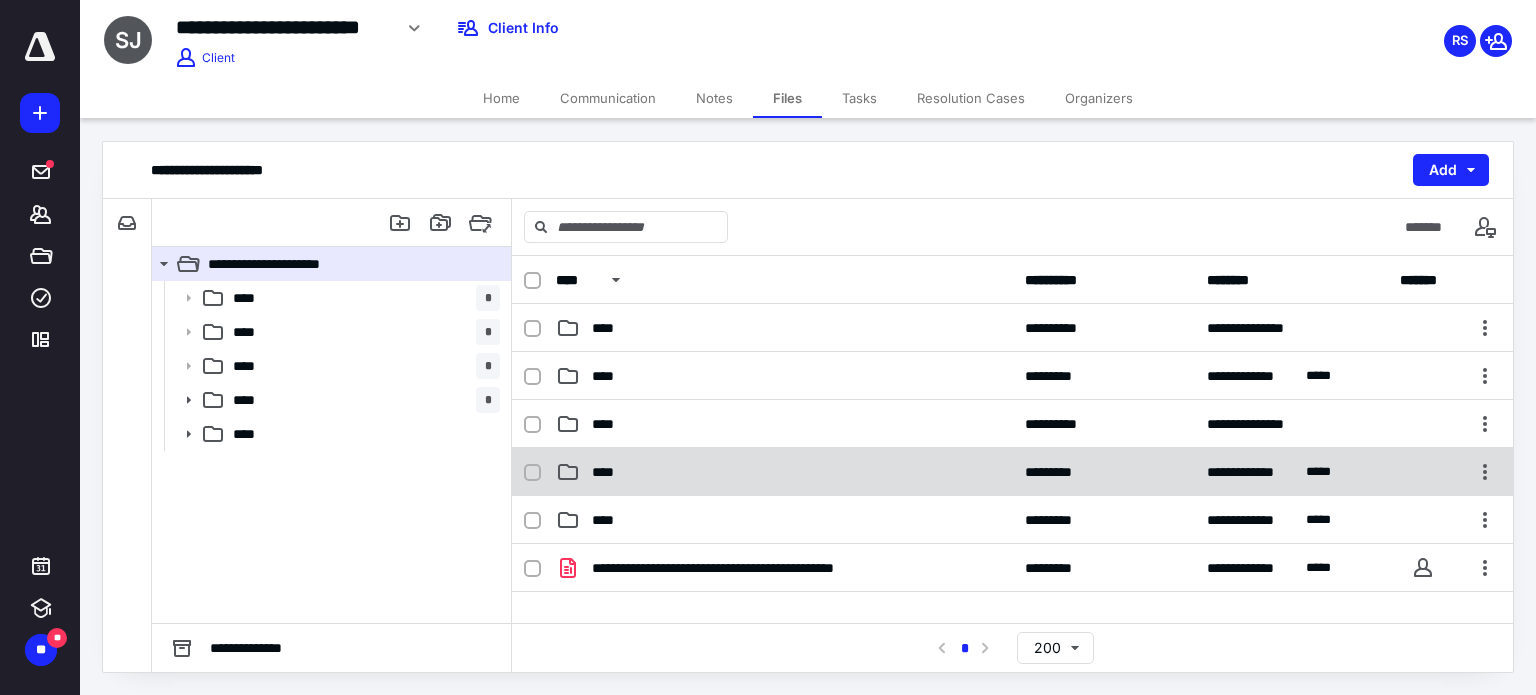 click on "****" at bounding box center (784, 472) 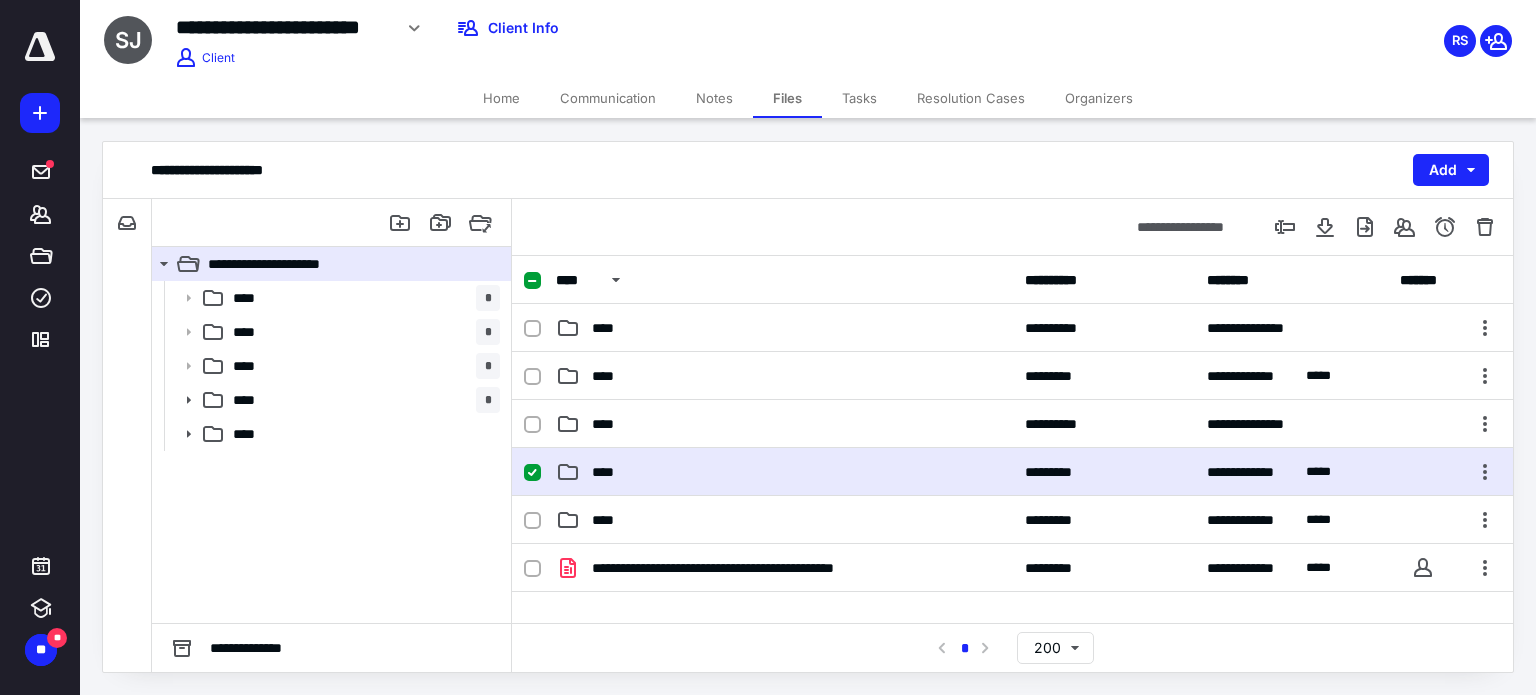 click on "****" at bounding box center [784, 472] 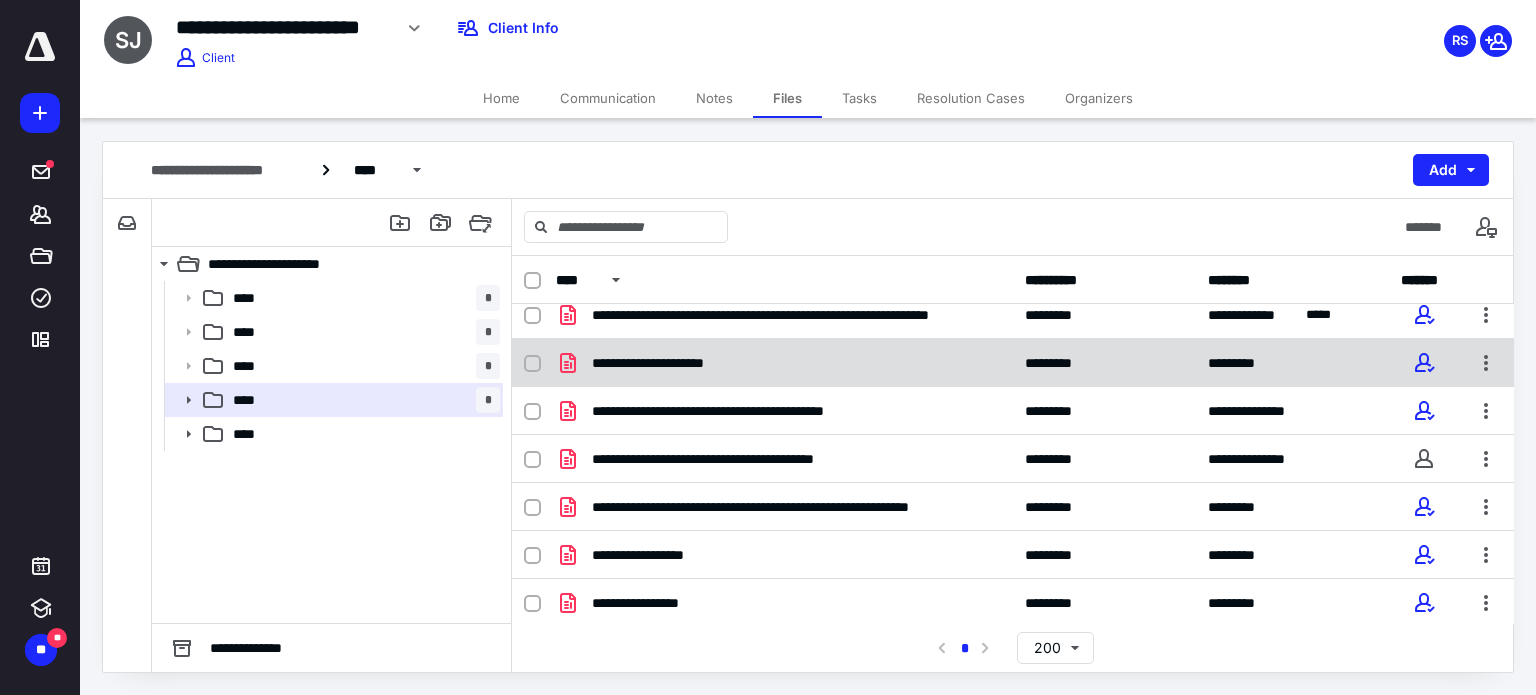 scroll, scrollTop: 110, scrollLeft: 0, axis: vertical 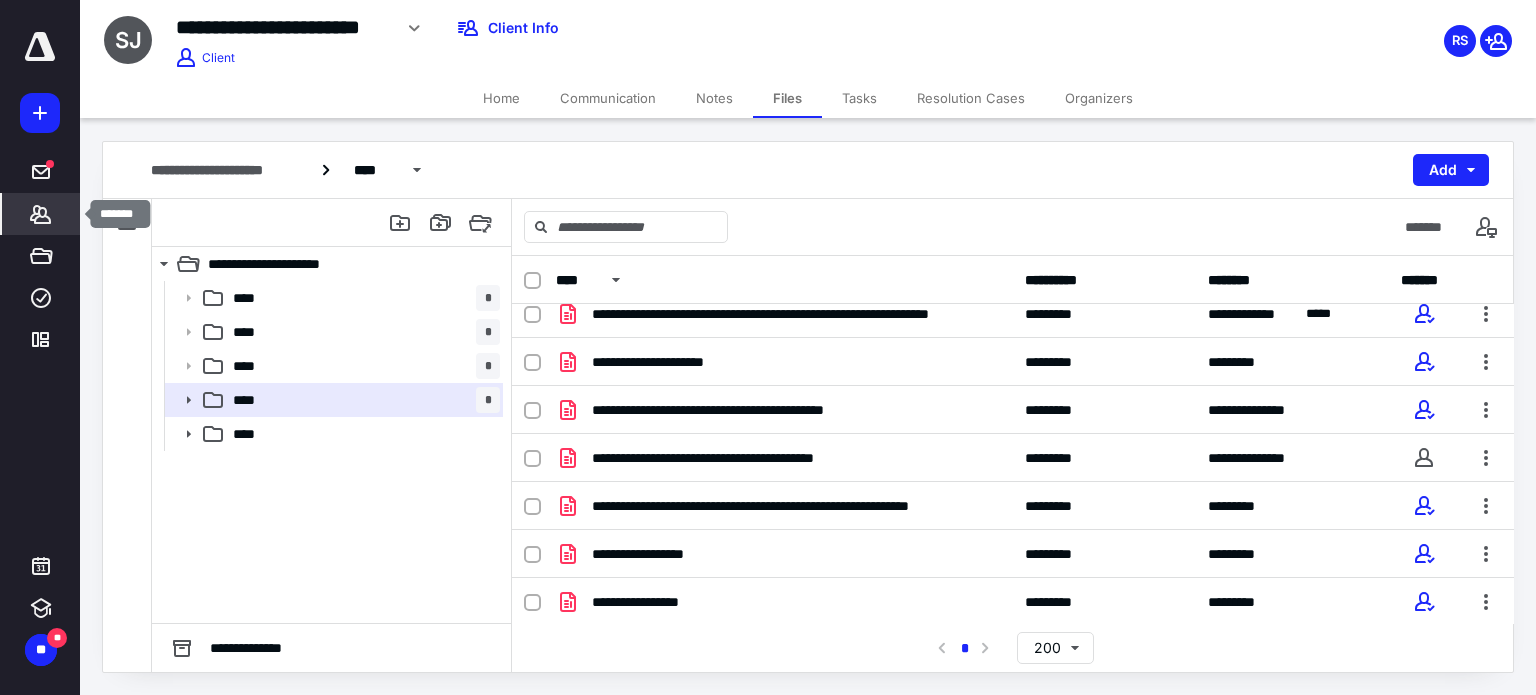 click 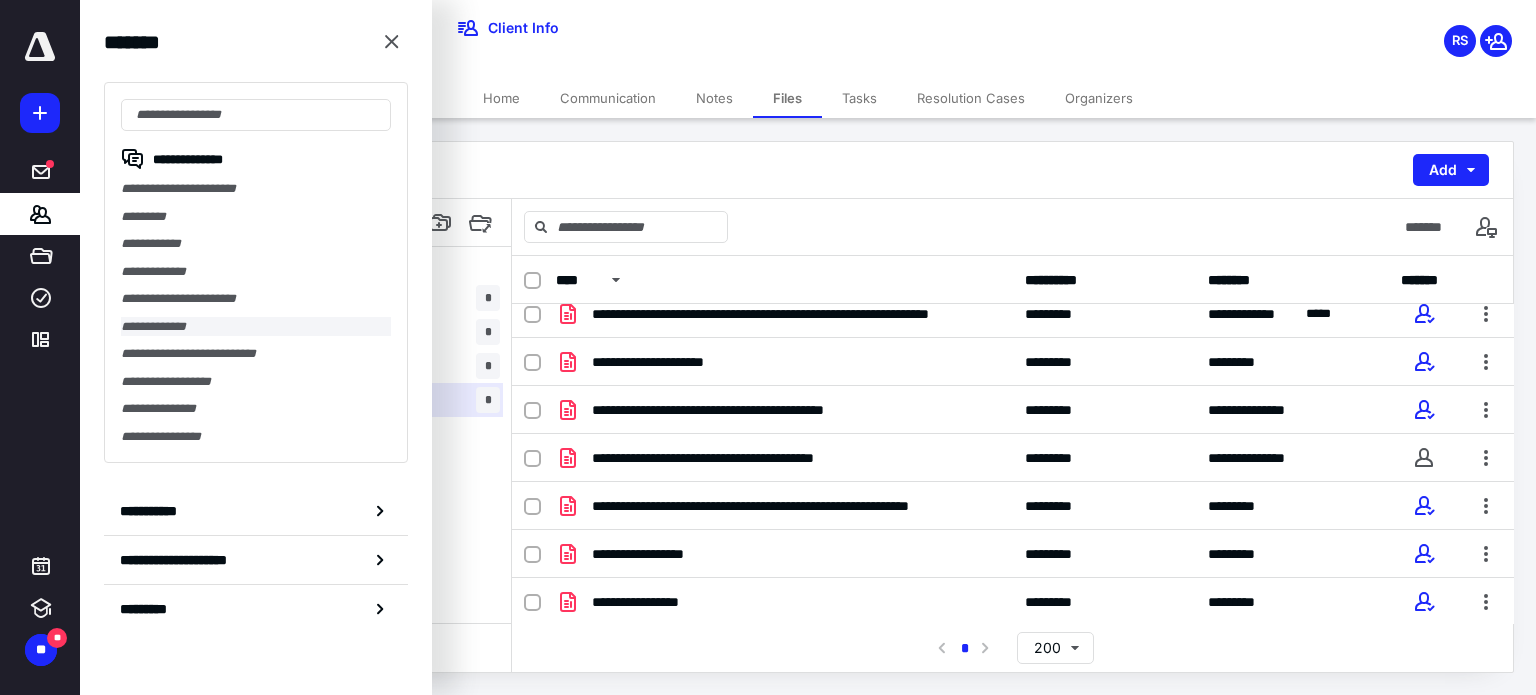 click on "**********" at bounding box center [256, 327] 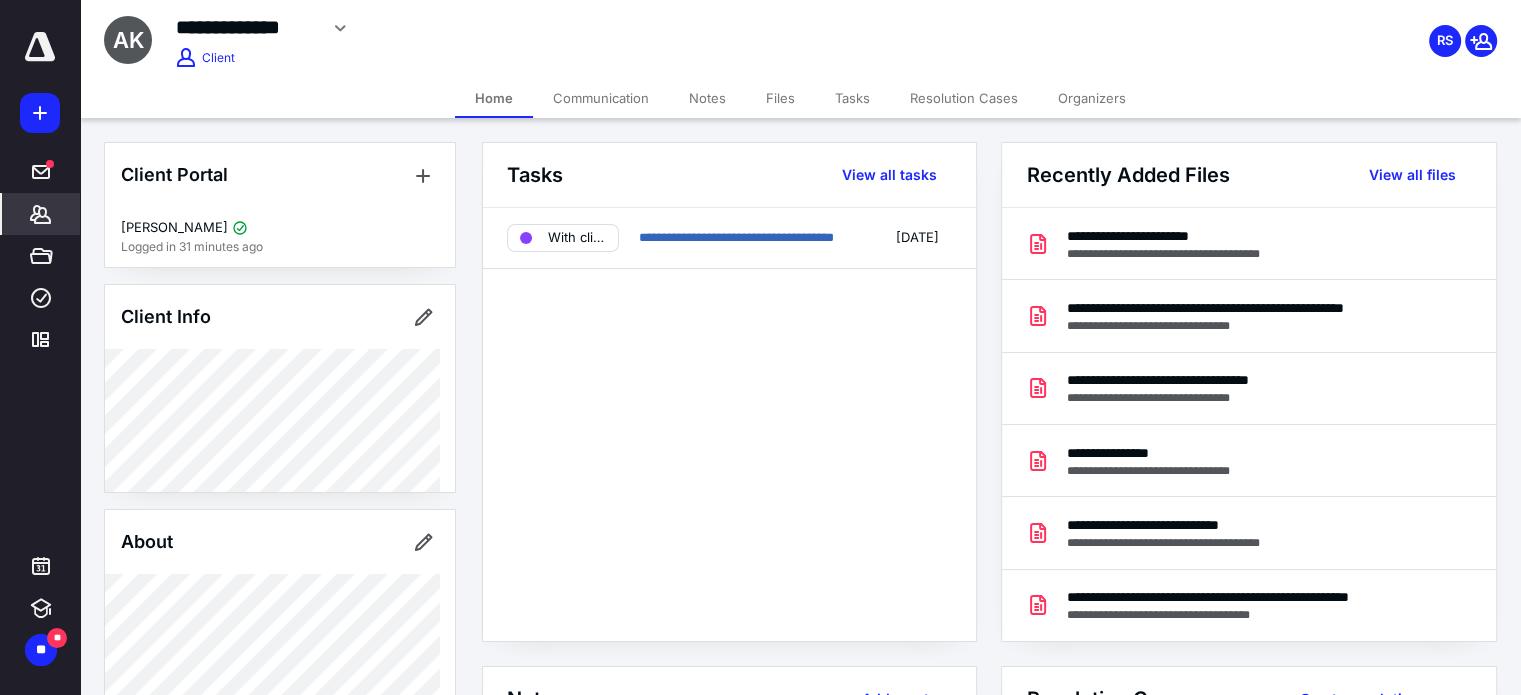click on "Files" at bounding box center (780, 98) 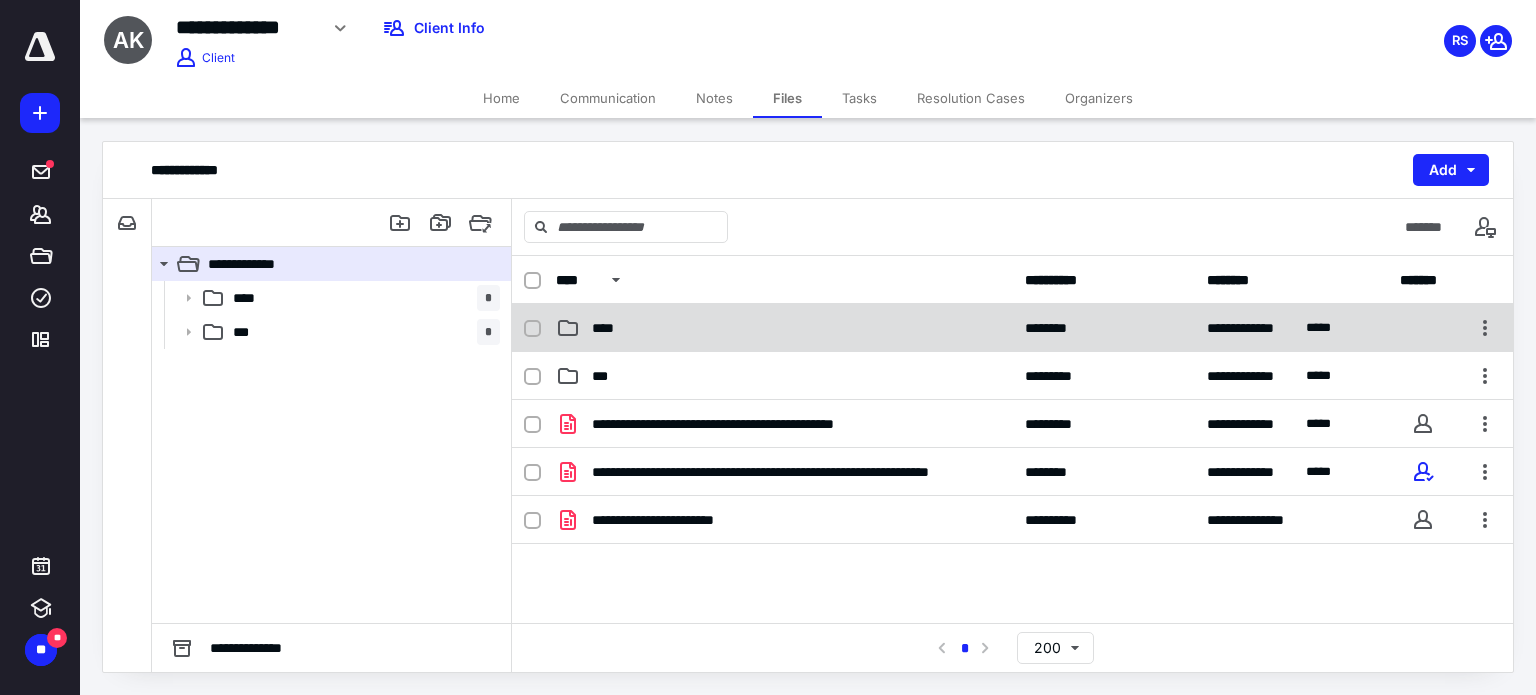 click on "****" at bounding box center (609, 328) 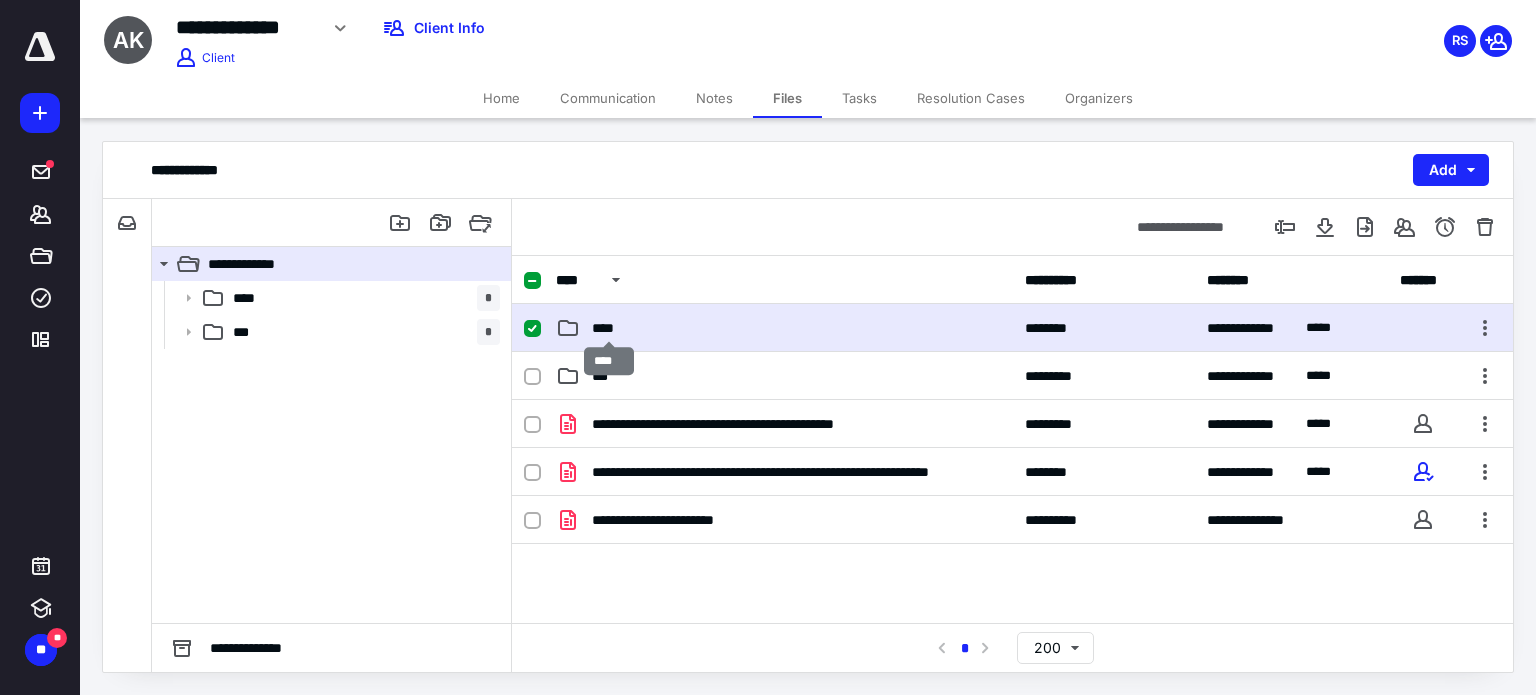 click on "****" at bounding box center (609, 328) 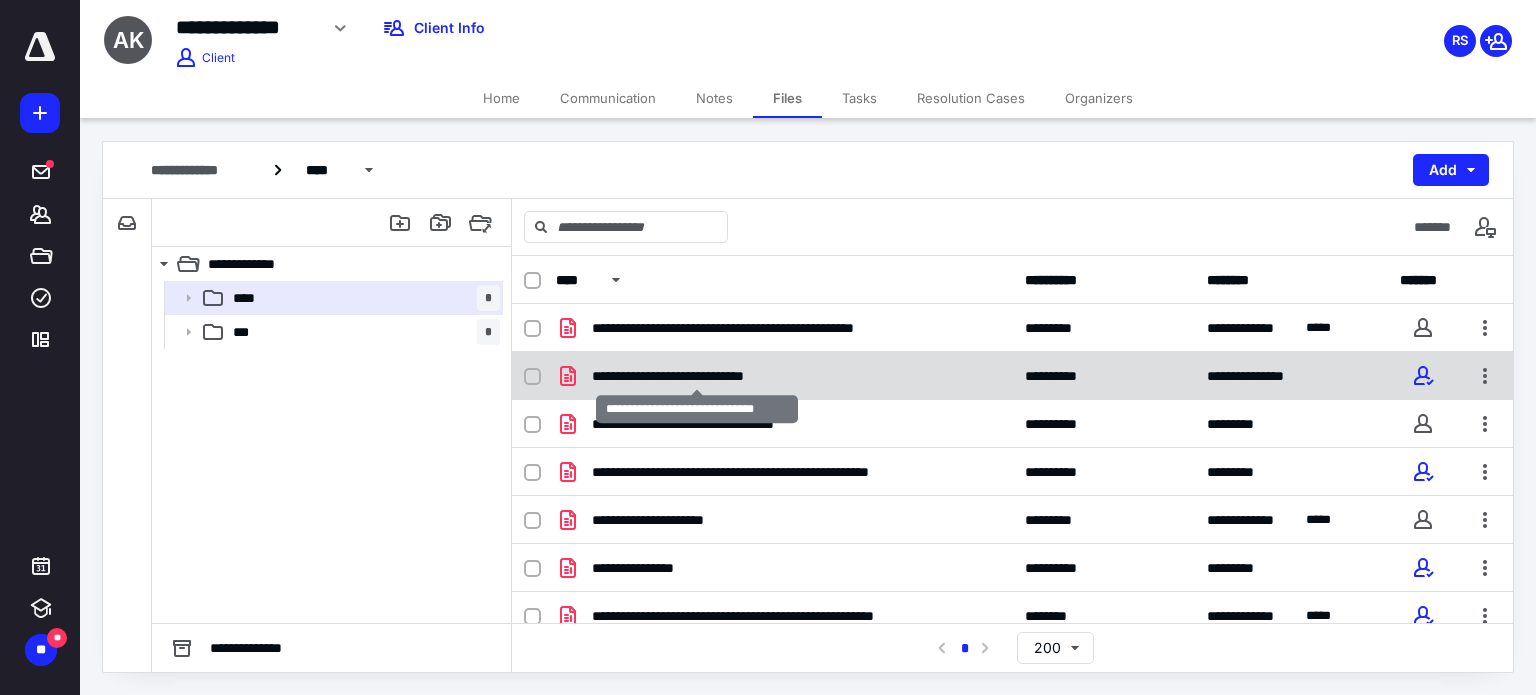click on "**********" at bounding box center [697, 376] 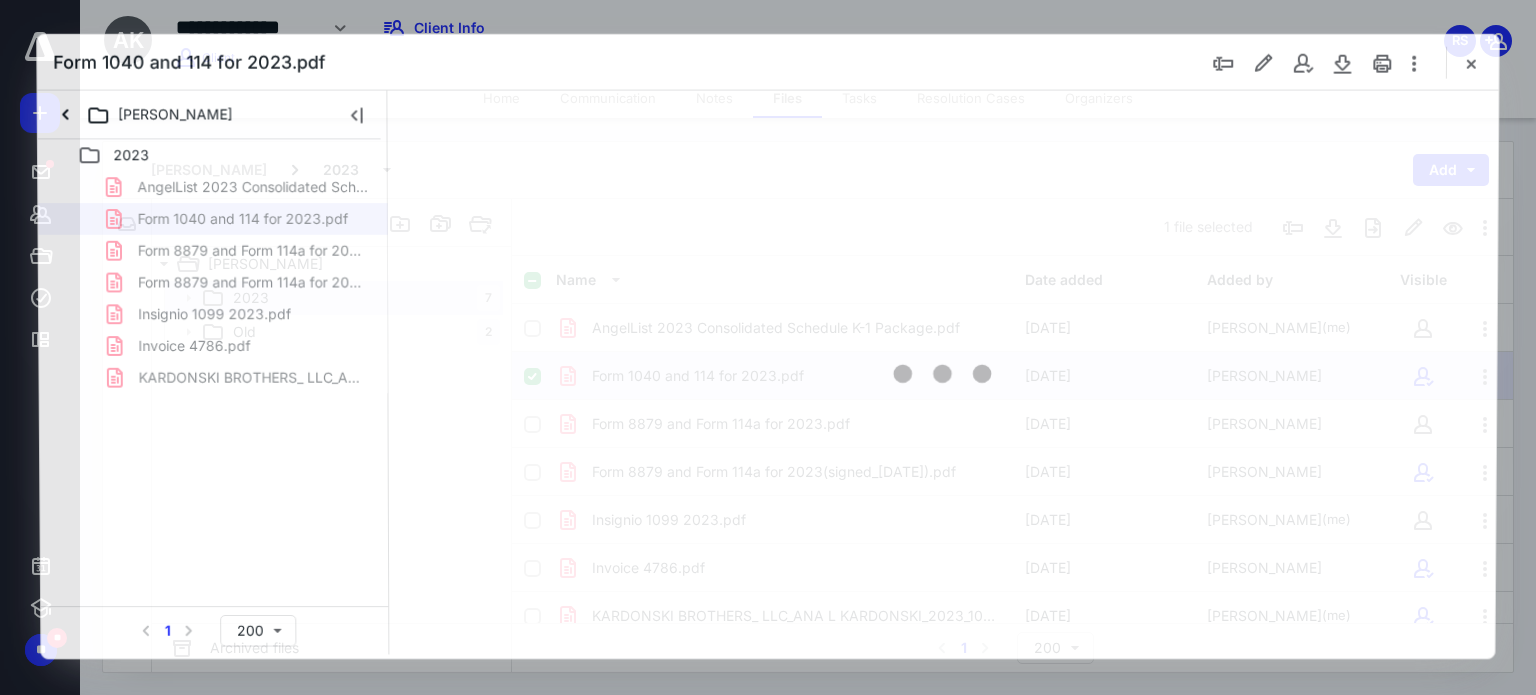 scroll, scrollTop: 0, scrollLeft: 0, axis: both 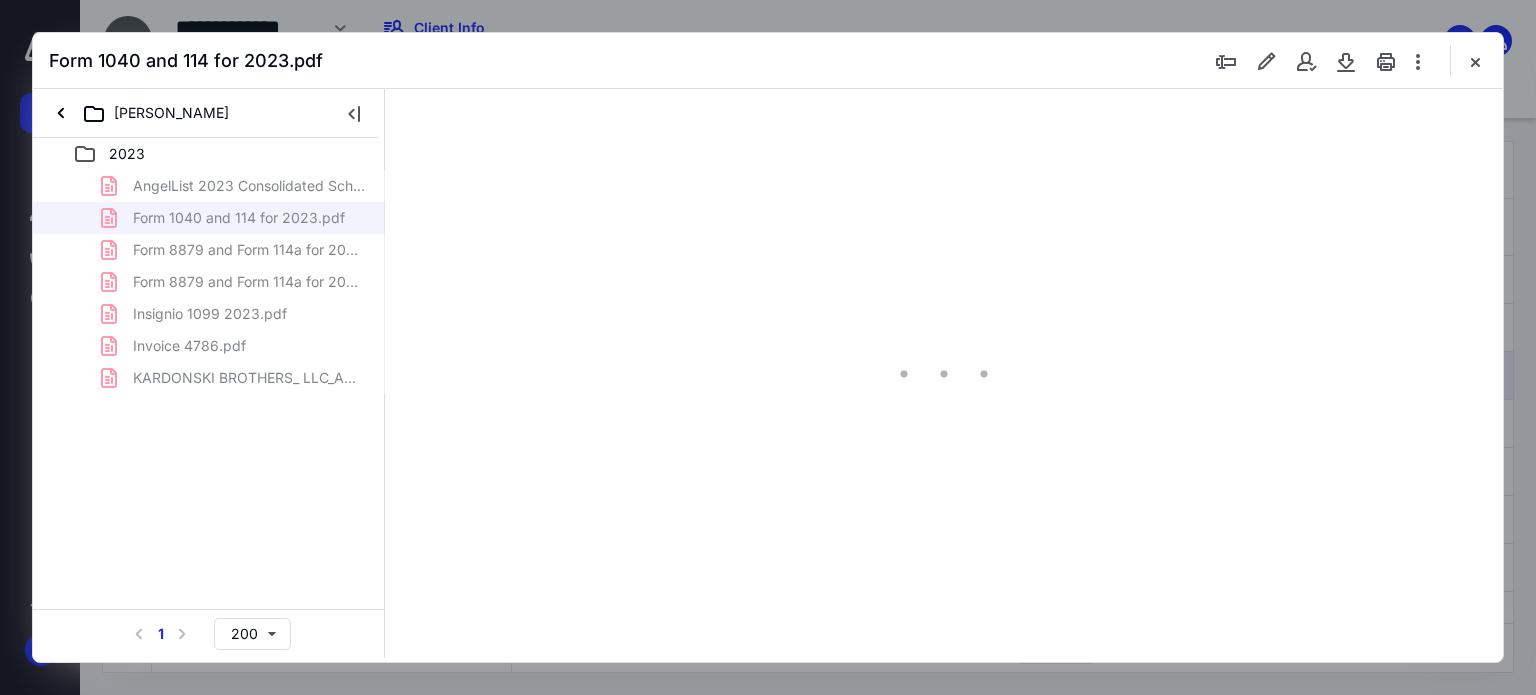 type on "179" 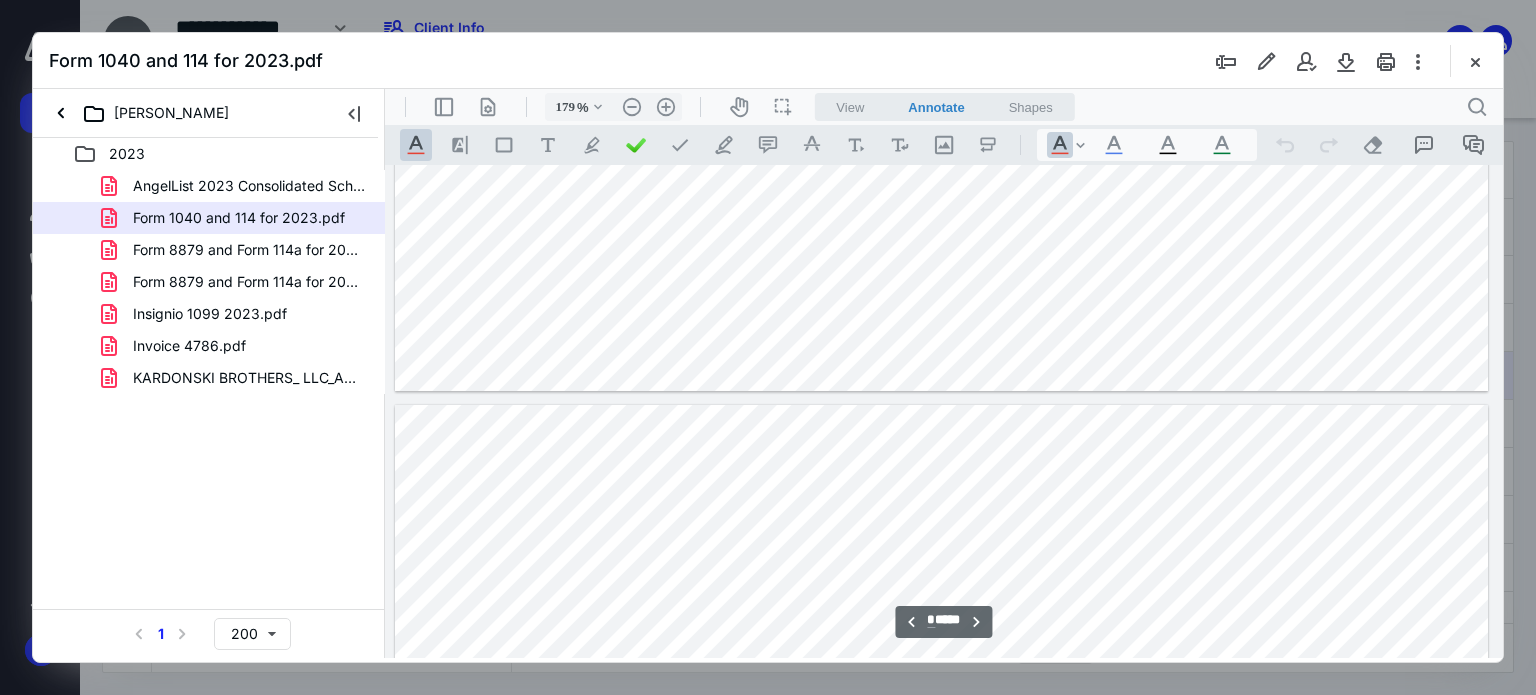 type on "*" 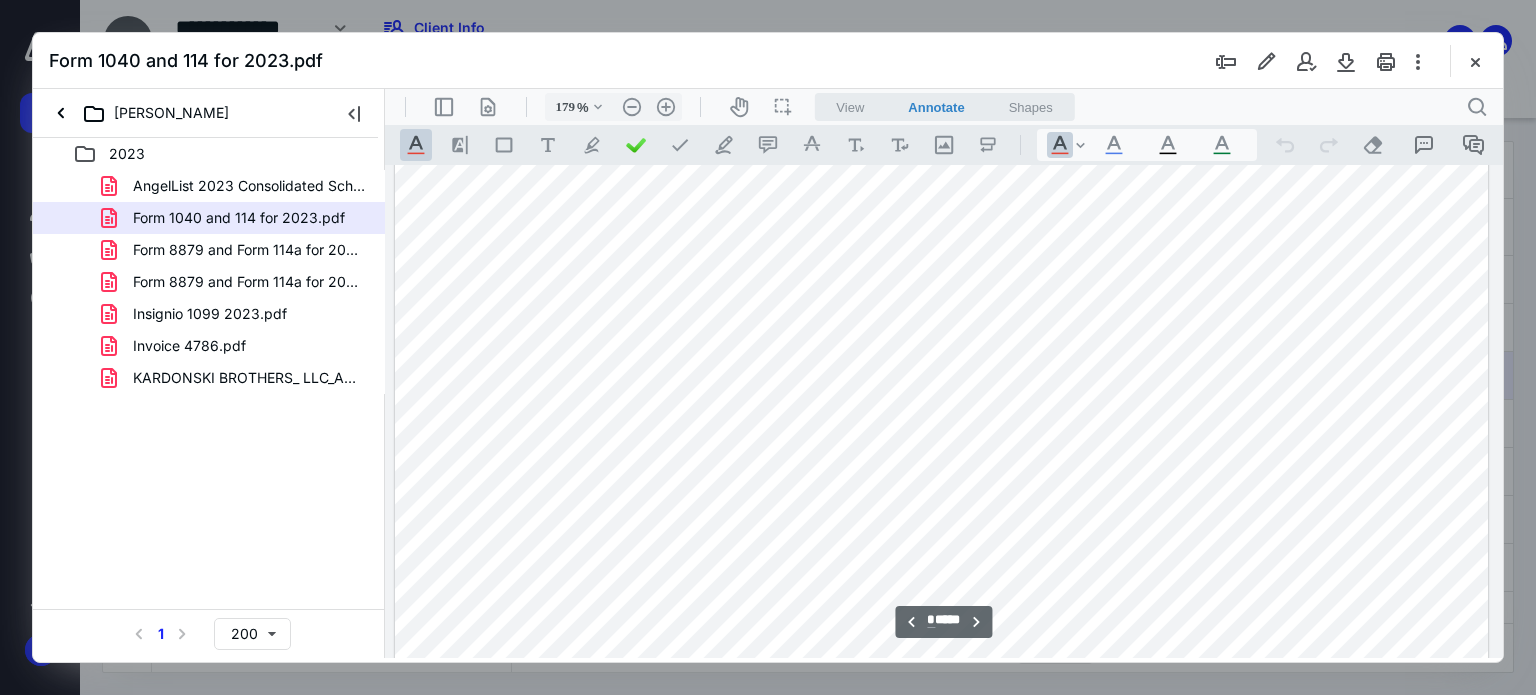 scroll, scrollTop: 5883, scrollLeft: 158, axis: both 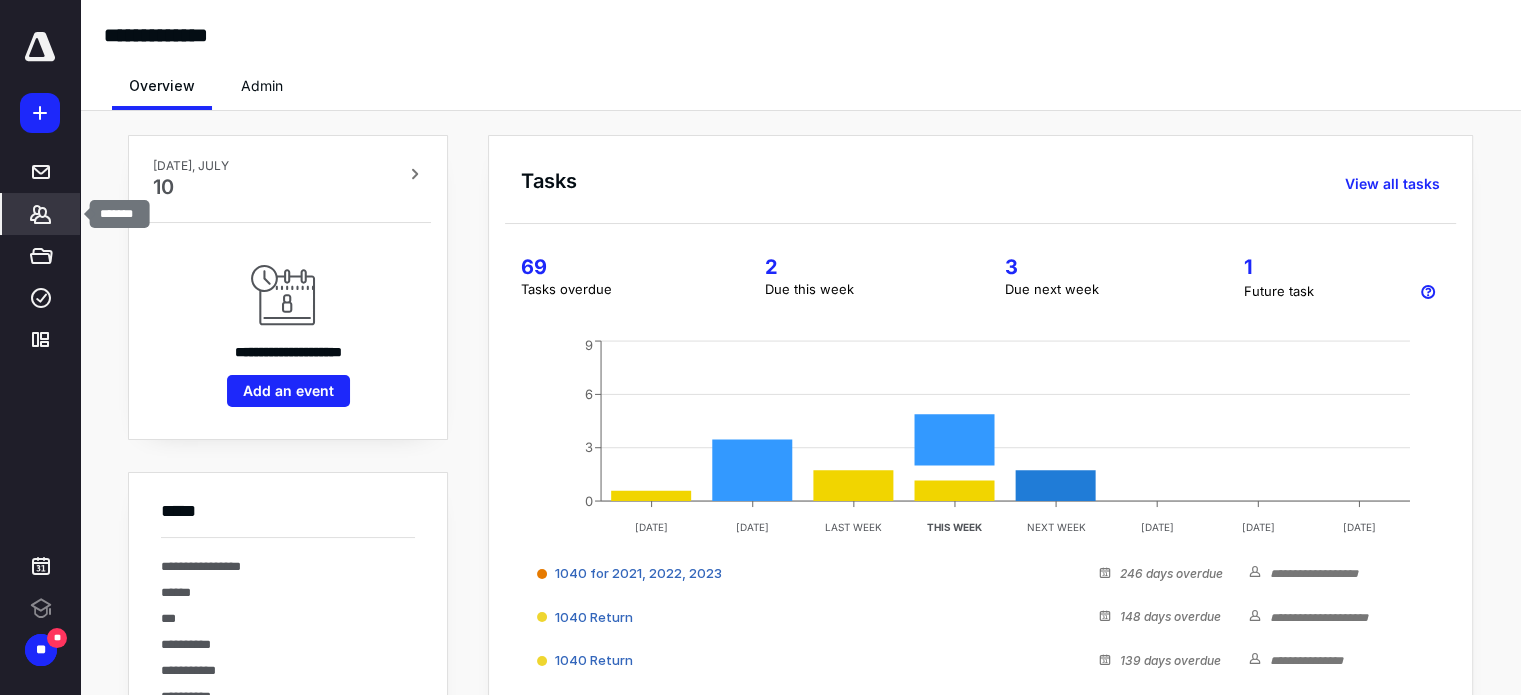 click 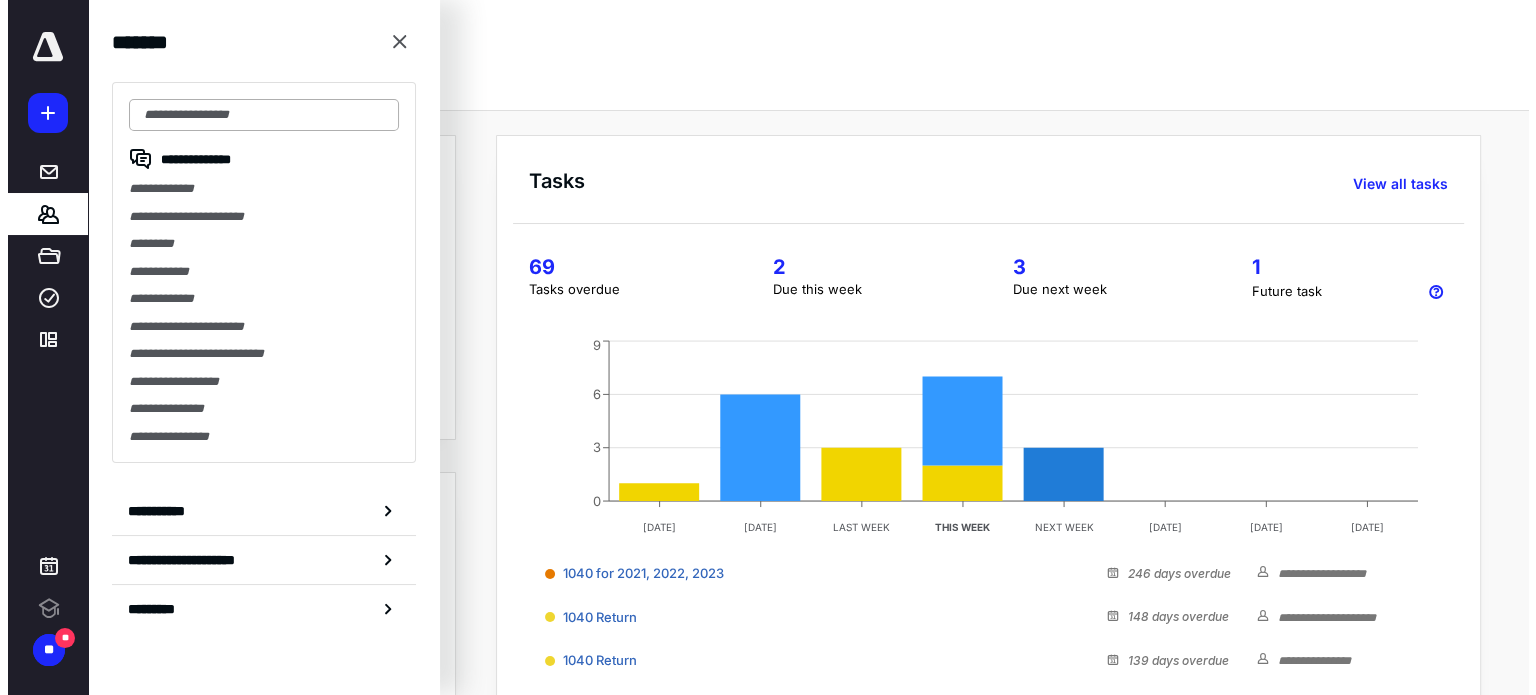 scroll, scrollTop: 0, scrollLeft: 0, axis: both 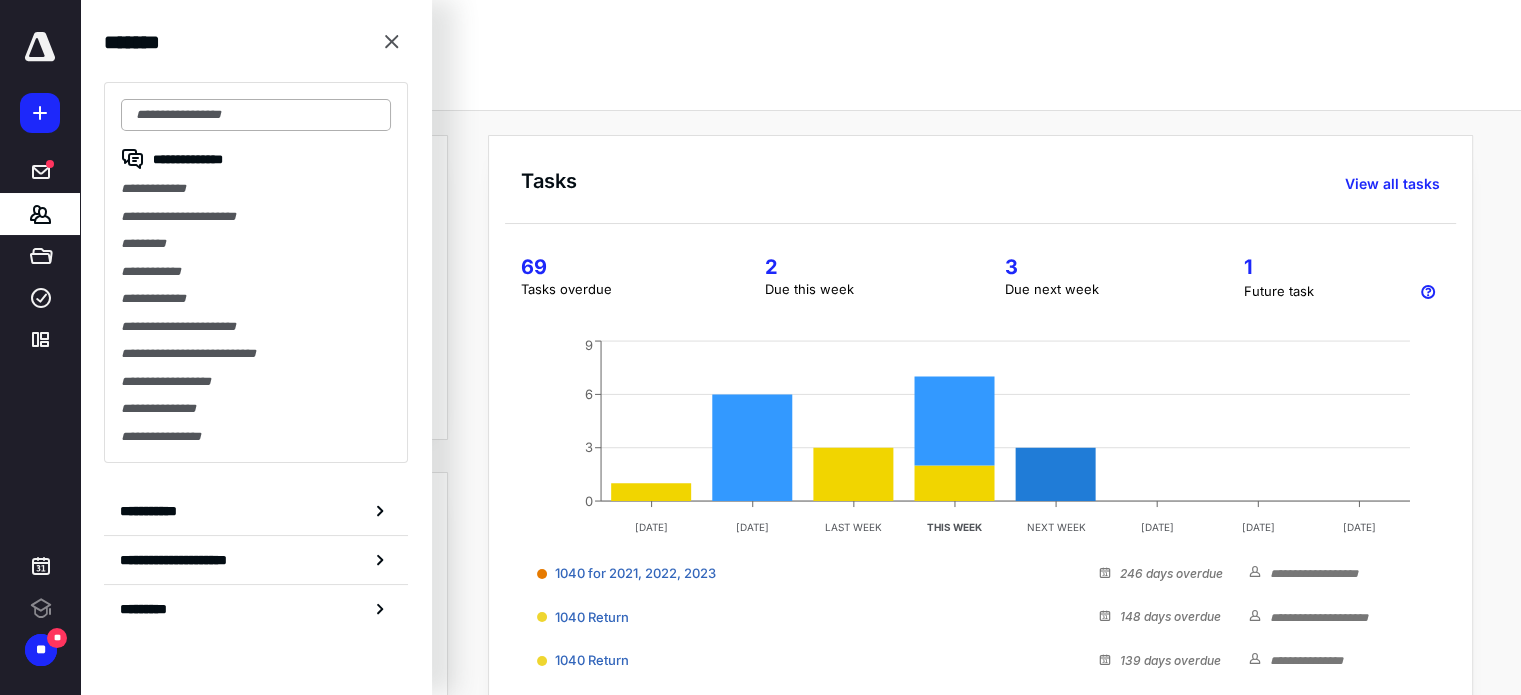 click at bounding box center (256, 115) 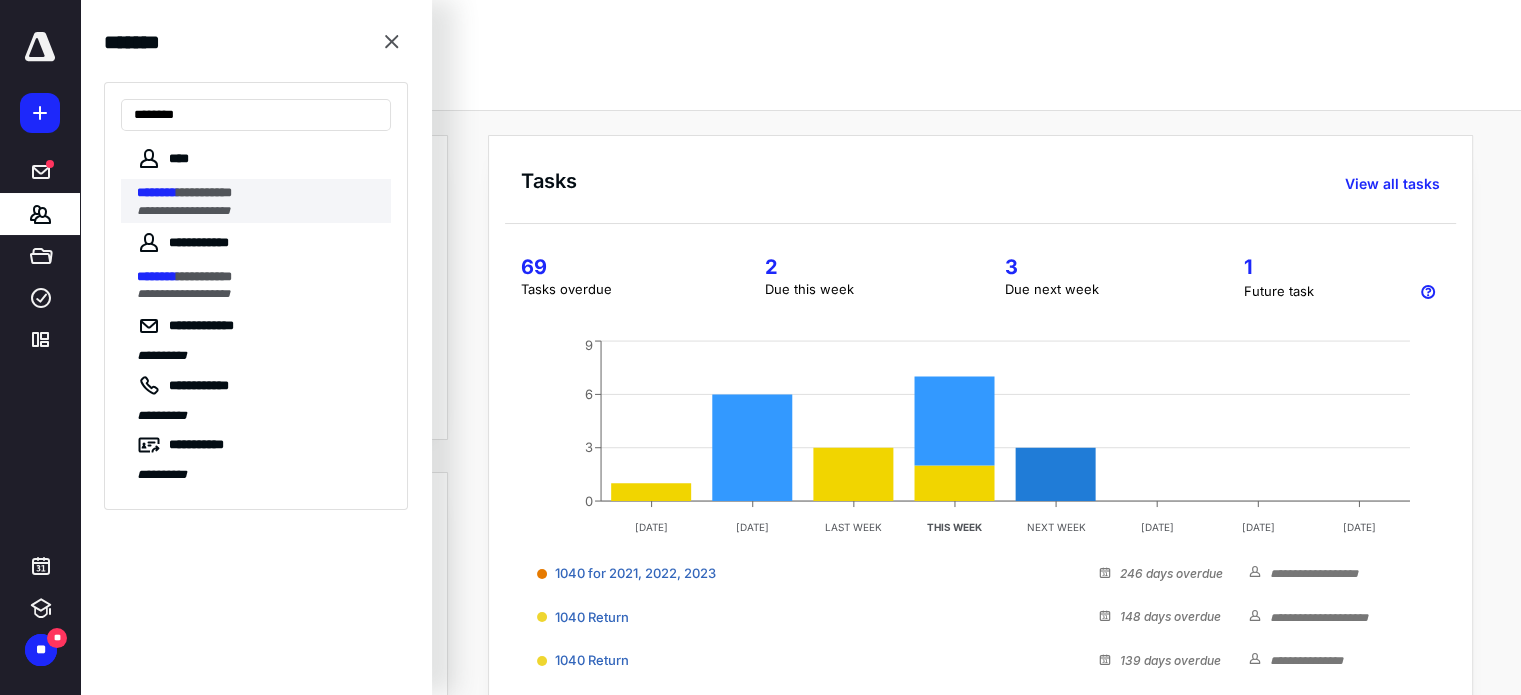 type on "********" 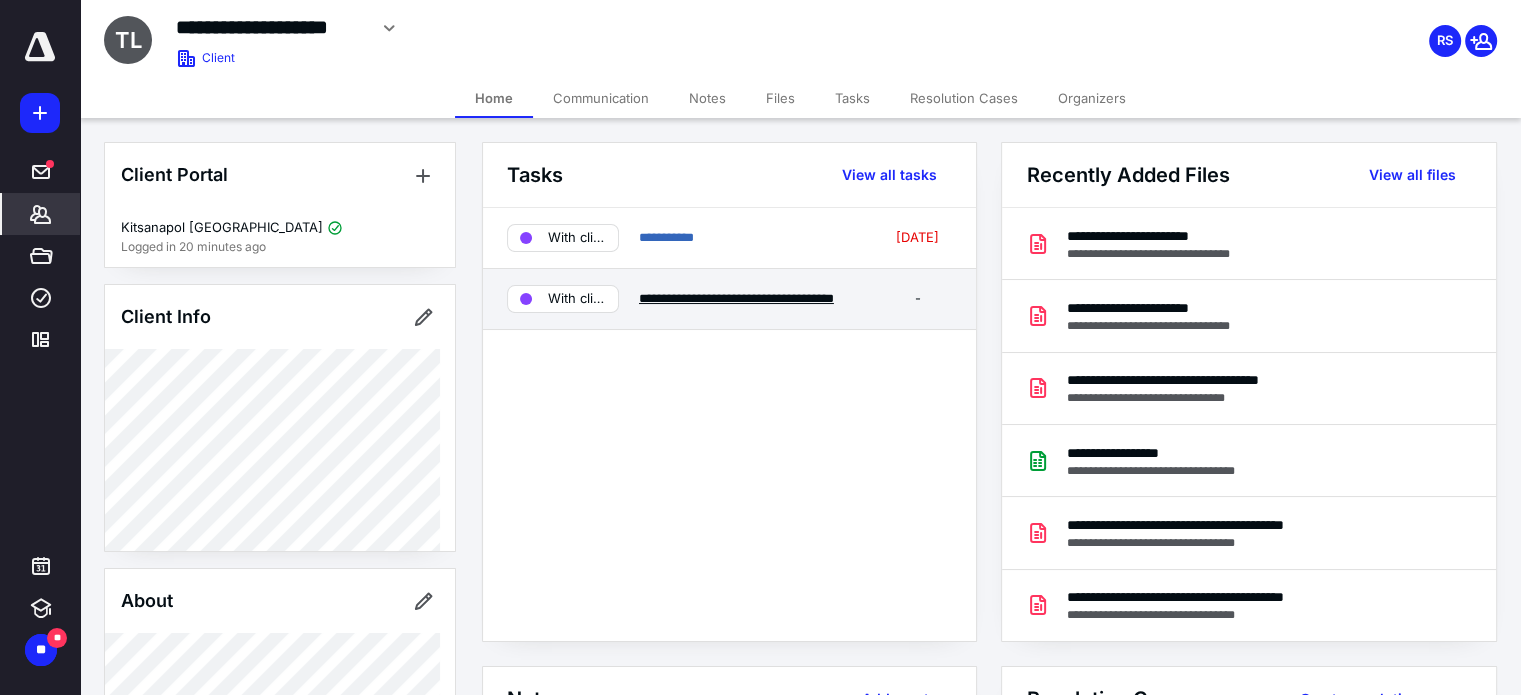 click on "**********" at bounding box center (736, 298) 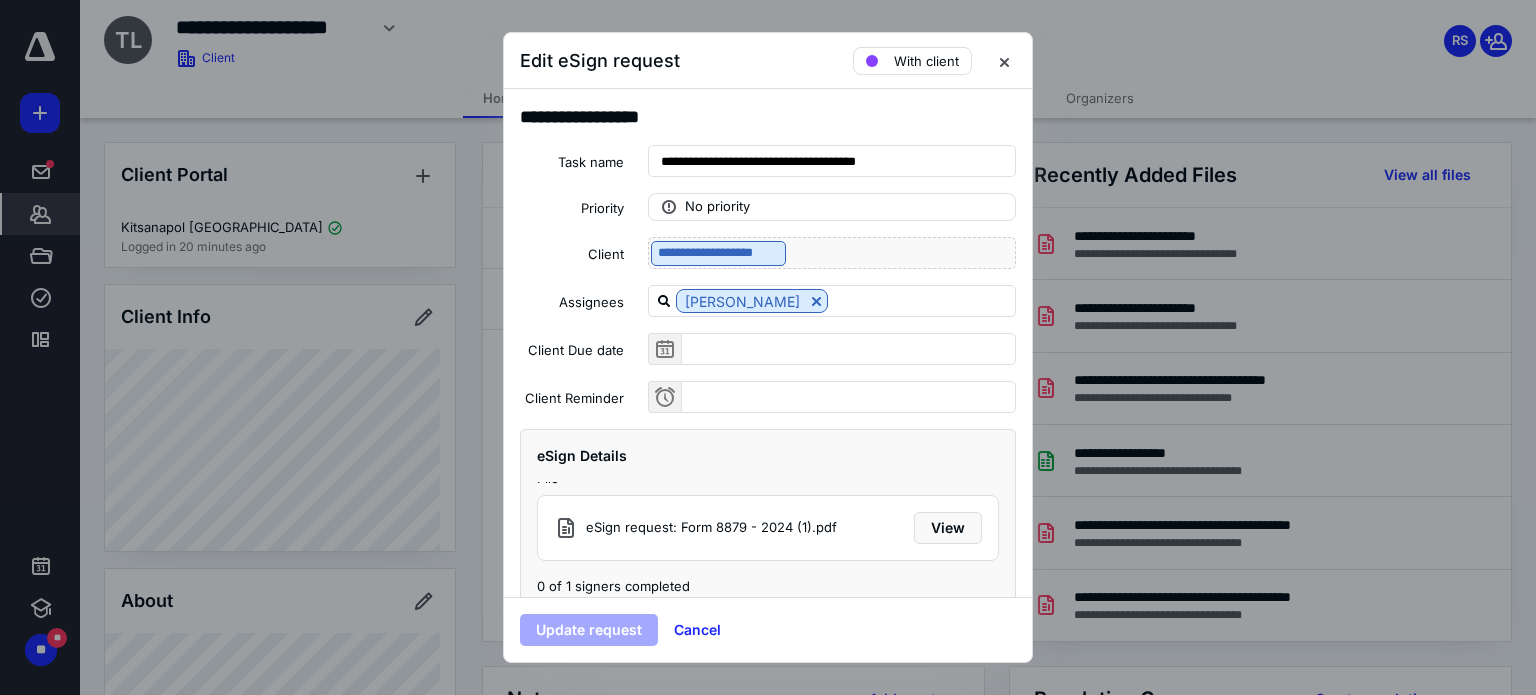 scroll, scrollTop: 26, scrollLeft: 0, axis: vertical 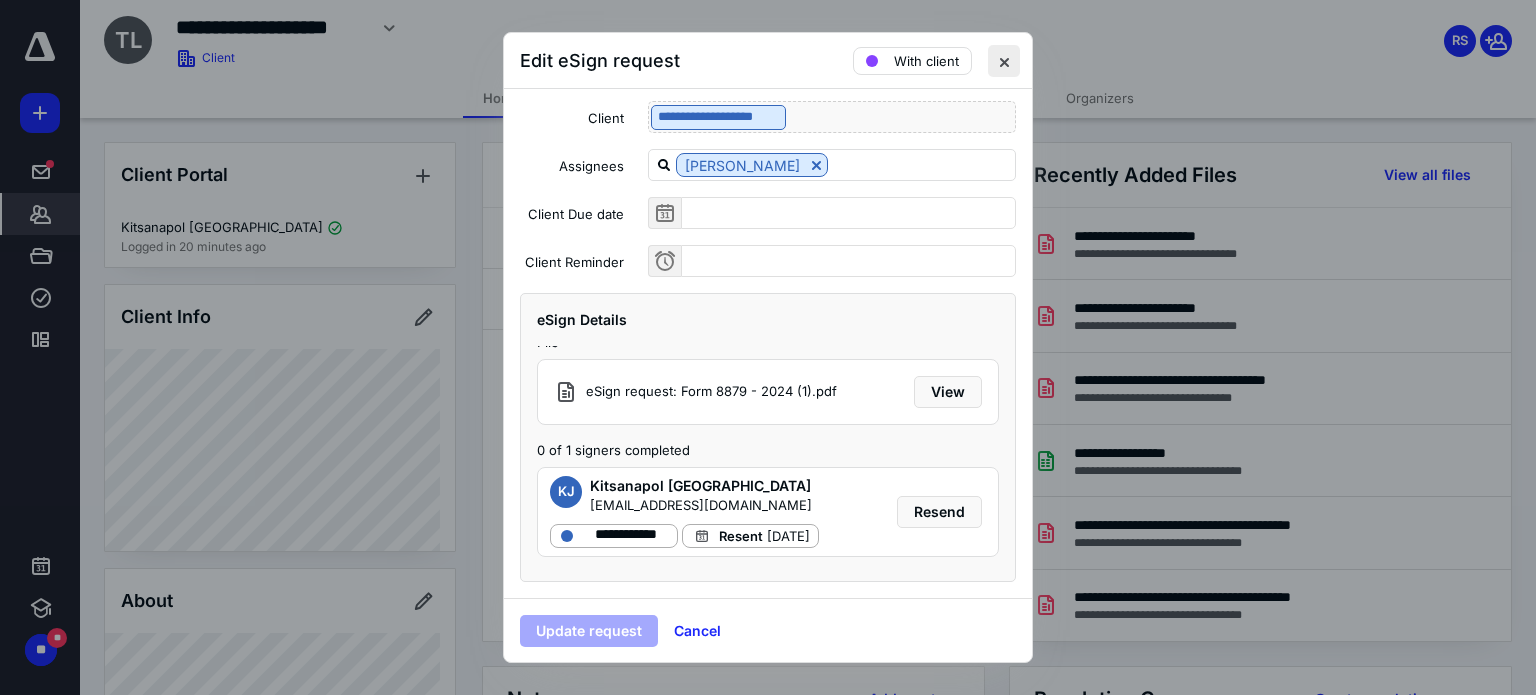 click at bounding box center [1004, 61] 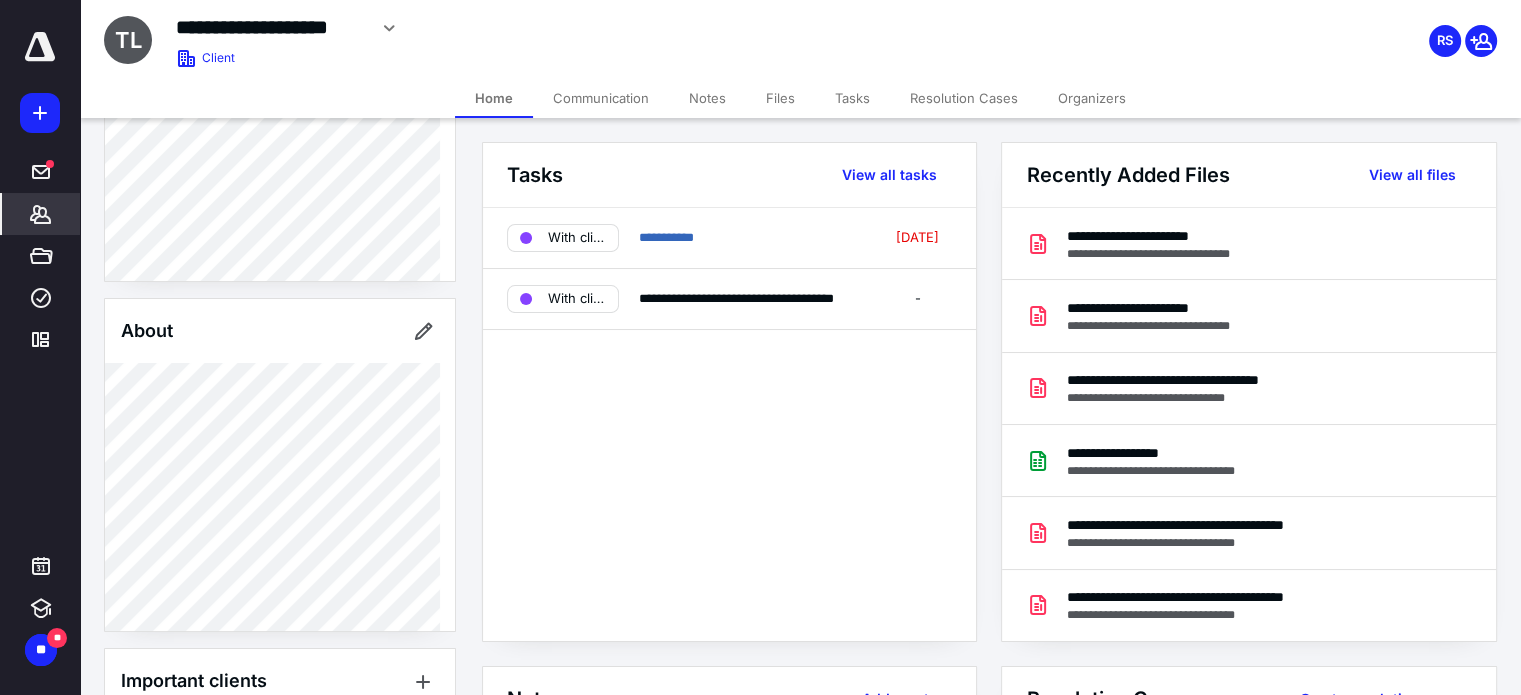 scroll, scrollTop: 460, scrollLeft: 0, axis: vertical 